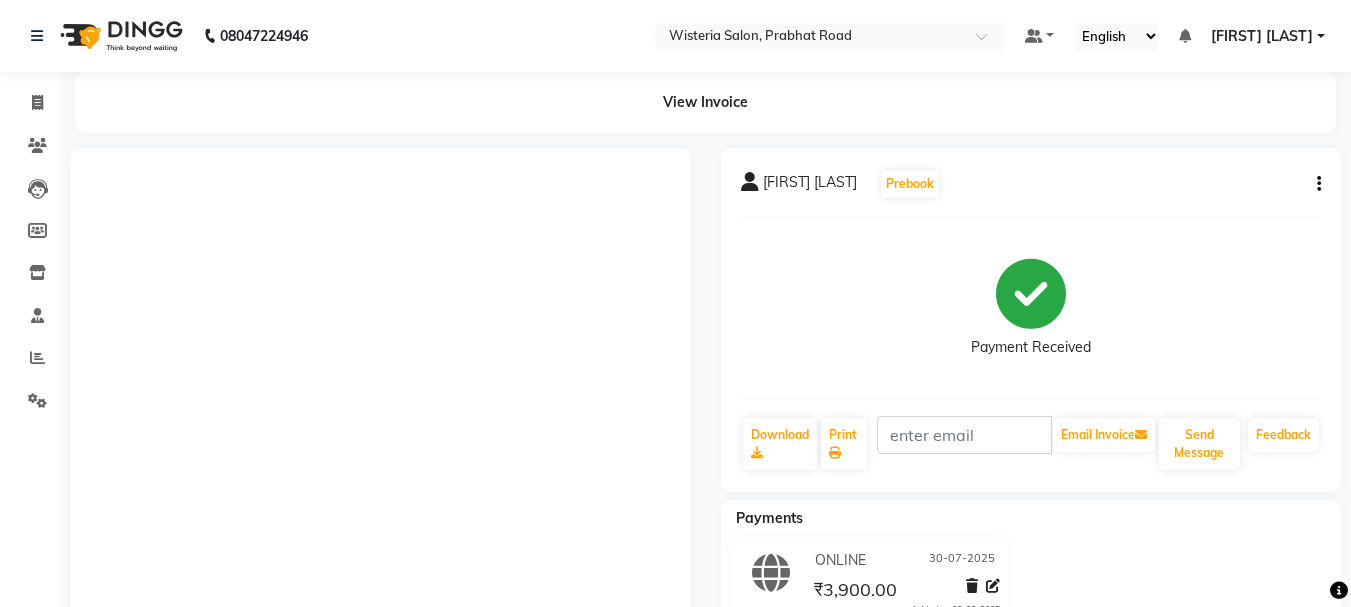 scroll, scrollTop: 0, scrollLeft: 0, axis: both 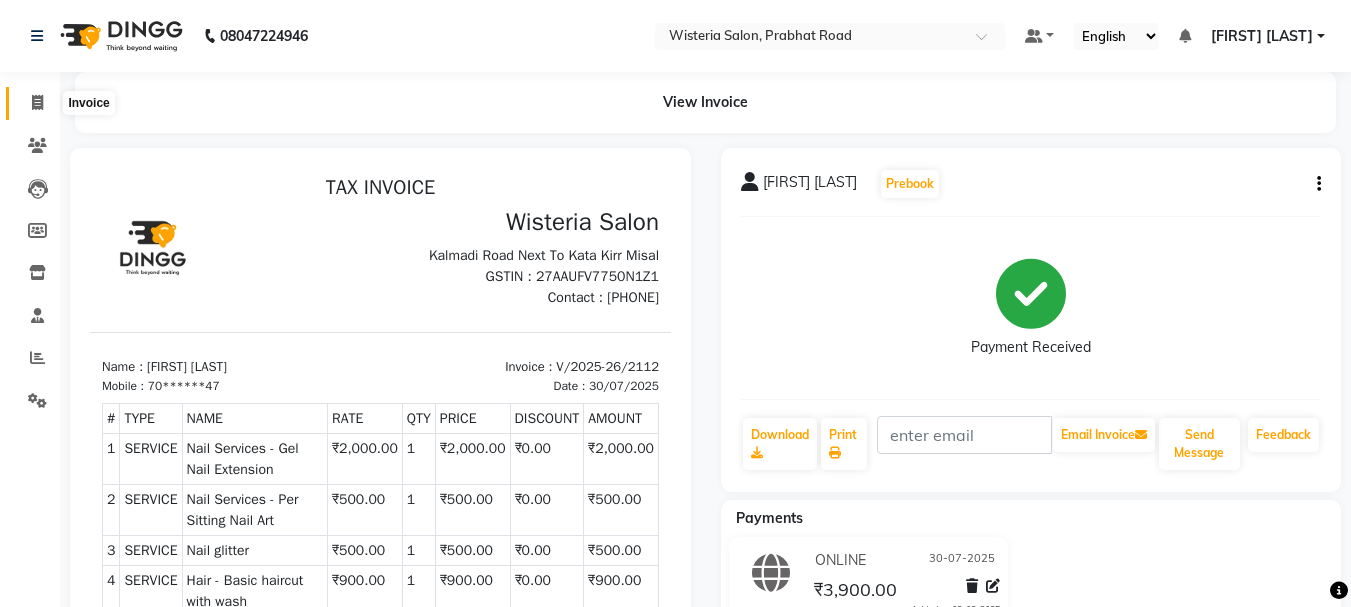 click 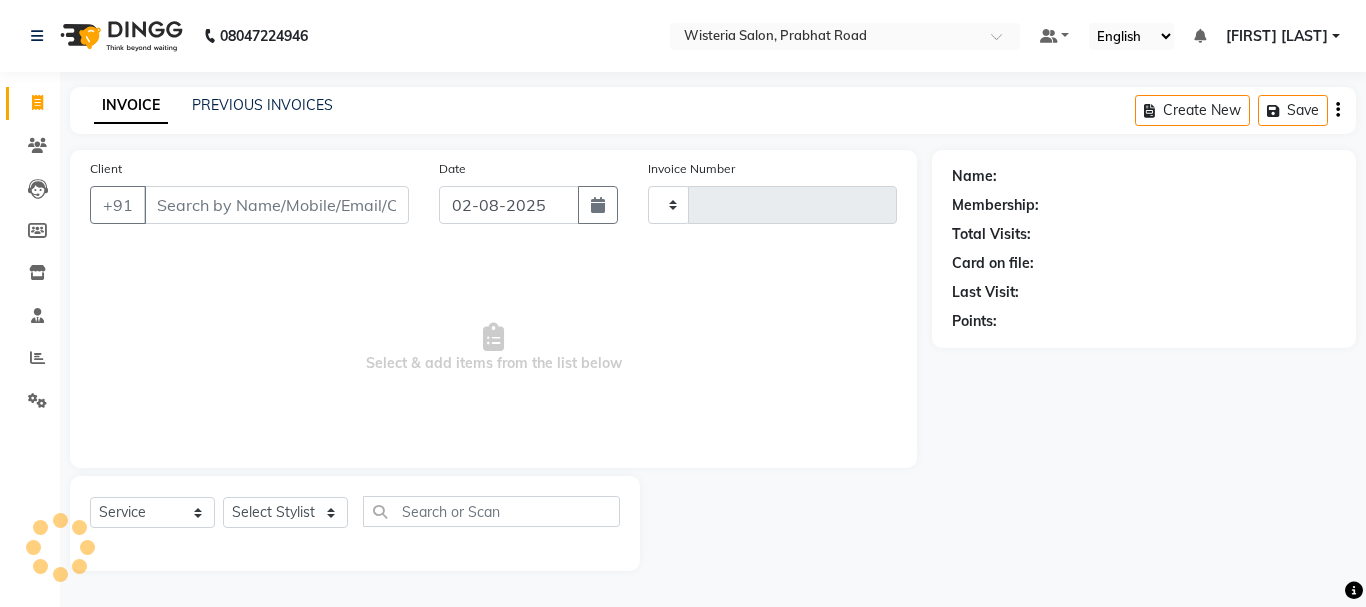 type on "2113" 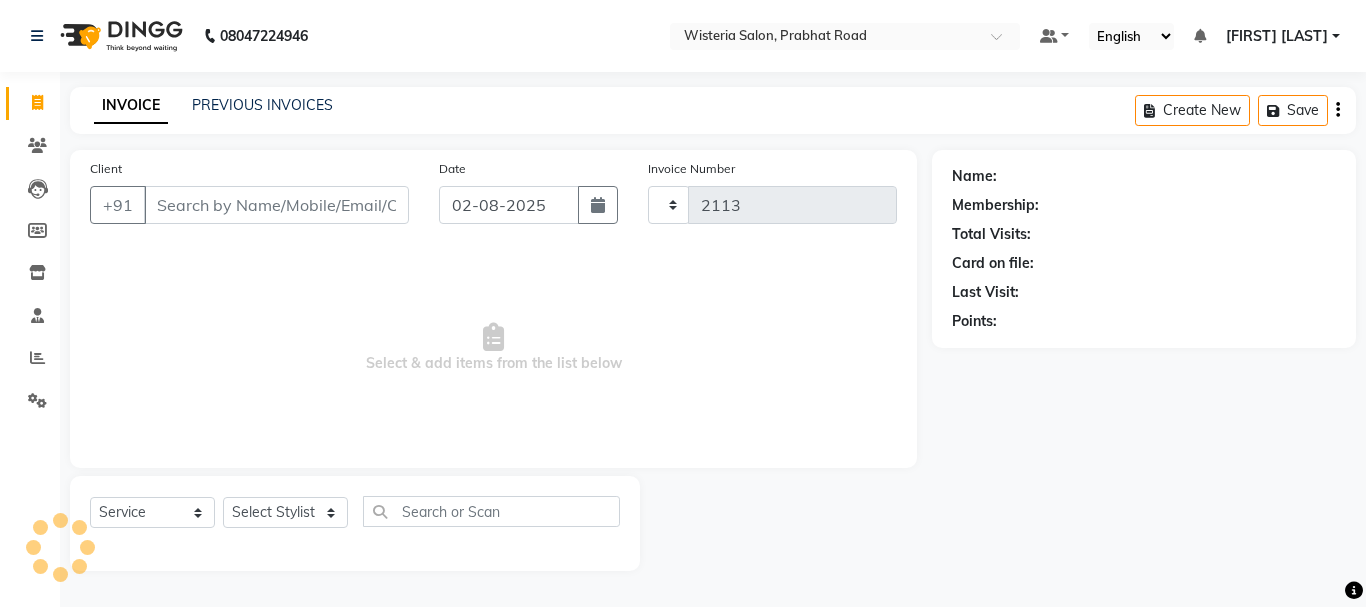 select on "911" 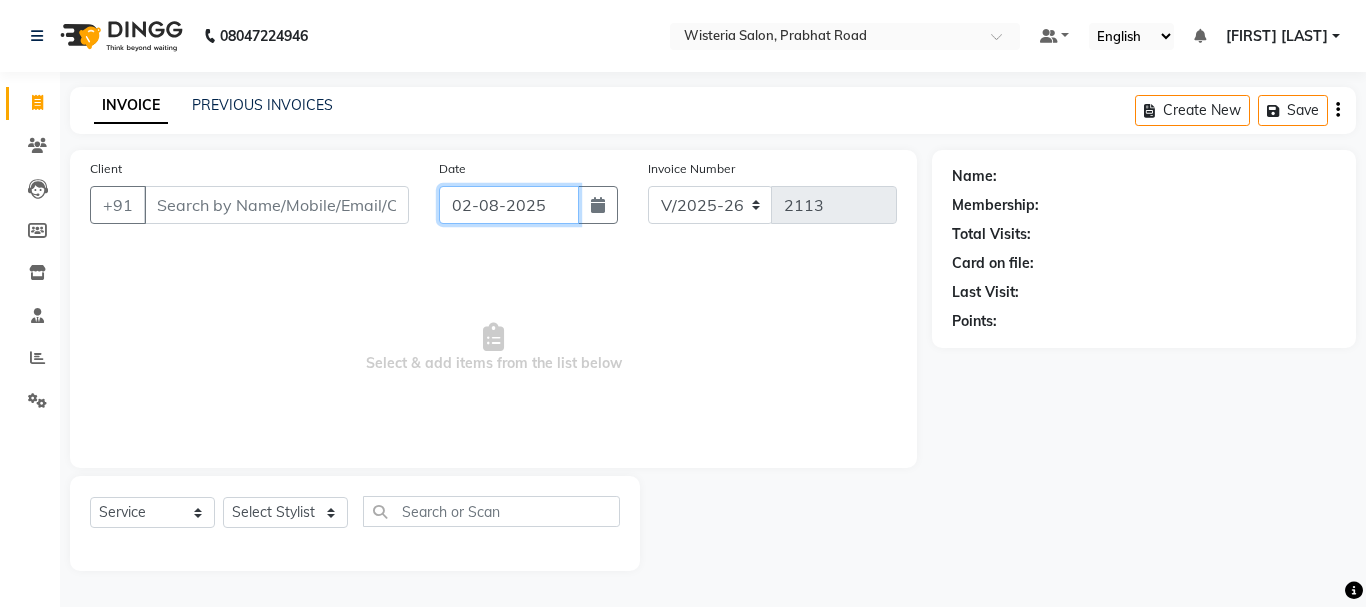 click on "02-08-2025" 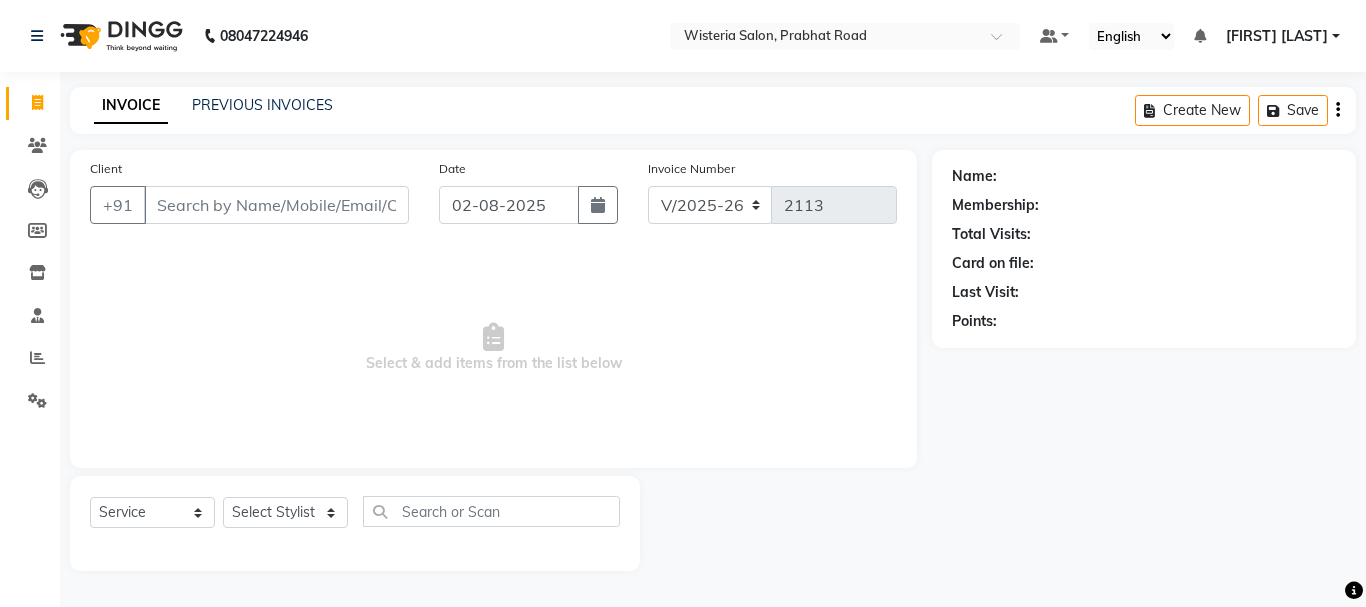 select on "8" 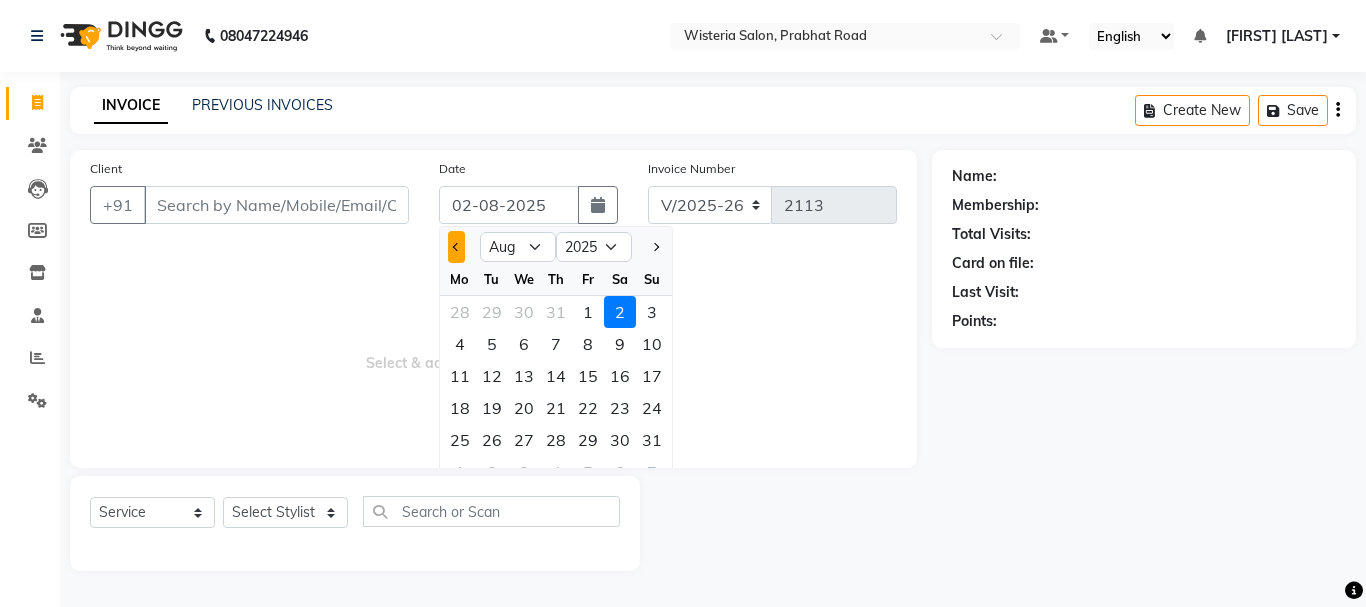 click 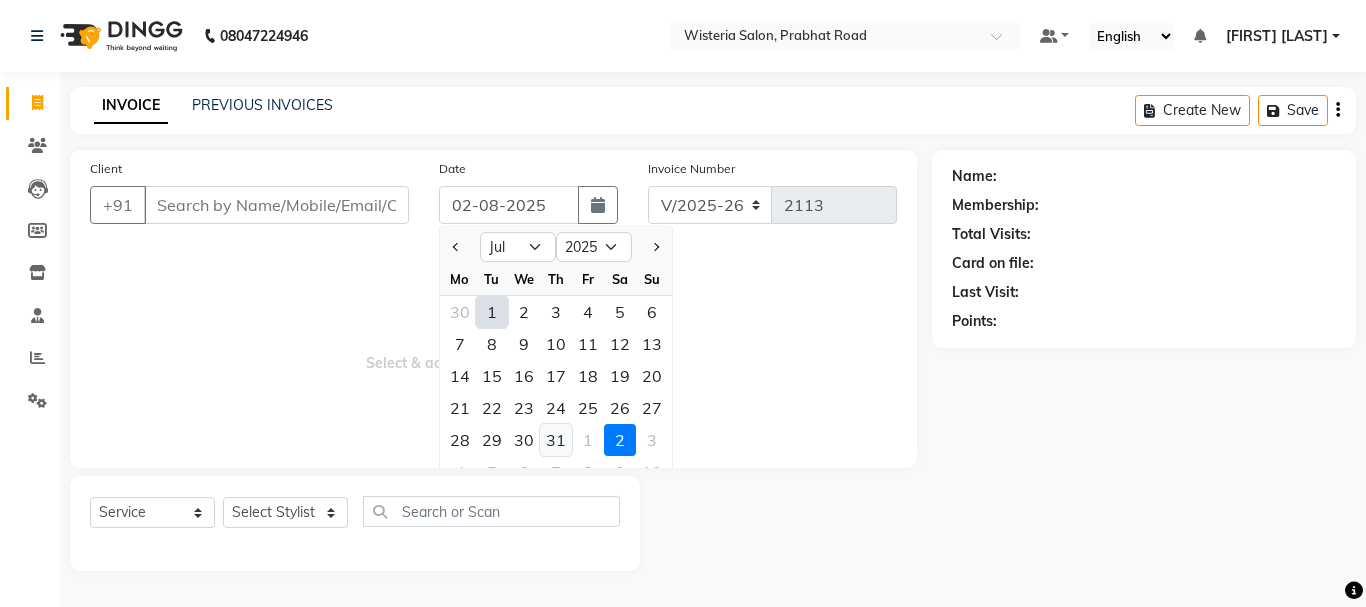 click on "31" 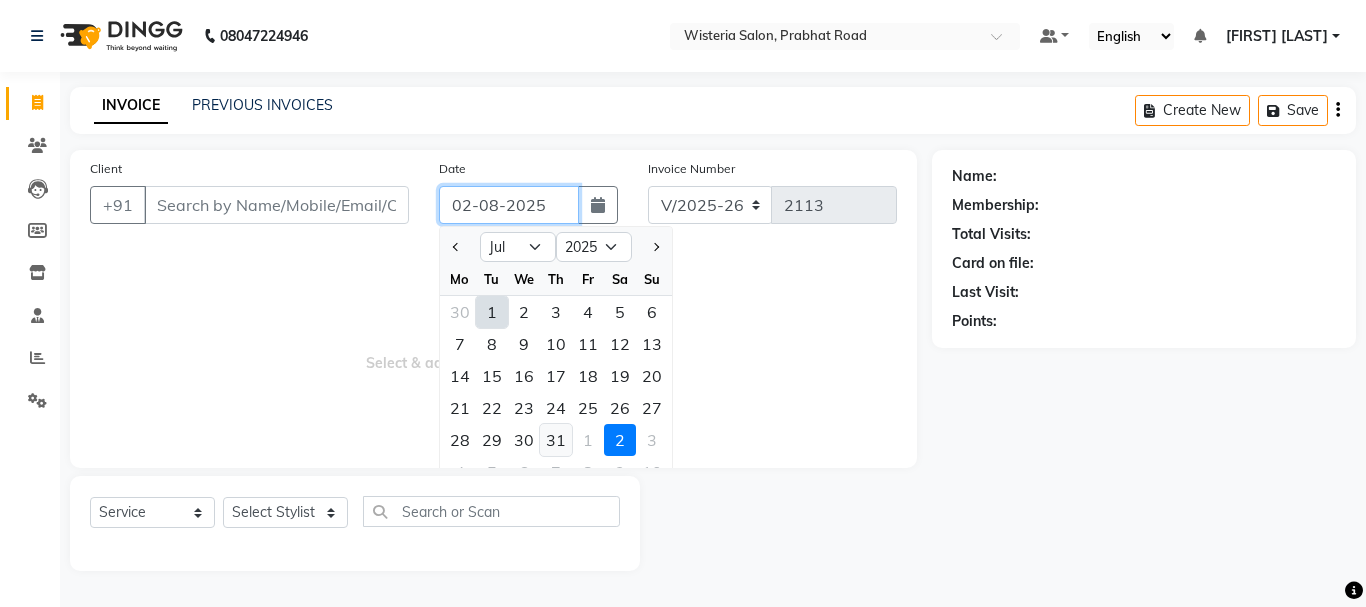 type on "31-07-2025" 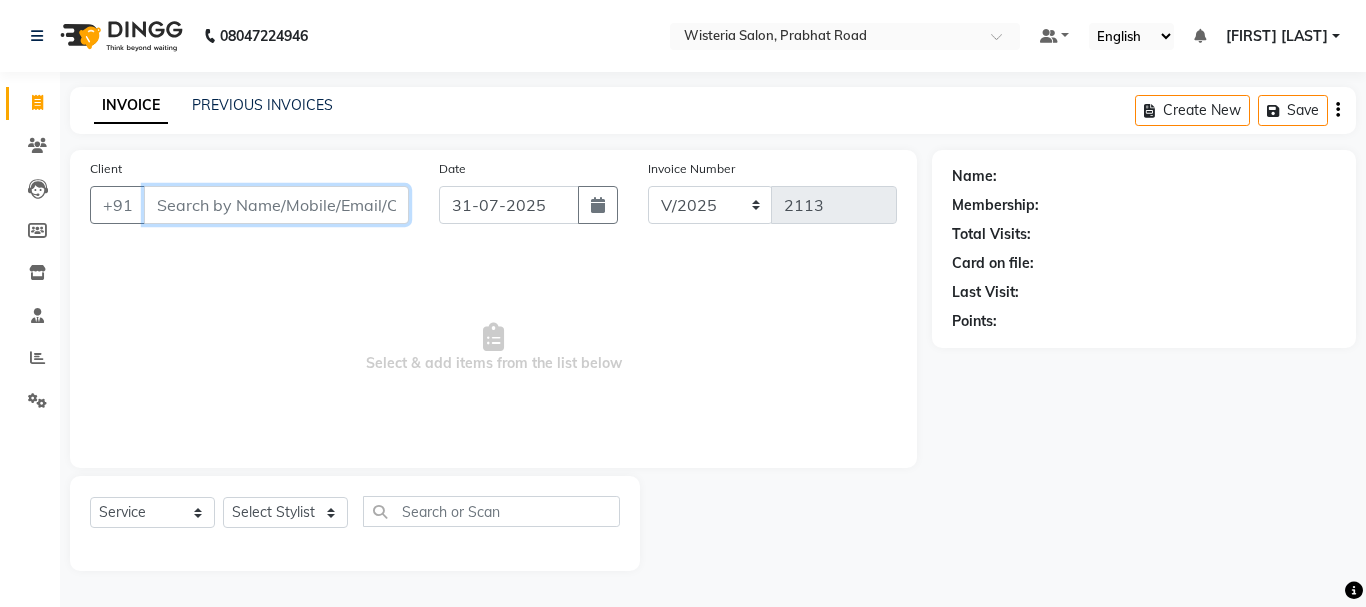click on "Client" at bounding box center (276, 205) 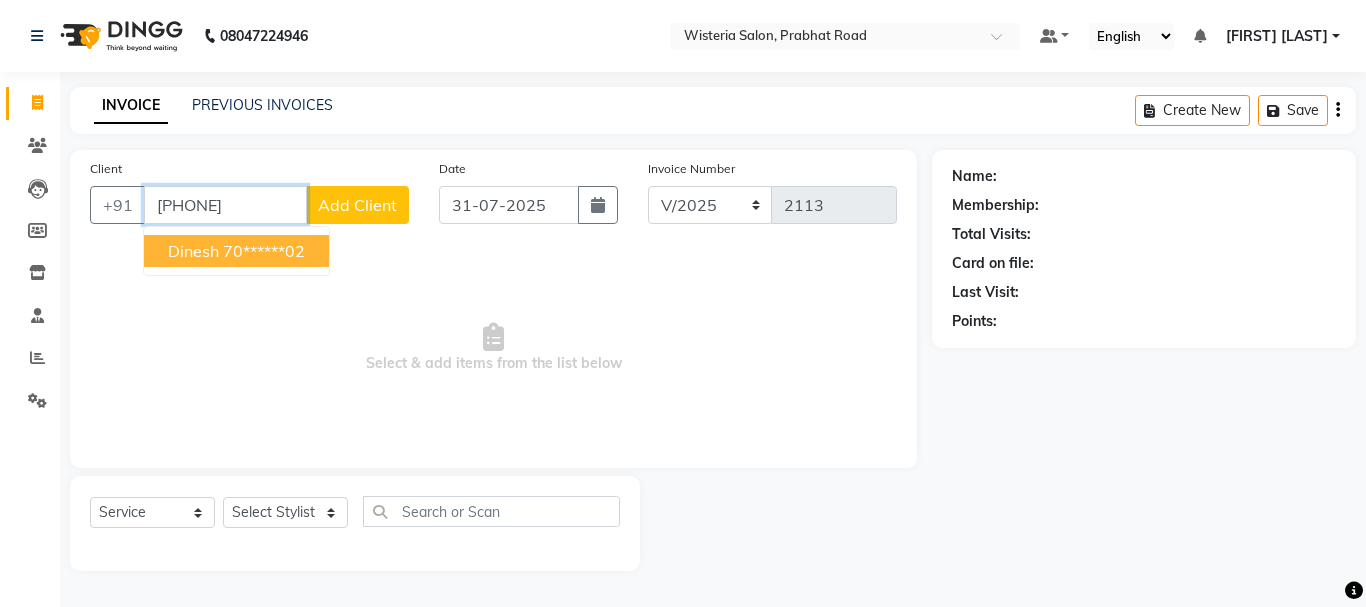 click on "dinesh" at bounding box center (193, 251) 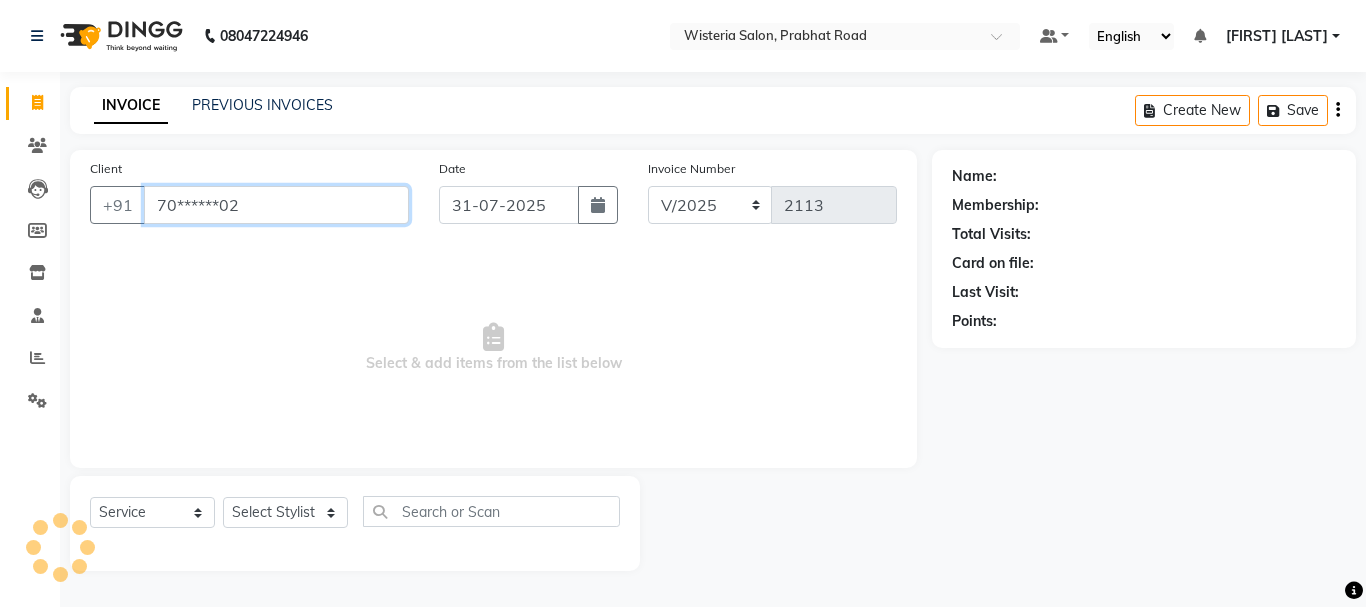type on "70******02" 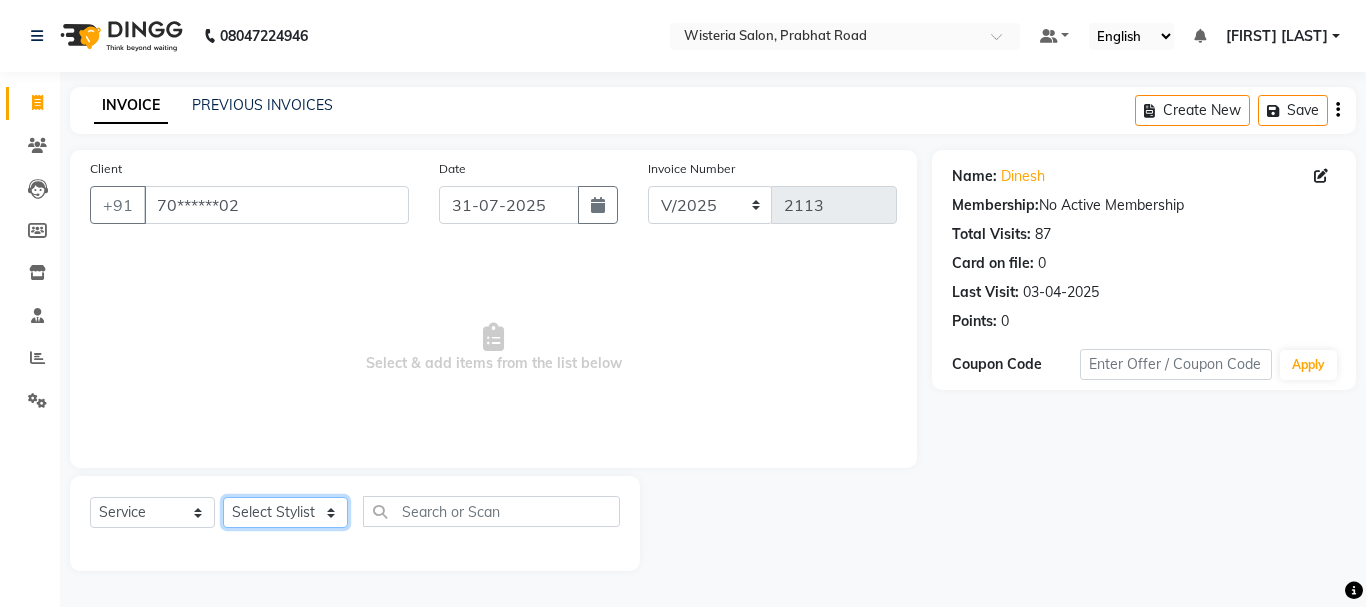 click on "Select Stylist [FIRST] [FIRST] [FIRST] [FIRST] [FIRST] [FIRST] [FIRST] [FIRST] [FIRST] [FIRST] [FIRST] [FIRST] [FIRST] [FIRST] [FIRST] [FIRST] [FIRST]" 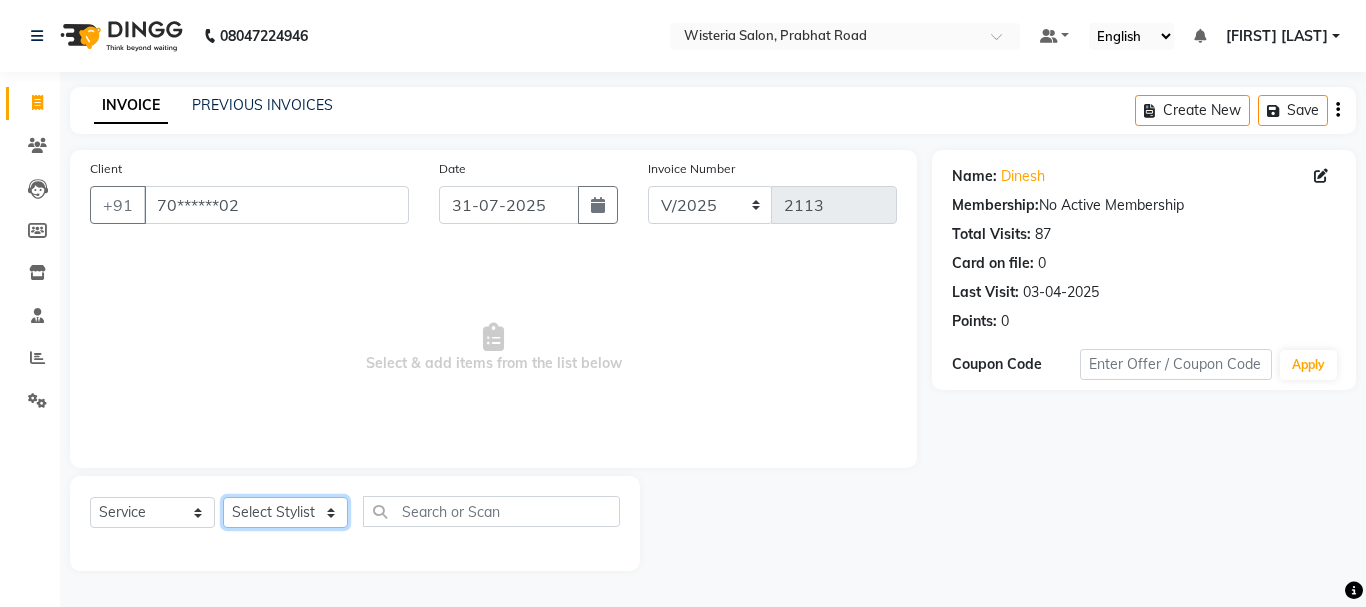 select on "30889" 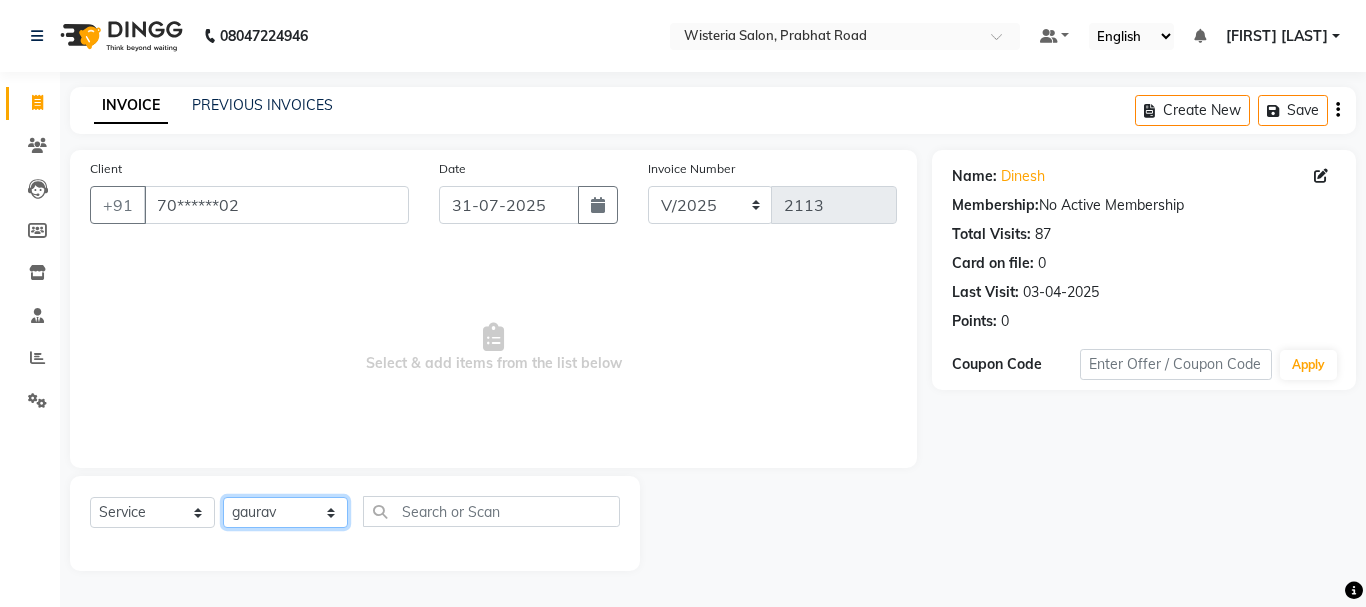 click on "Select Stylist [FIRST] [FIRST] [FIRST] [FIRST] [FIRST] [FIRST] [FIRST] [FIRST] [FIRST] [FIRST] [FIRST] [FIRST] [FIRST] [FIRST] [FIRST] [FIRST] [FIRST]" 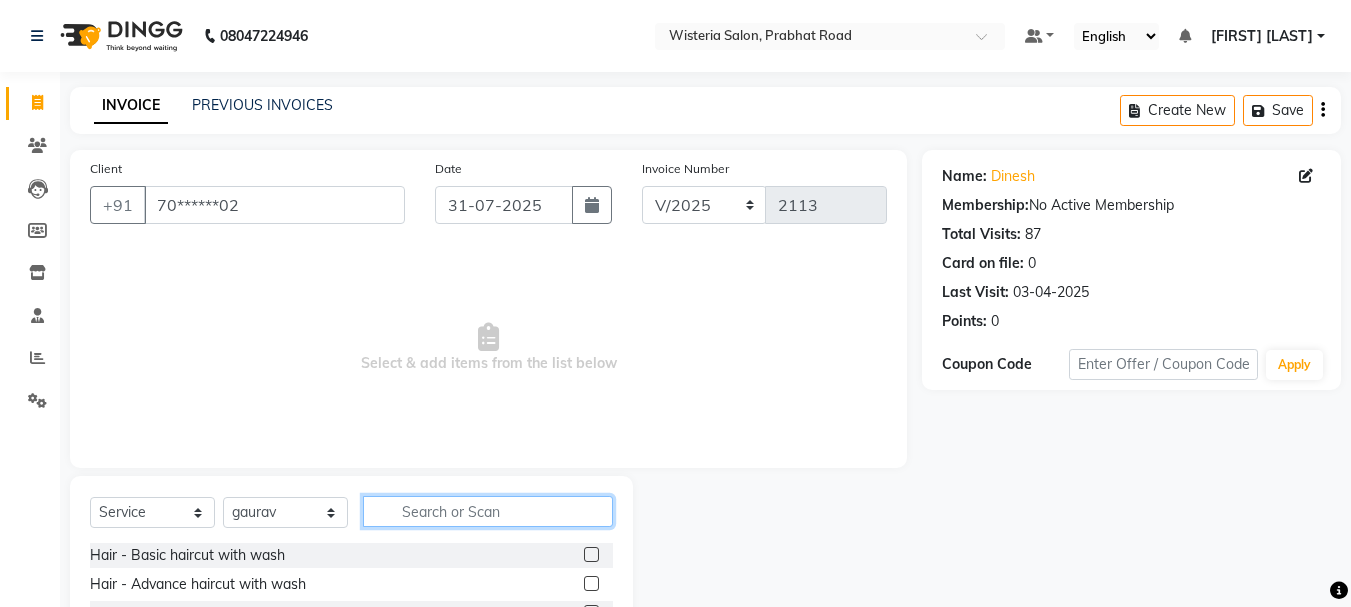 click 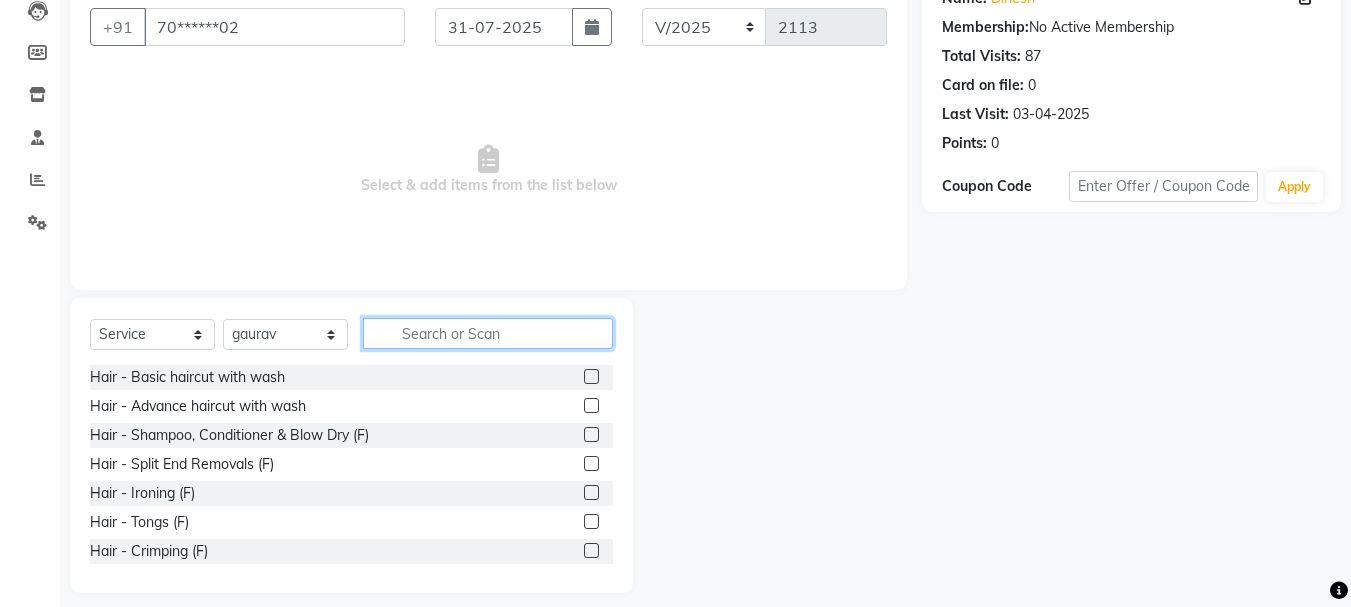 scroll, scrollTop: 194, scrollLeft: 0, axis: vertical 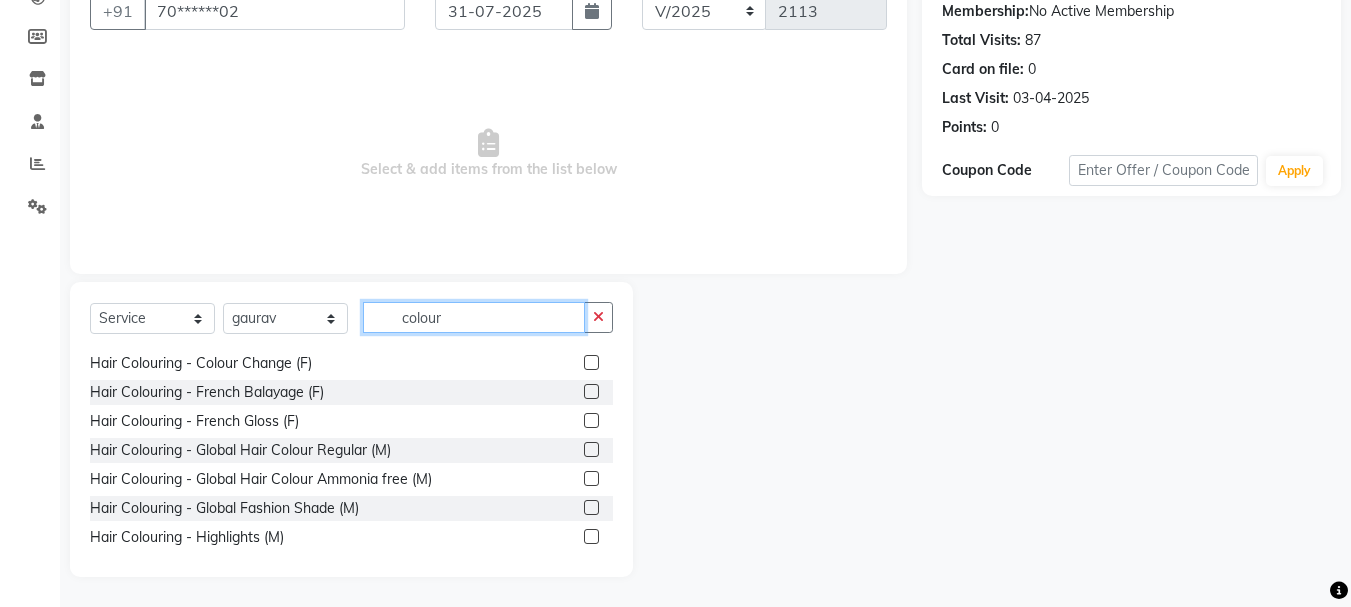 type on "colour" 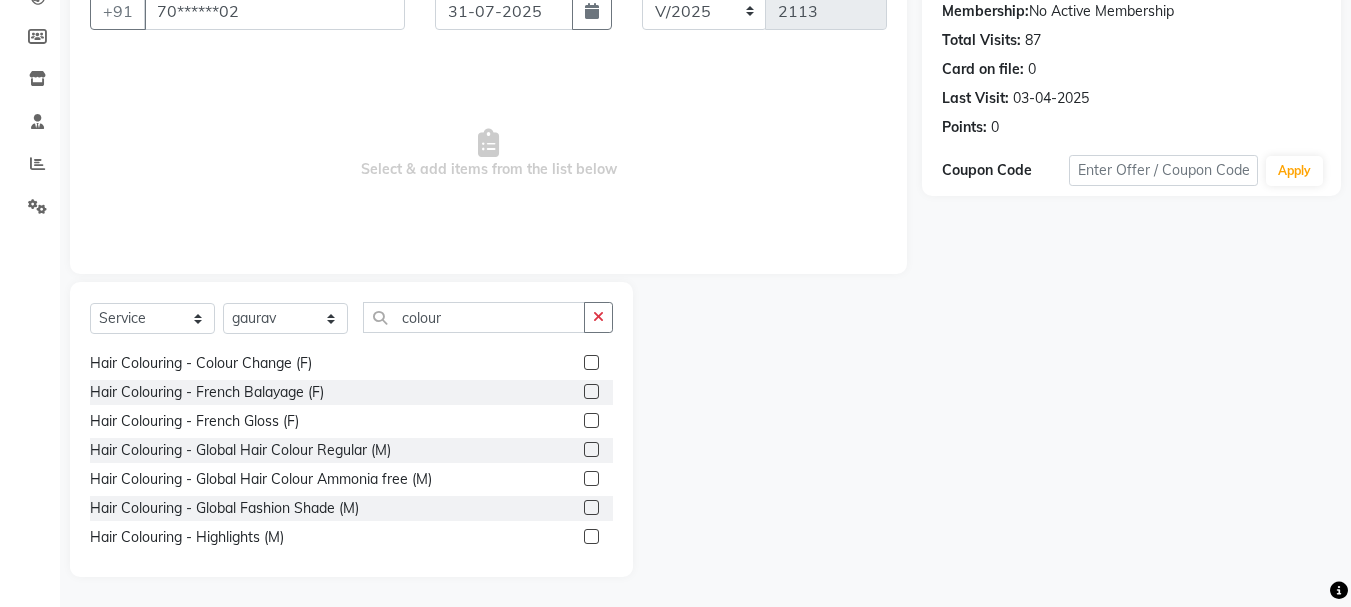 click 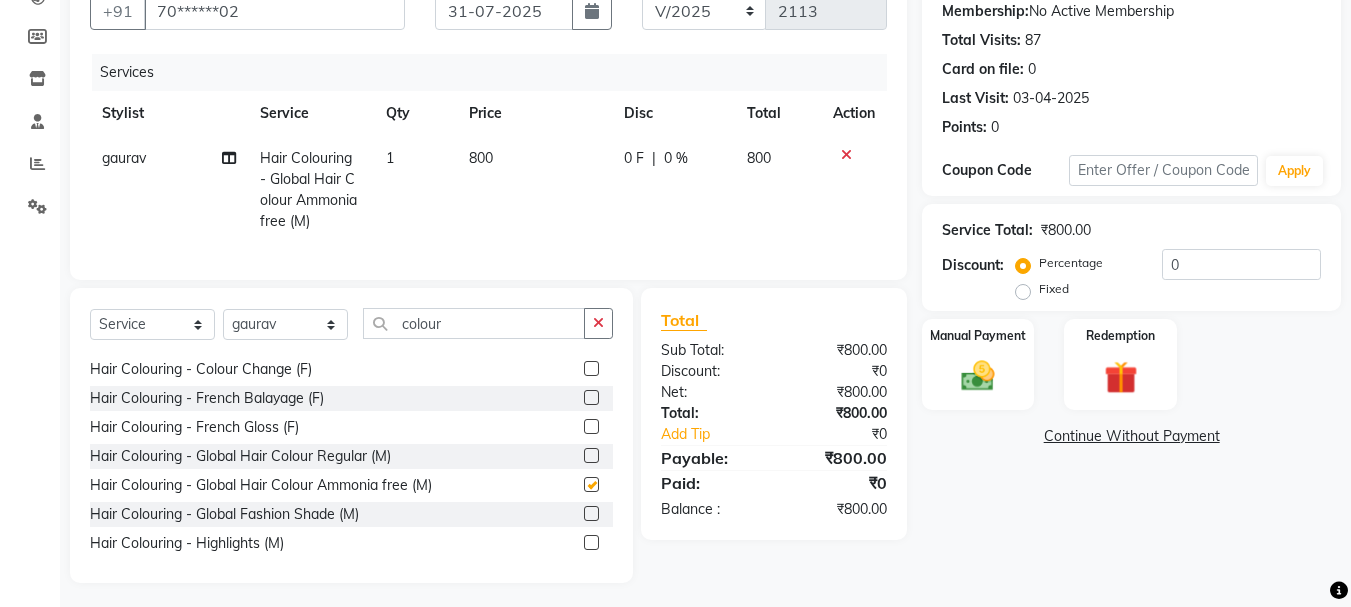 checkbox on "false" 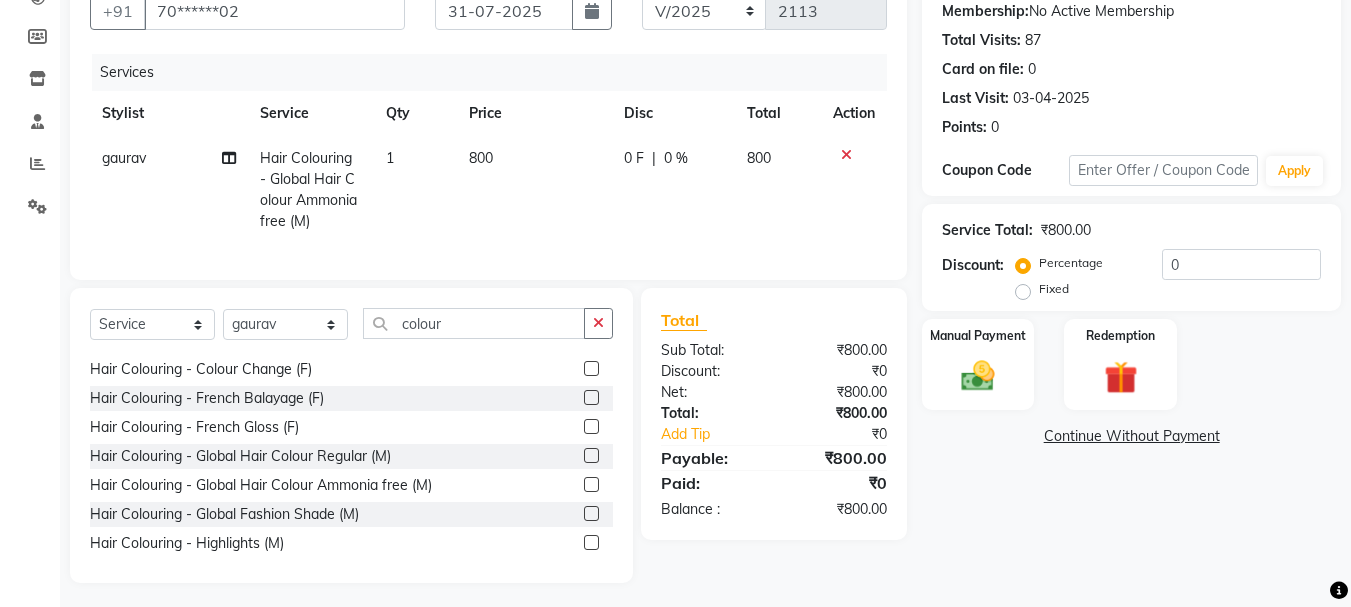 click on "800" 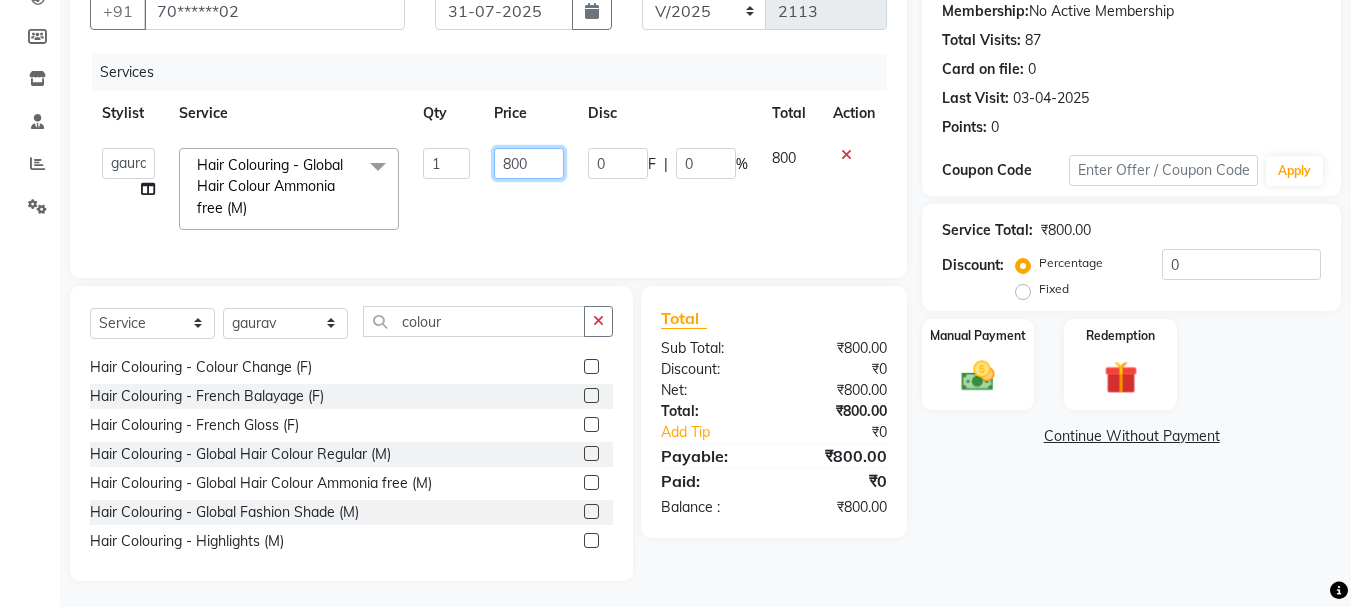 click on "800" 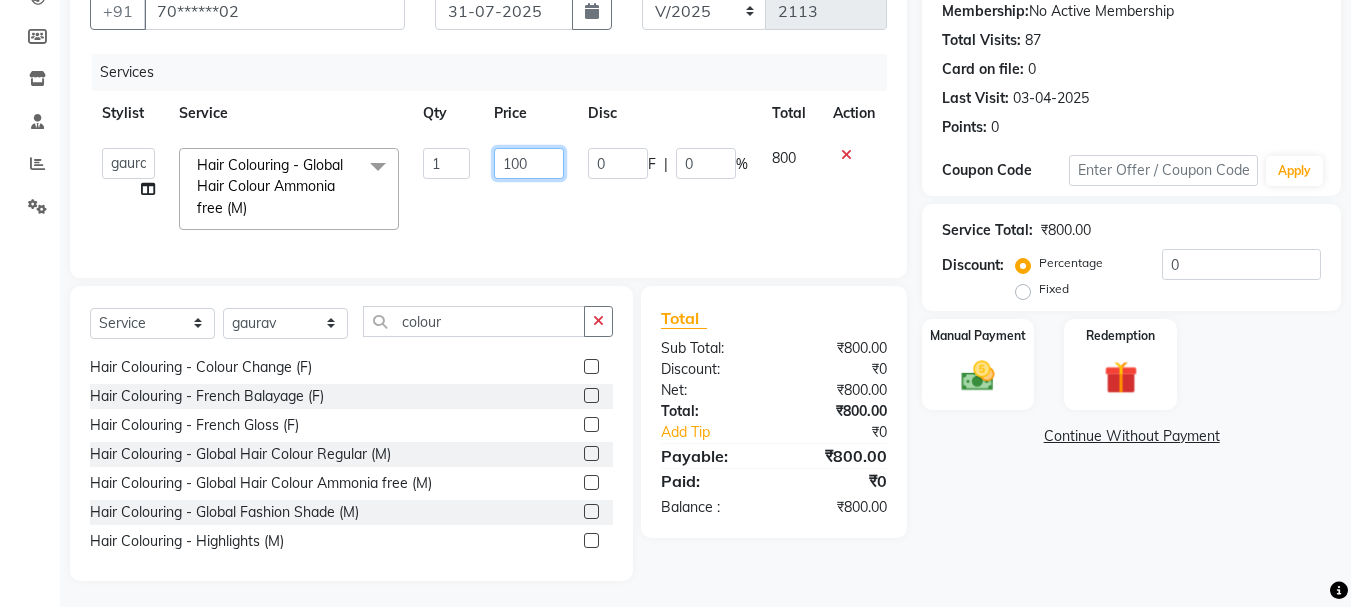 type on "1200" 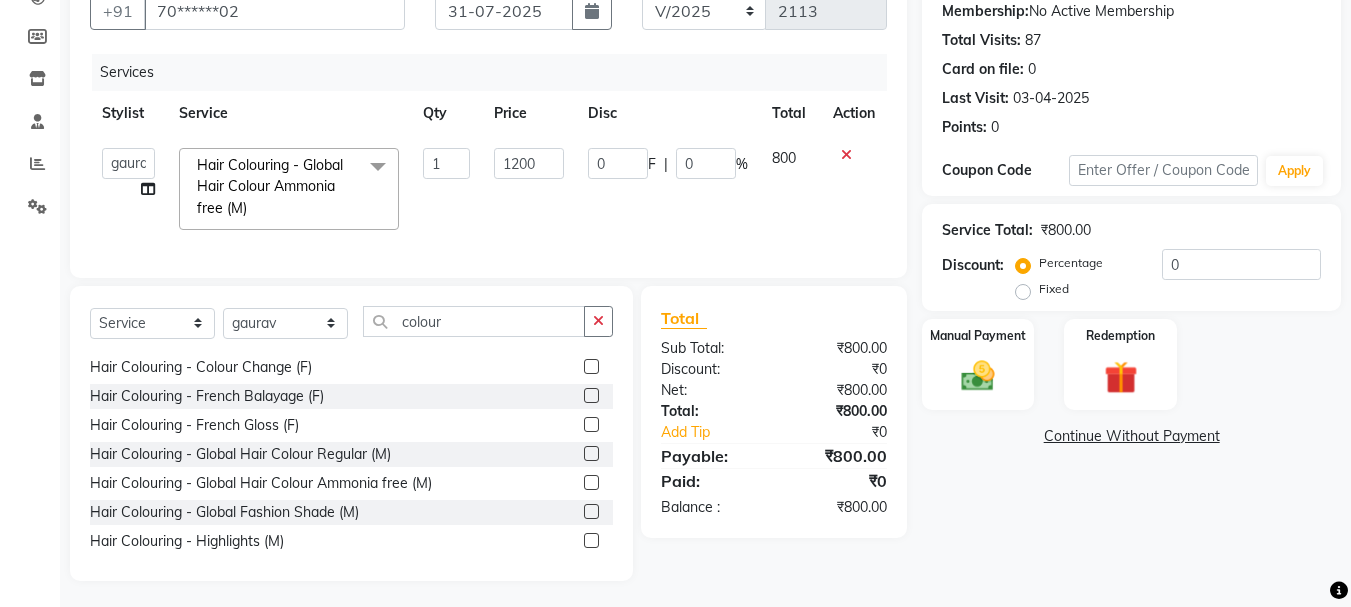 click on "1200" 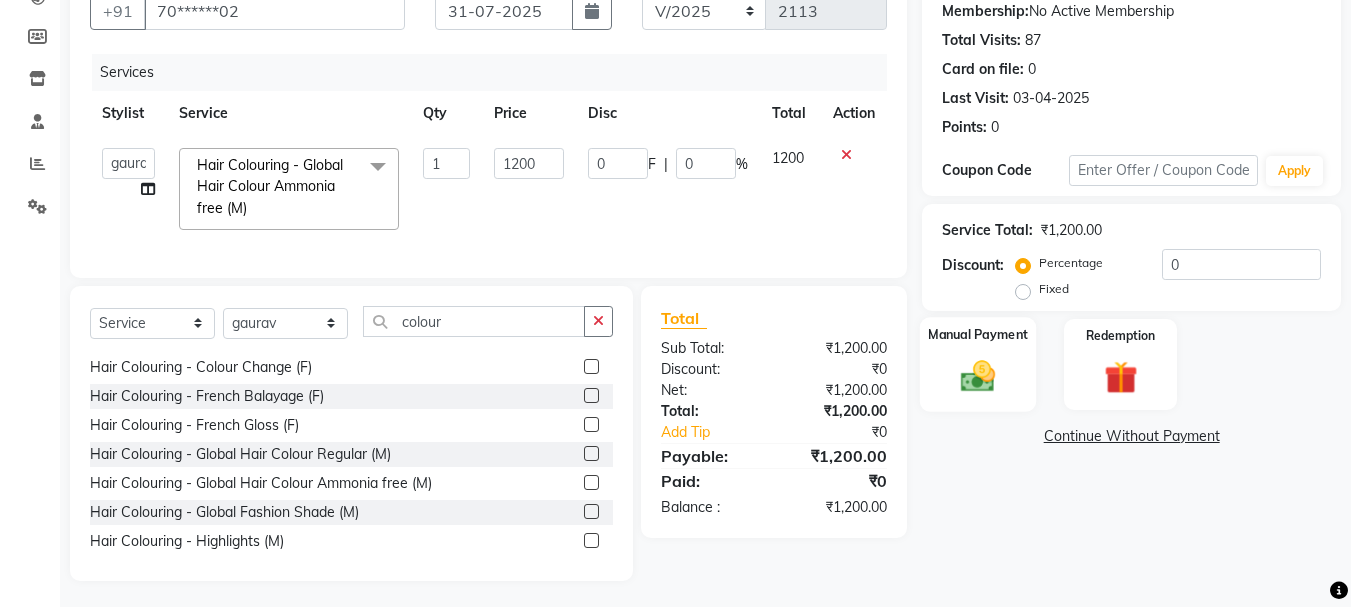 click 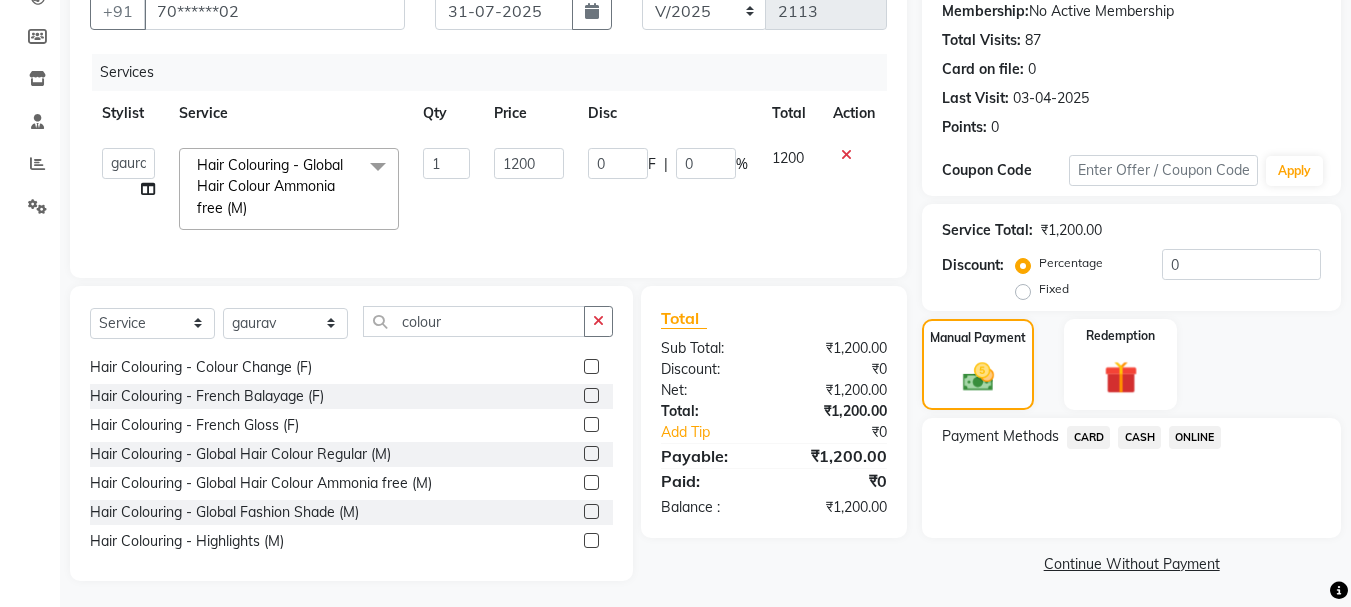 click on "ONLINE" 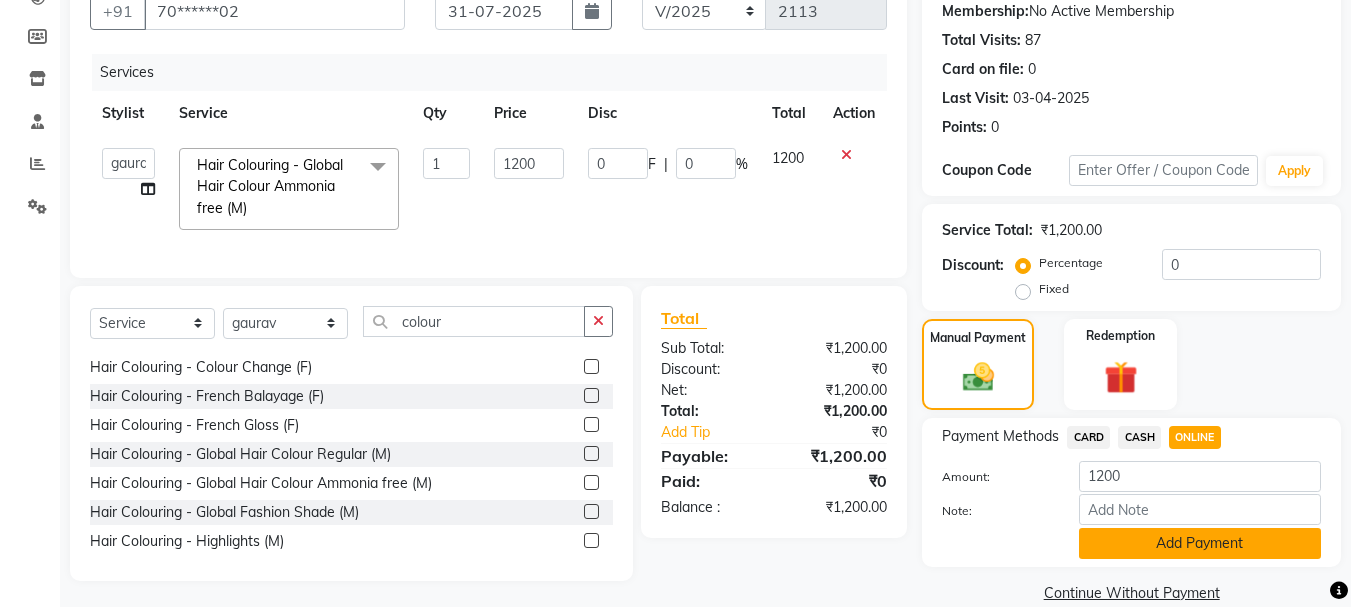 click on "Add Payment" 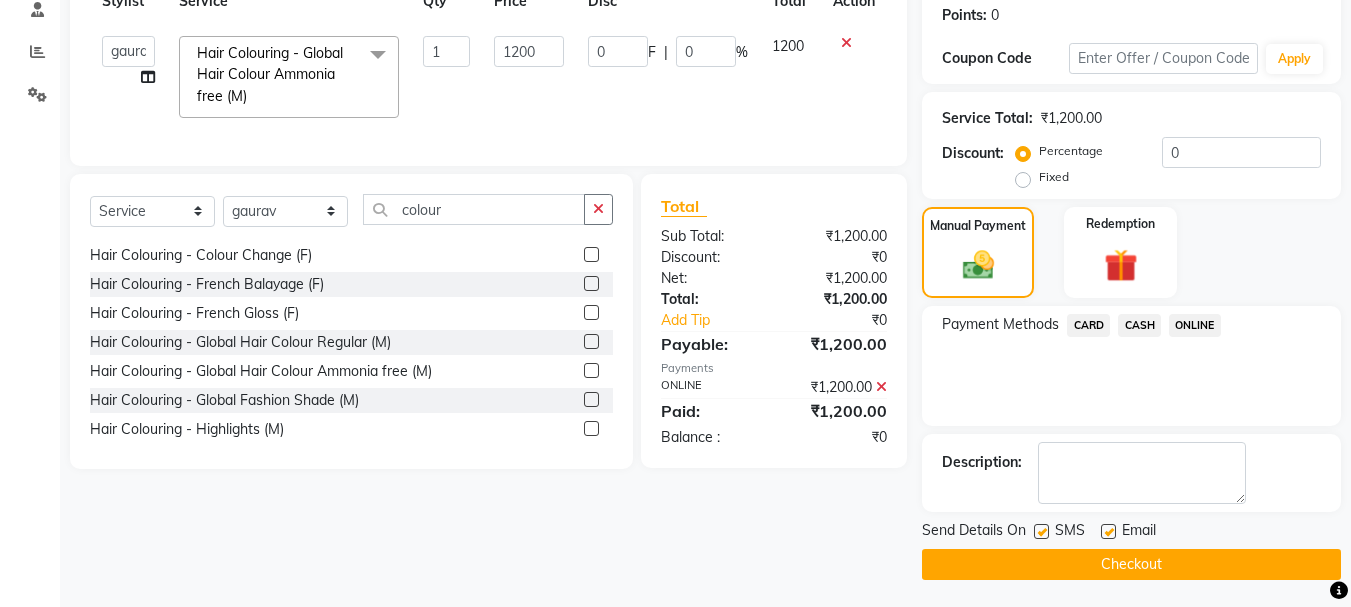 scroll, scrollTop: 309, scrollLeft: 0, axis: vertical 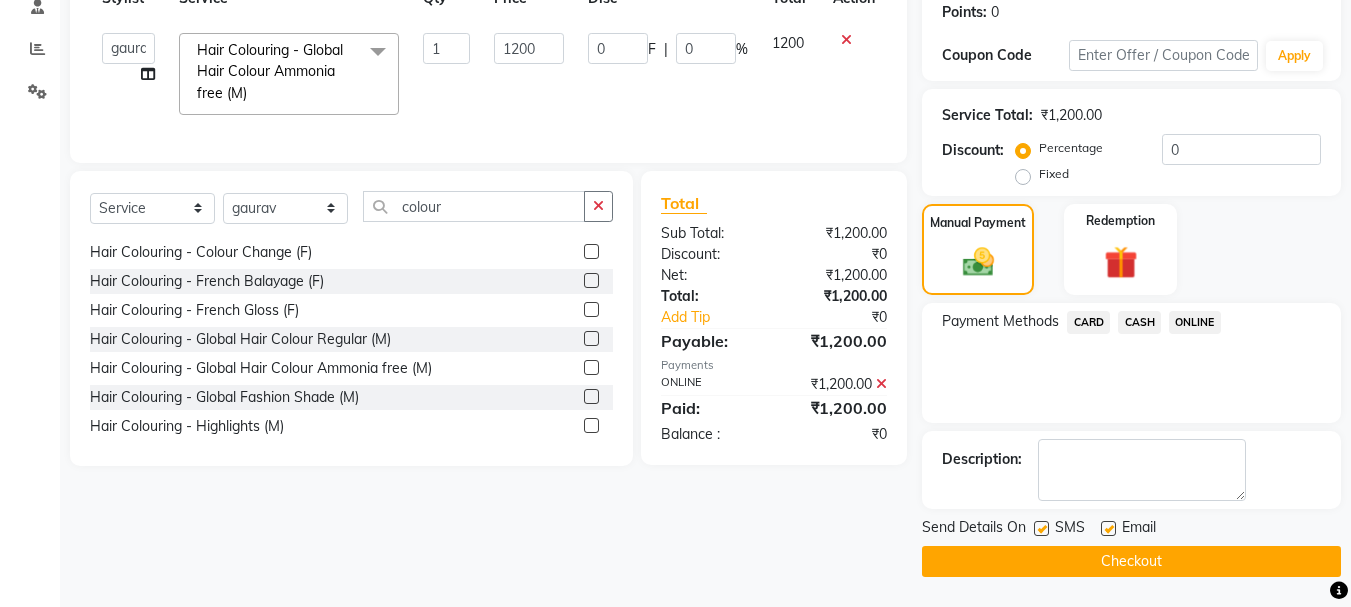 click on "Checkout" 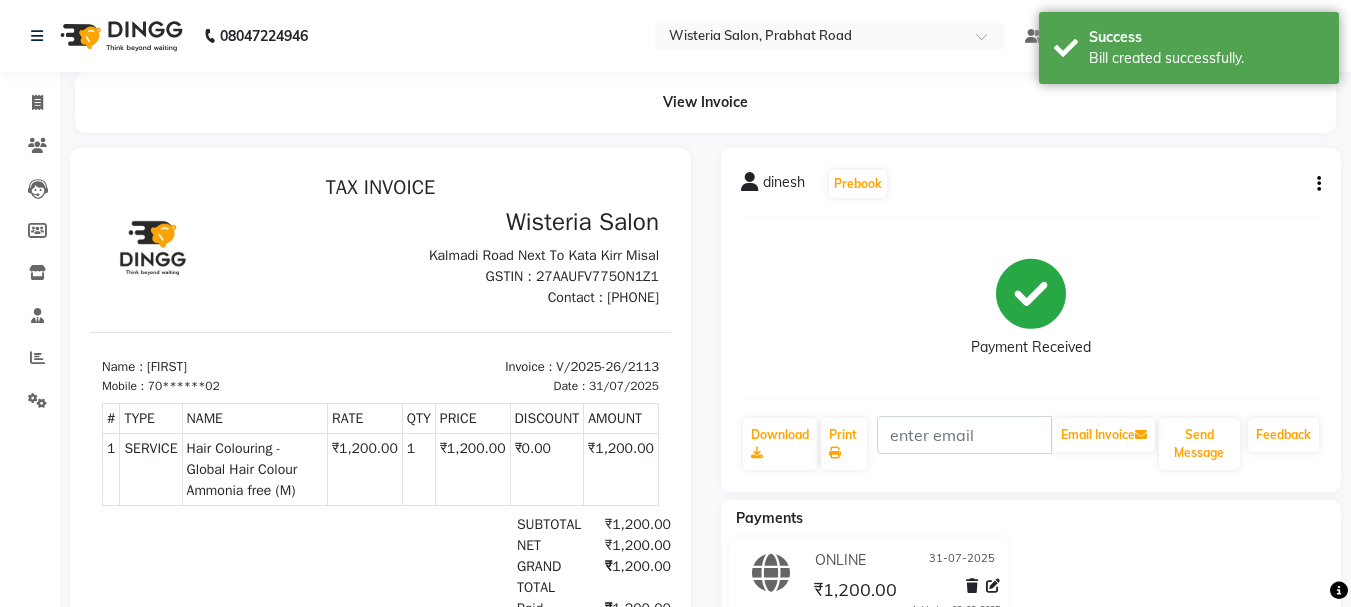 scroll, scrollTop: 0, scrollLeft: 0, axis: both 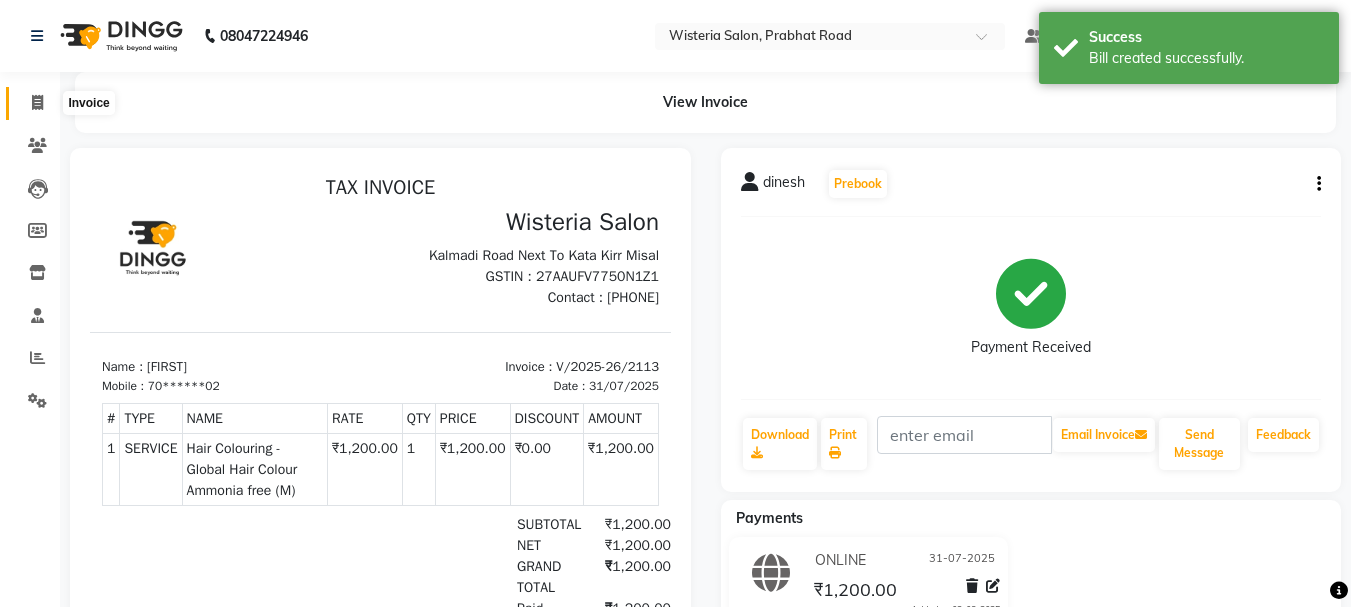 click 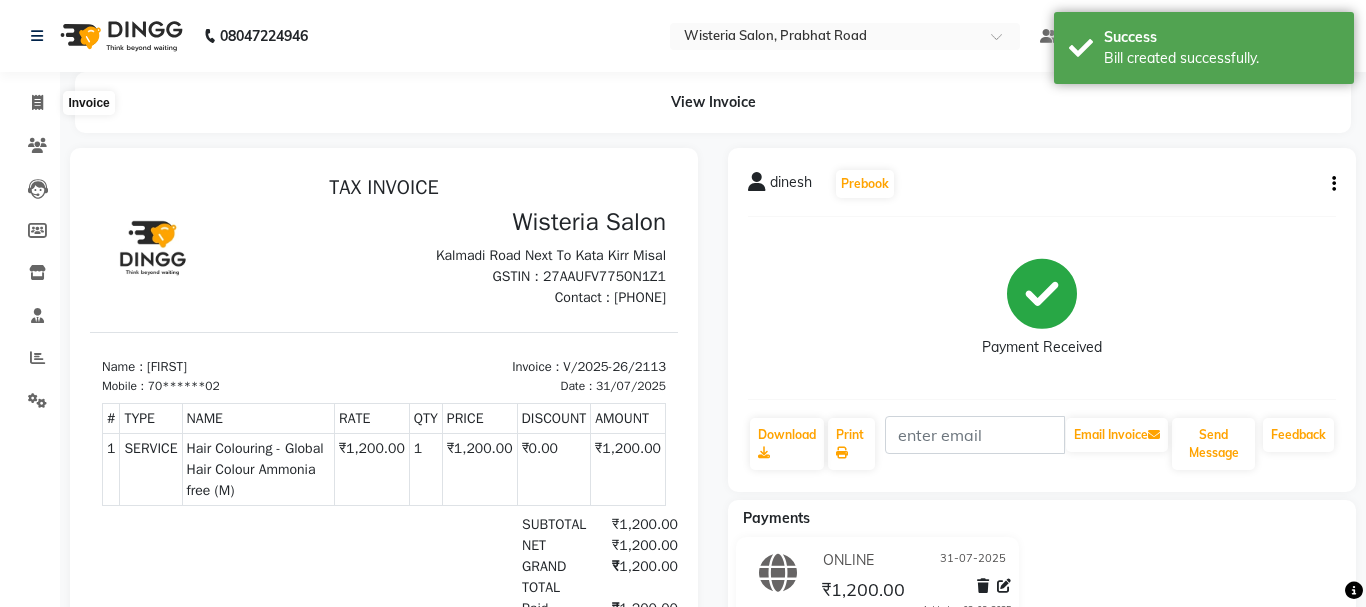 select on "911" 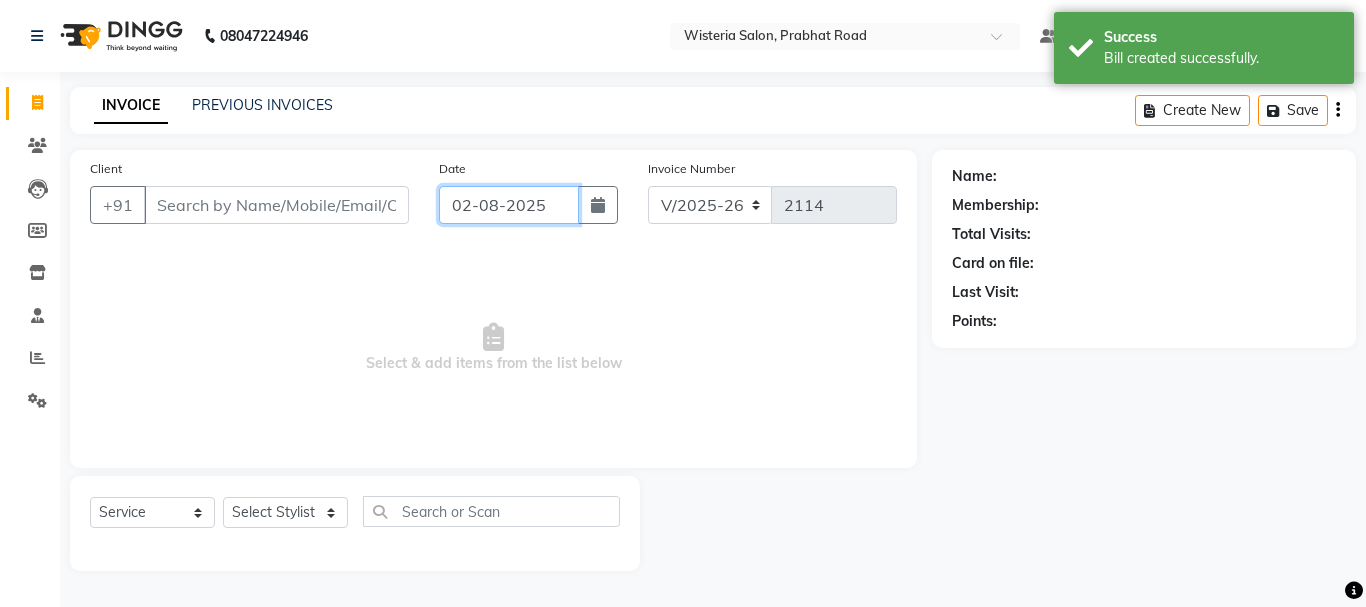 click on "02-08-2025" 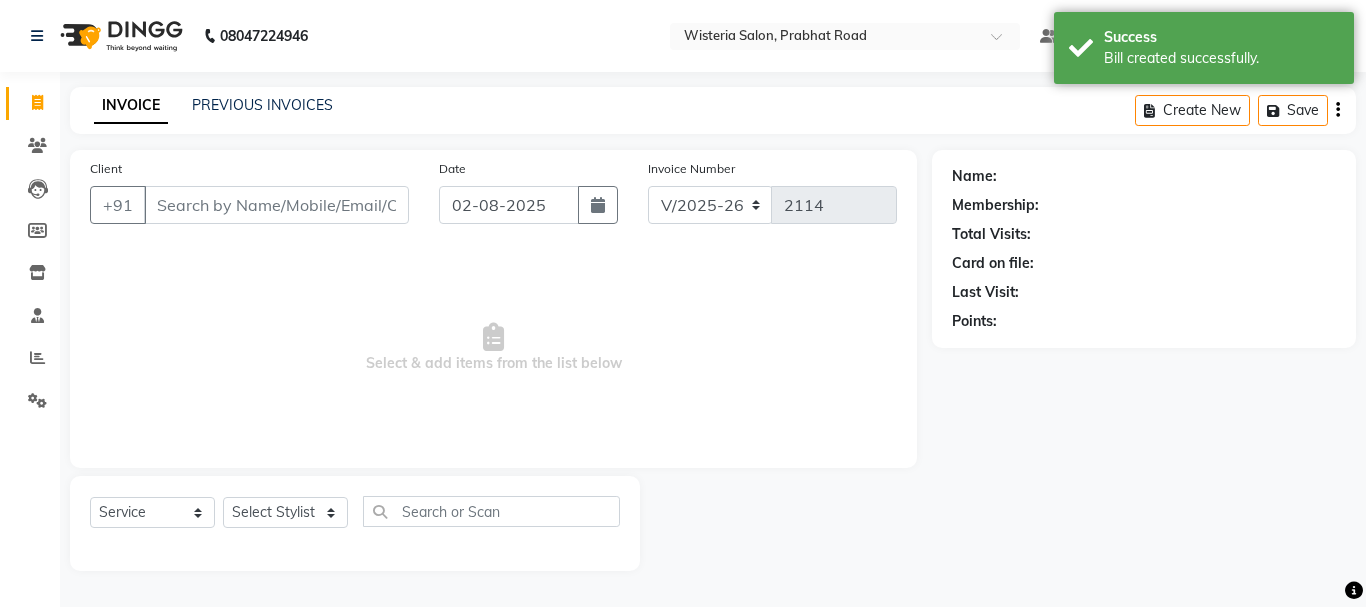 select on "8" 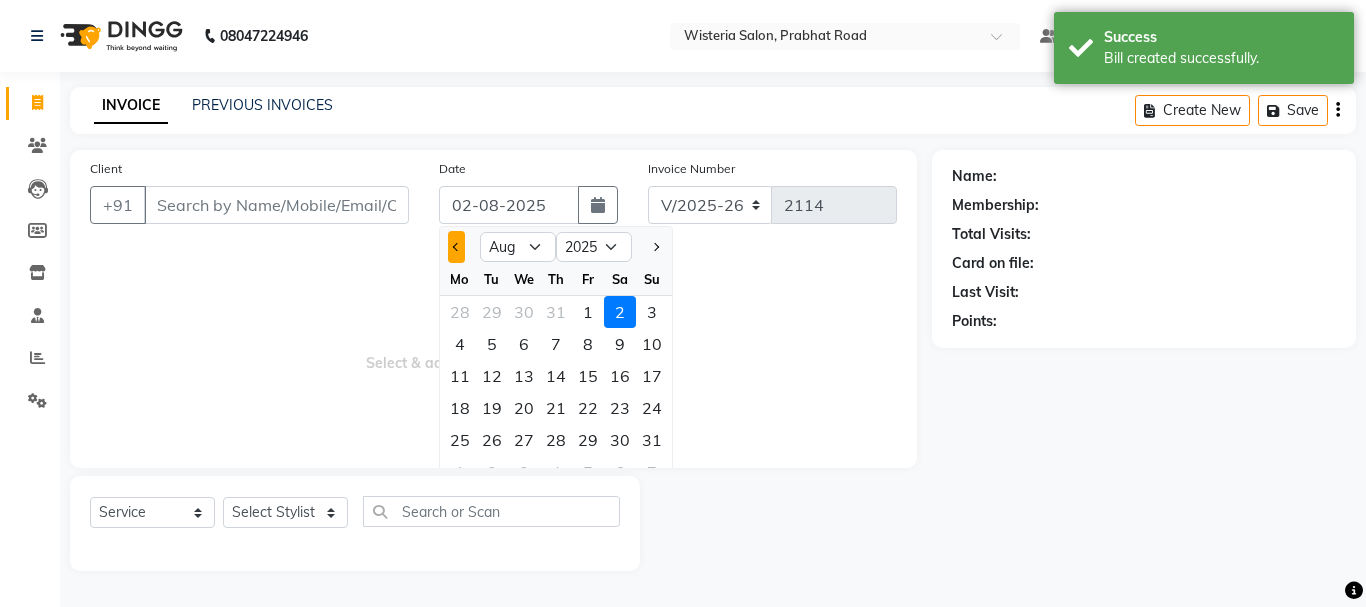 click 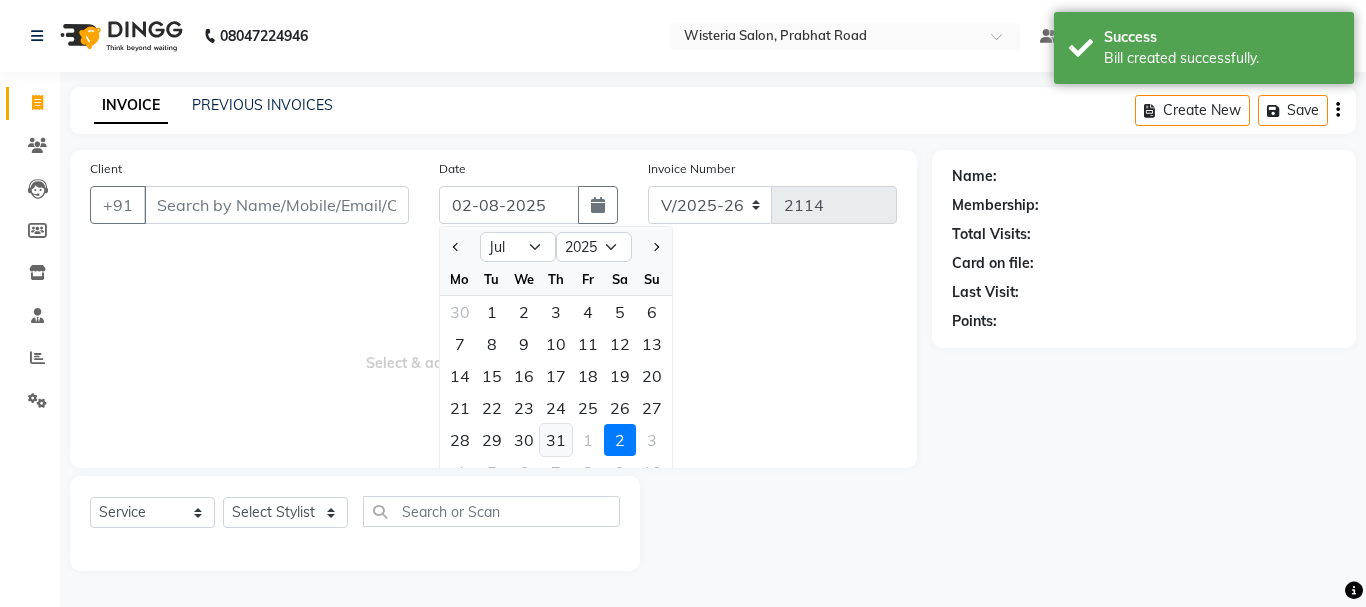 click on "31" 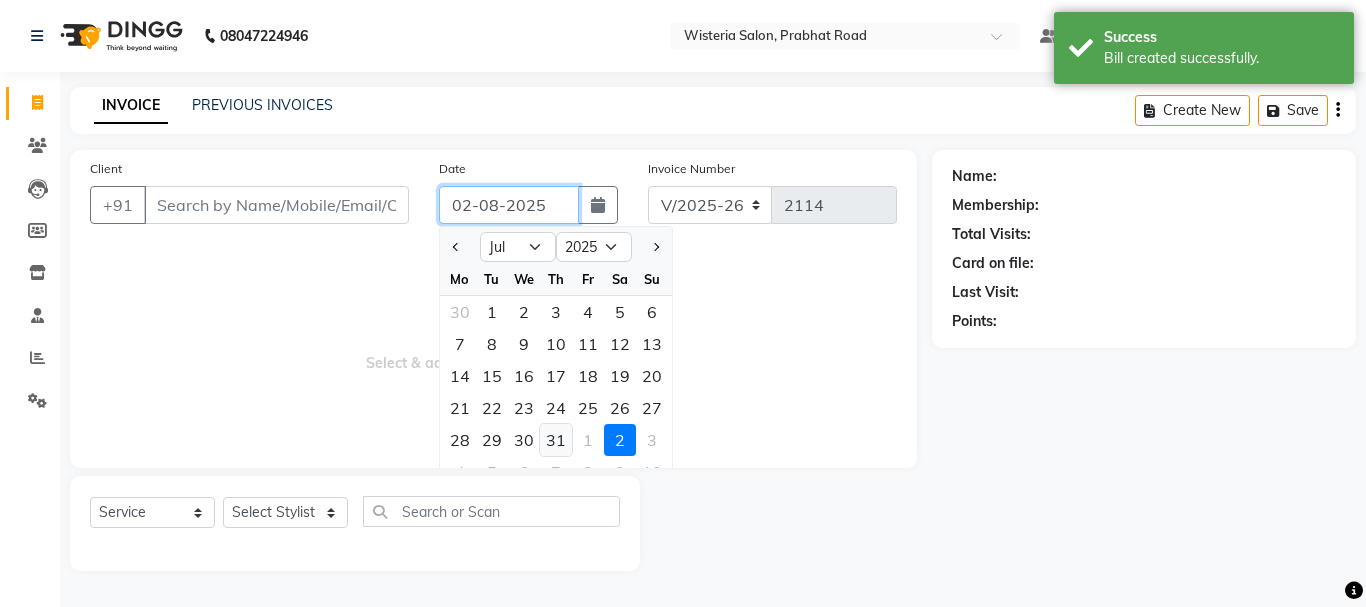 type on "31-07-2025" 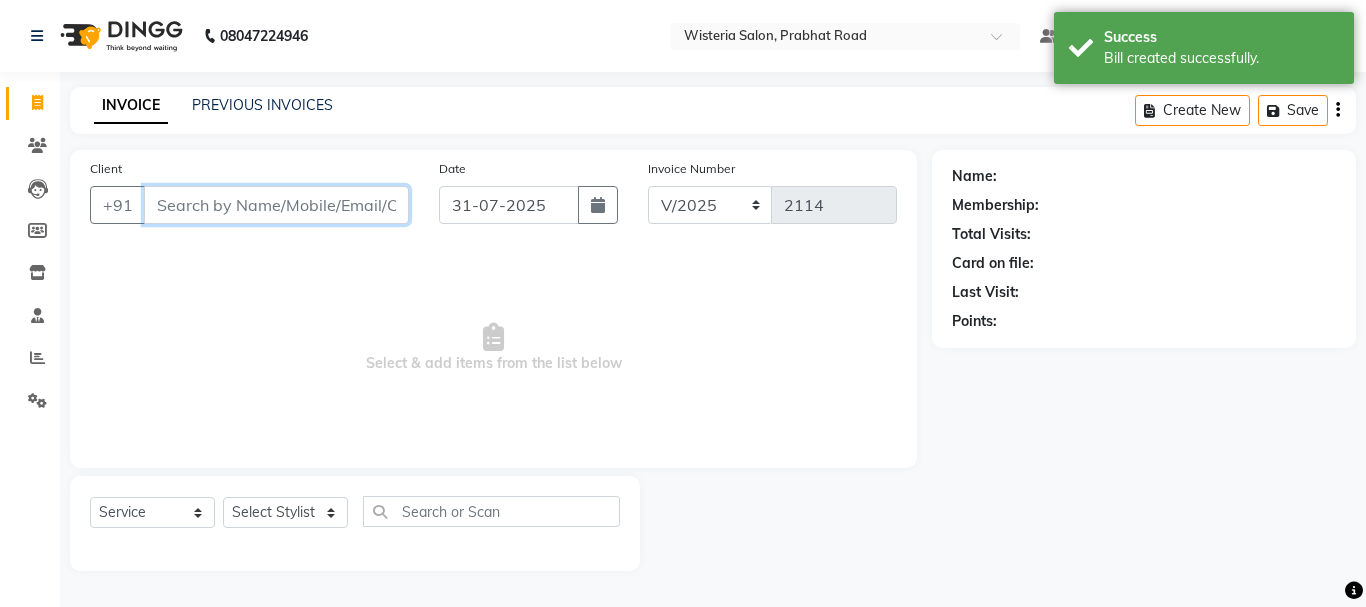 click on "Client" at bounding box center [276, 205] 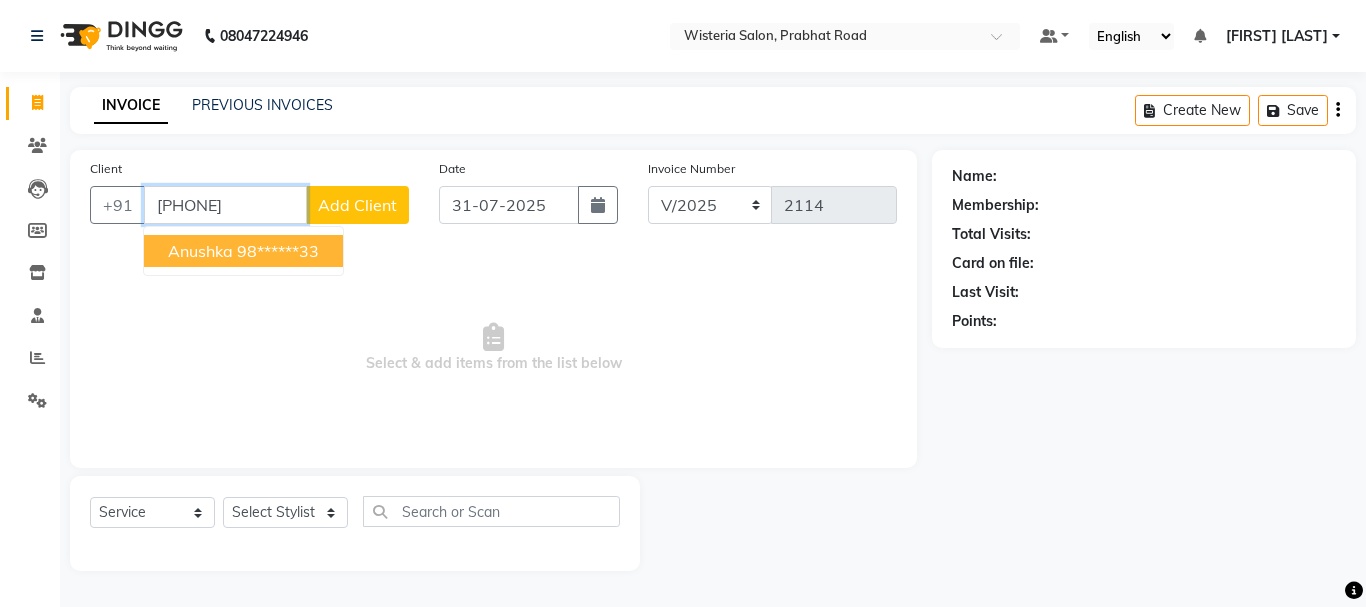 click on "98******33" at bounding box center [278, 251] 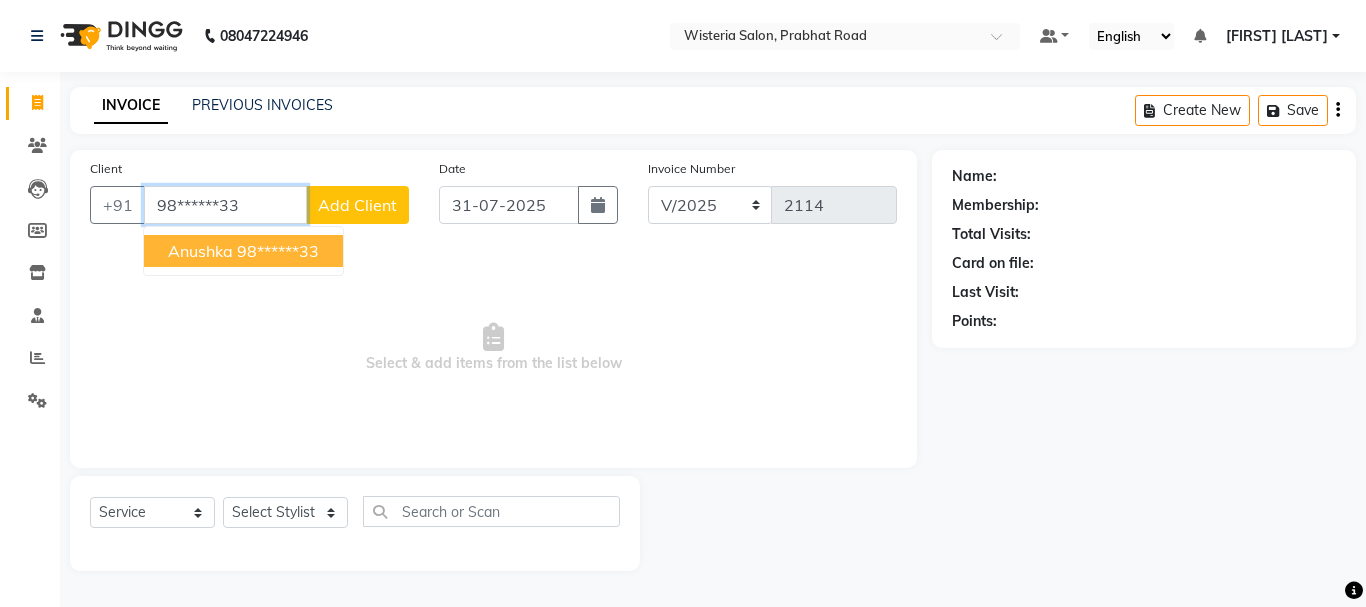 type on "98******33" 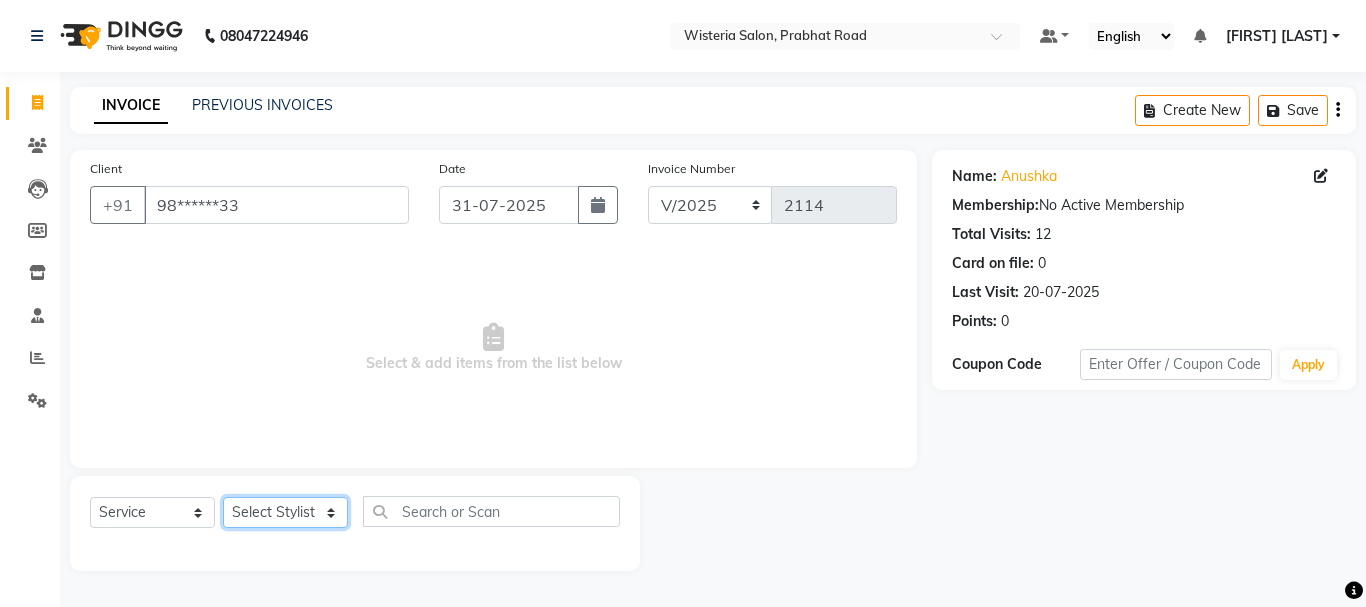 click on "Select Stylist [FIRST] [FIRST] [FIRST] [FIRST] [FIRST] [FIRST] [FIRST] [FIRST] [FIRST] [FIRST] [FIRST] [FIRST] [FIRST] [FIRST] [FIRST] [FIRST] [FIRST]" 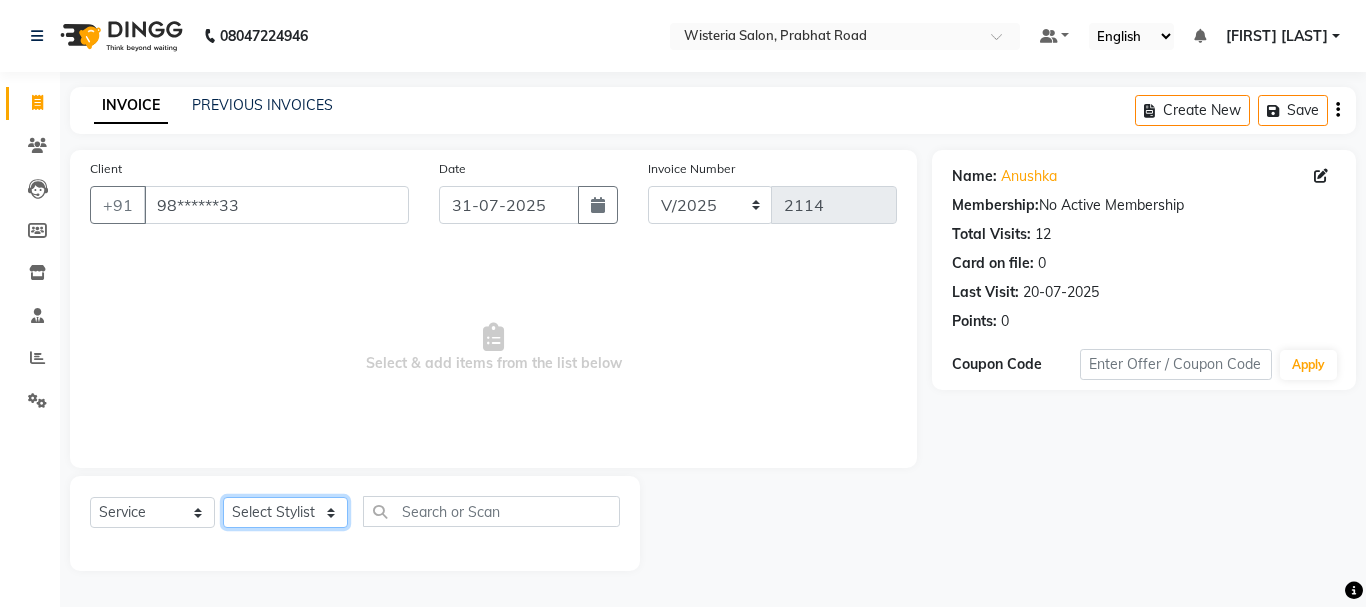 select on "15252" 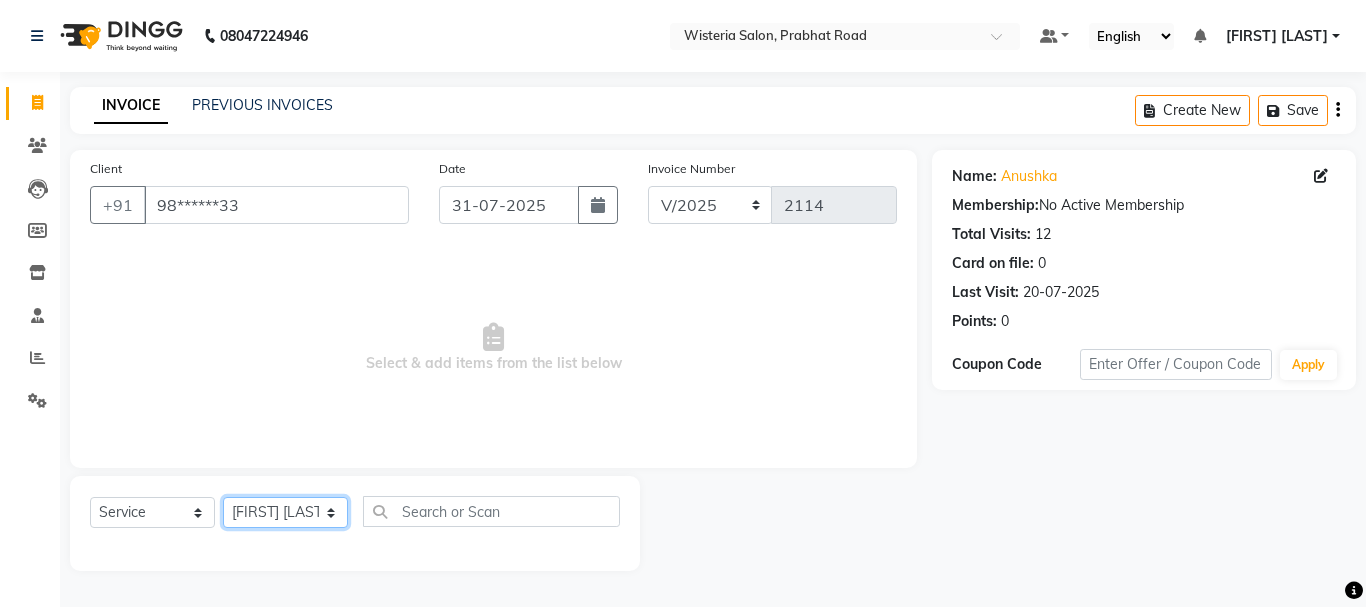 click on "Select Stylist [FIRST] [FIRST] [FIRST] [FIRST] [FIRST] [FIRST] [FIRST] [FIRST] [FIRST] [FIRST] [FIRST] [FIRST] [FIRST] [FIRST] [FIRST] [FIRST] [FIRST]" 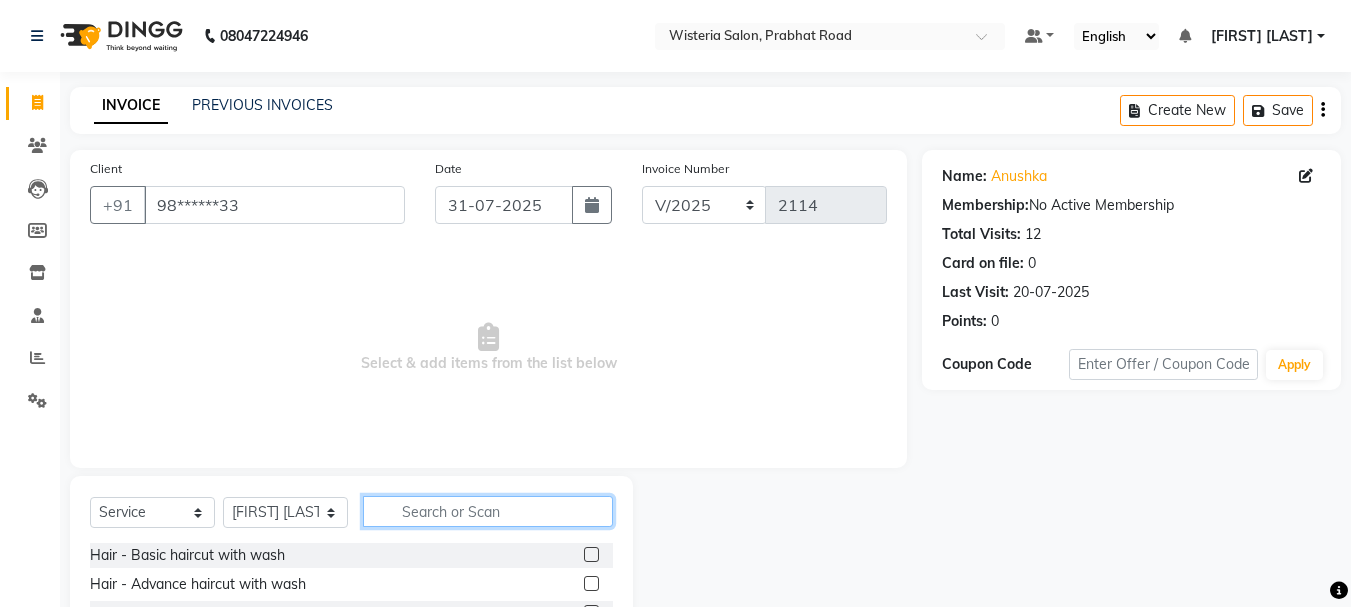 click 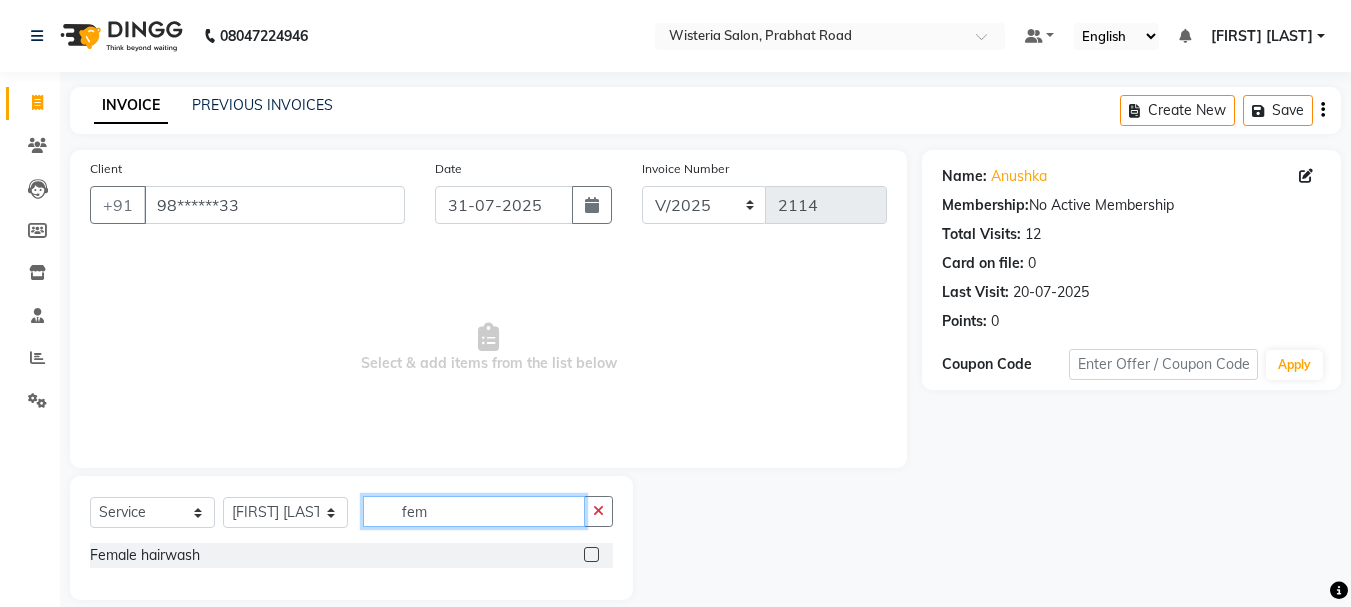 type on "fem" 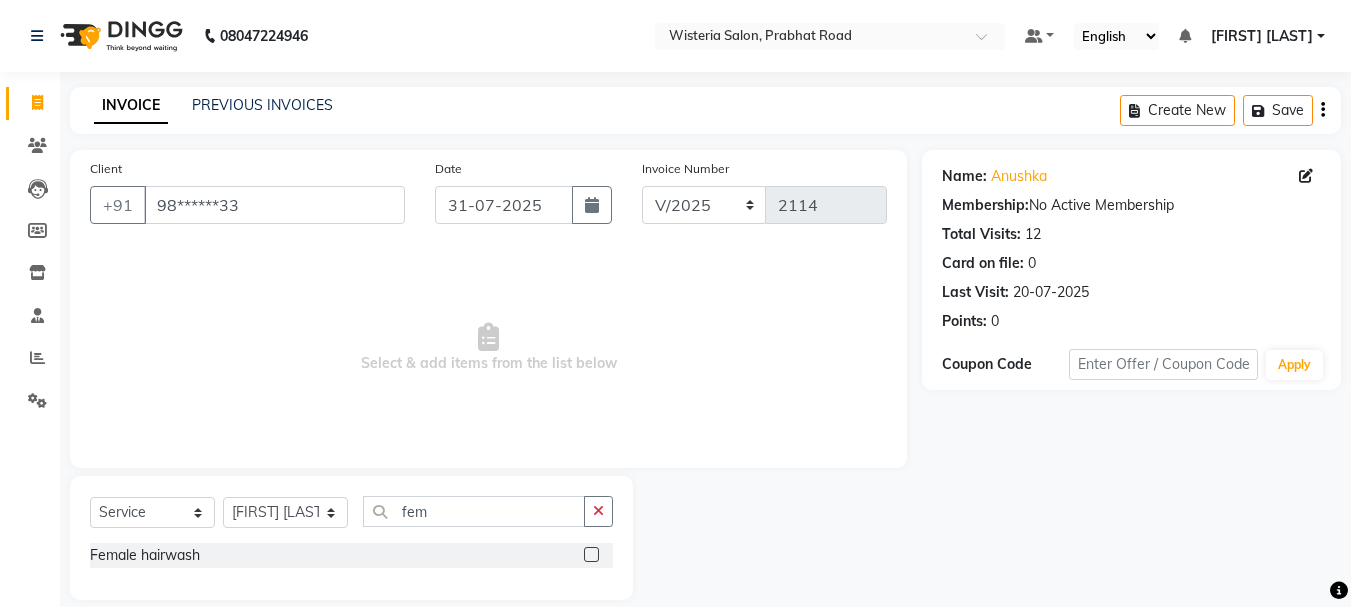 click 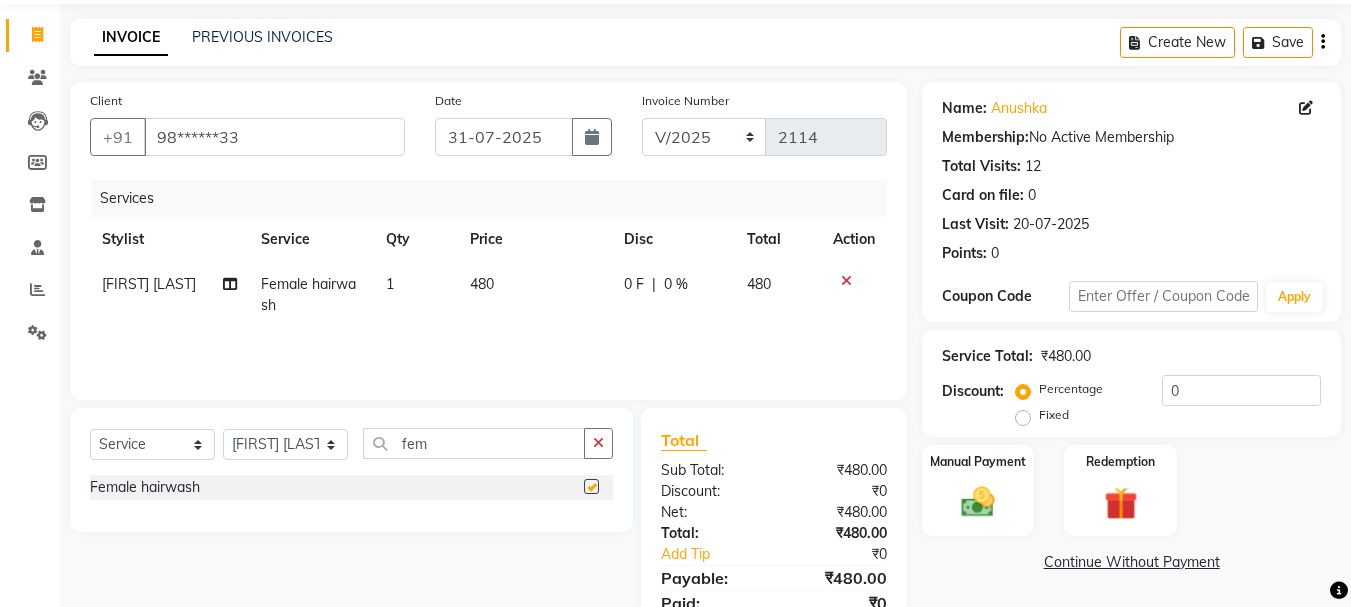 checkbox on "false" 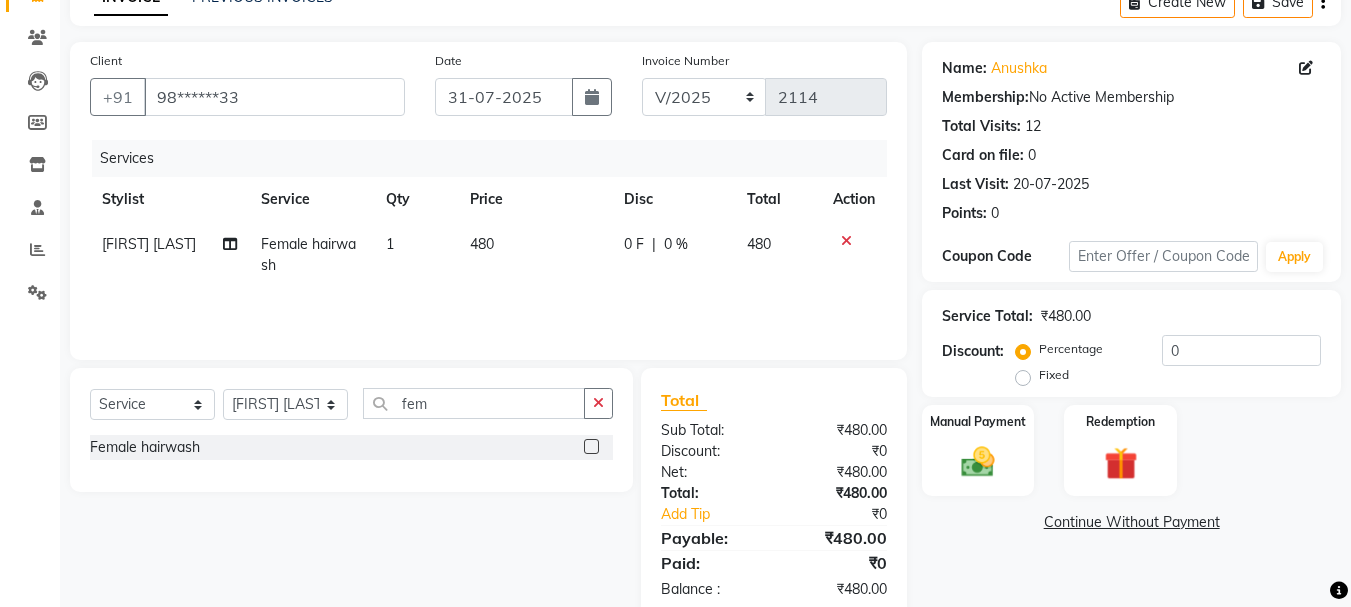 scroll, scrollTop: 111, scrollLeft: 0, axis: vertical 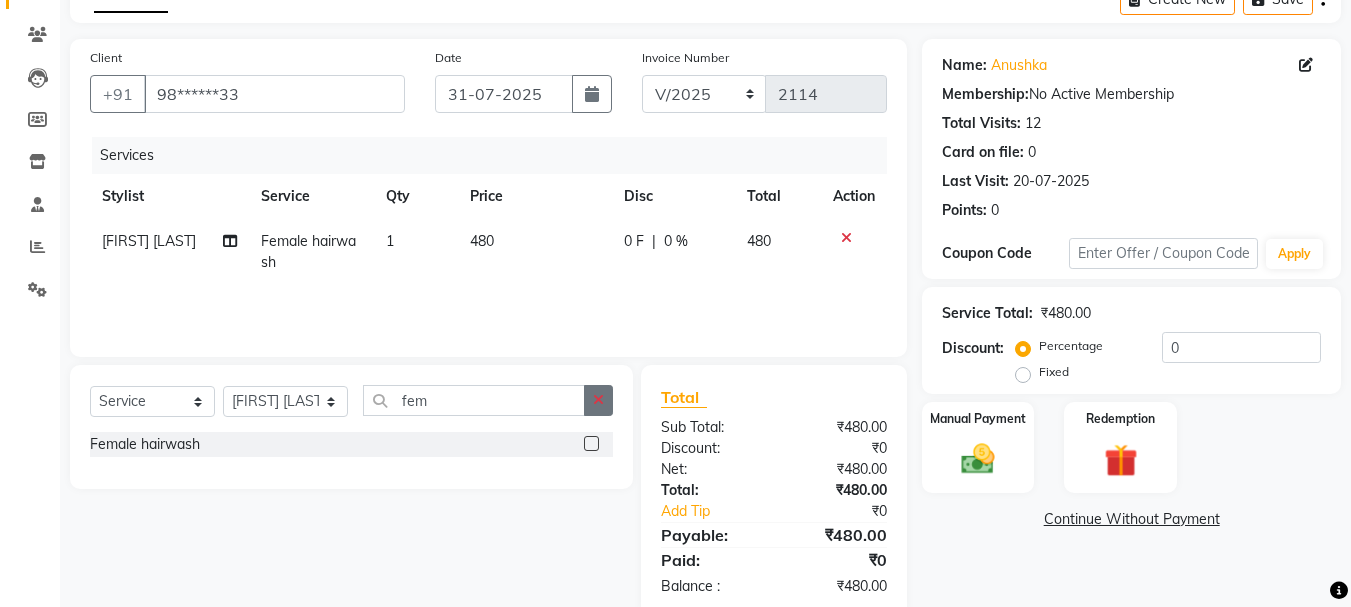 click 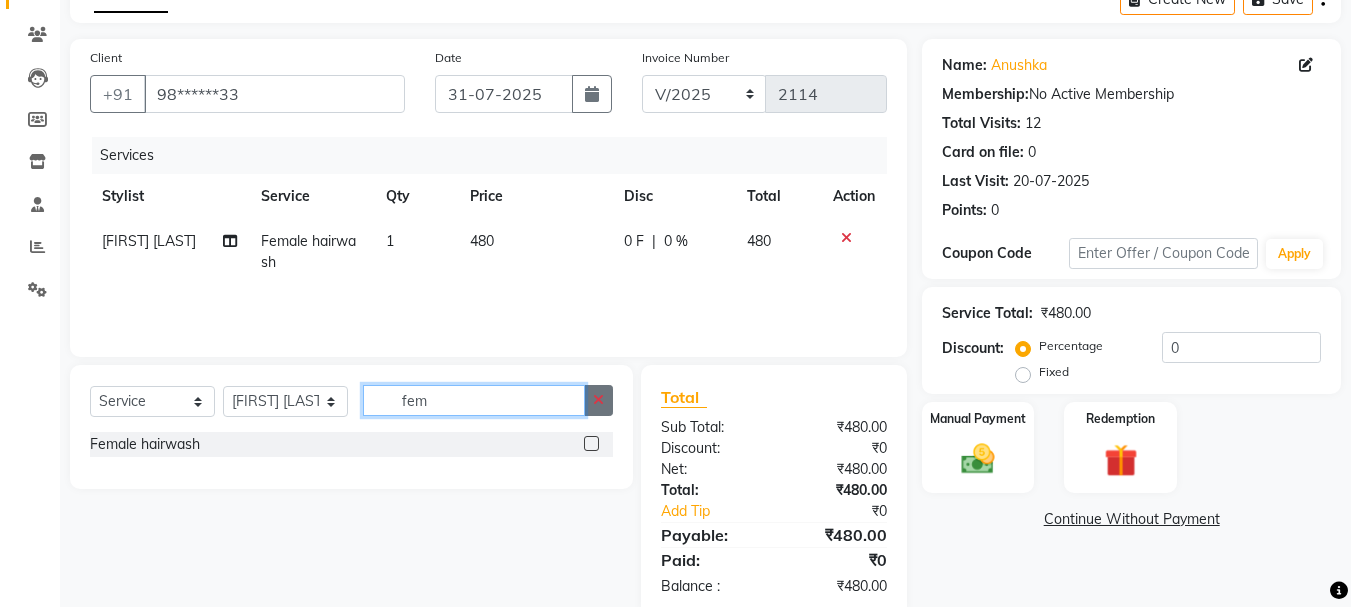 type 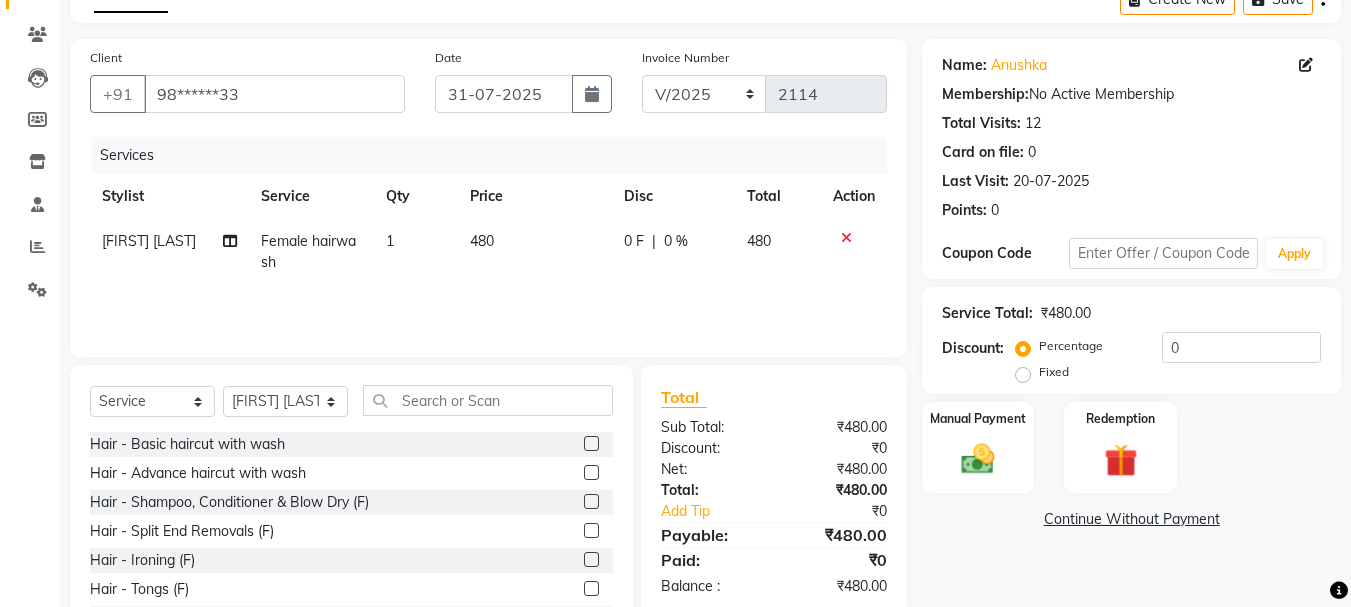 click 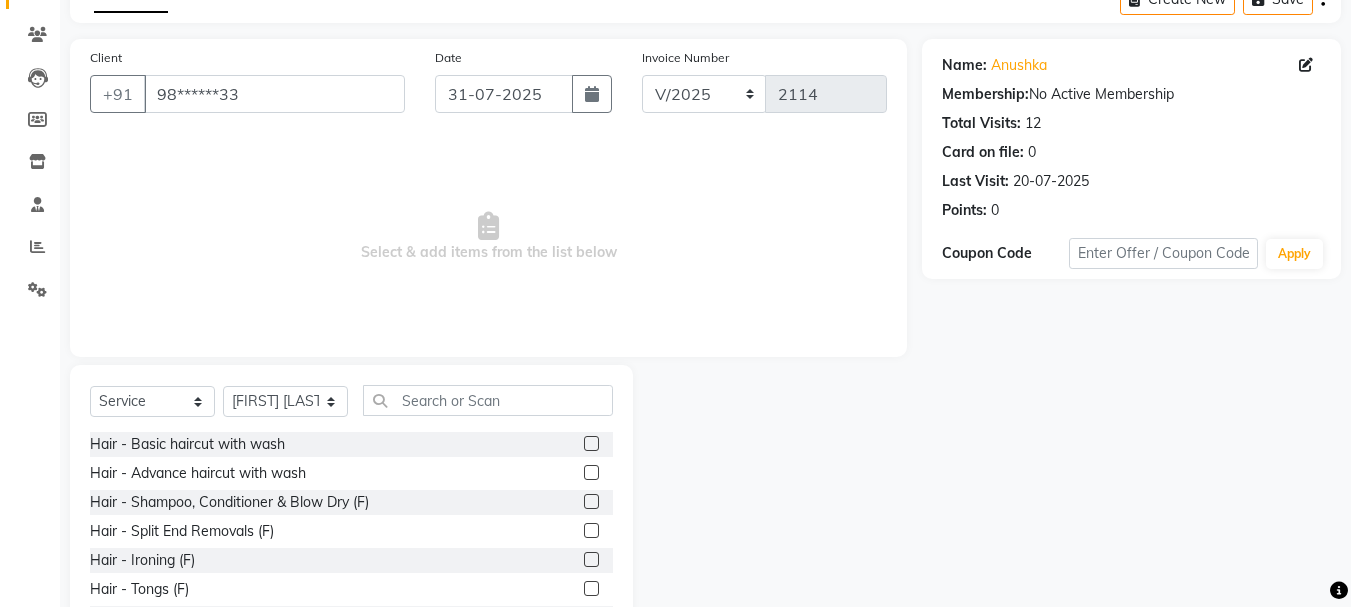 click 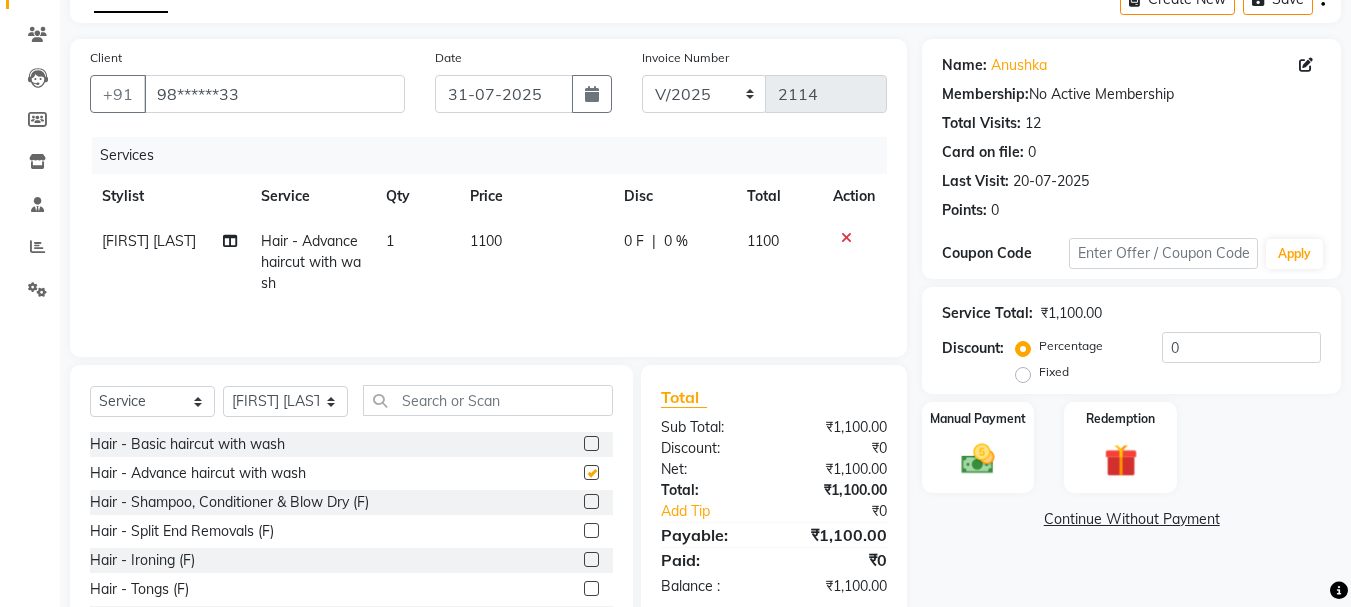 checkbox on "false" 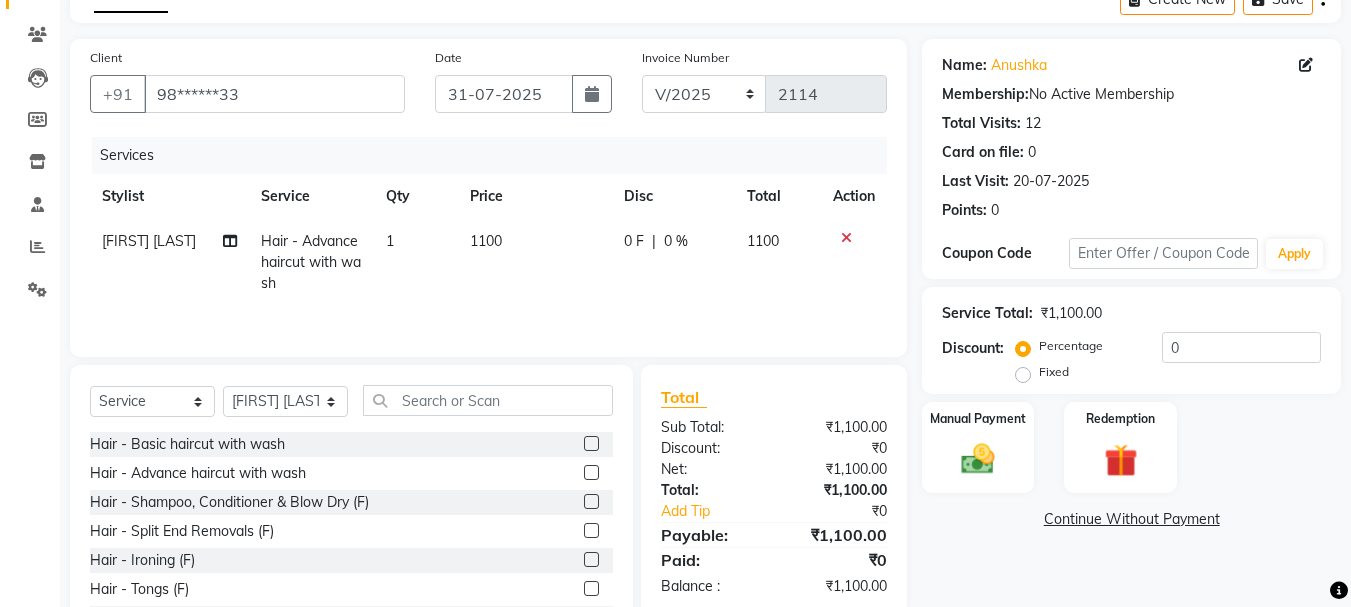 click on "1100" 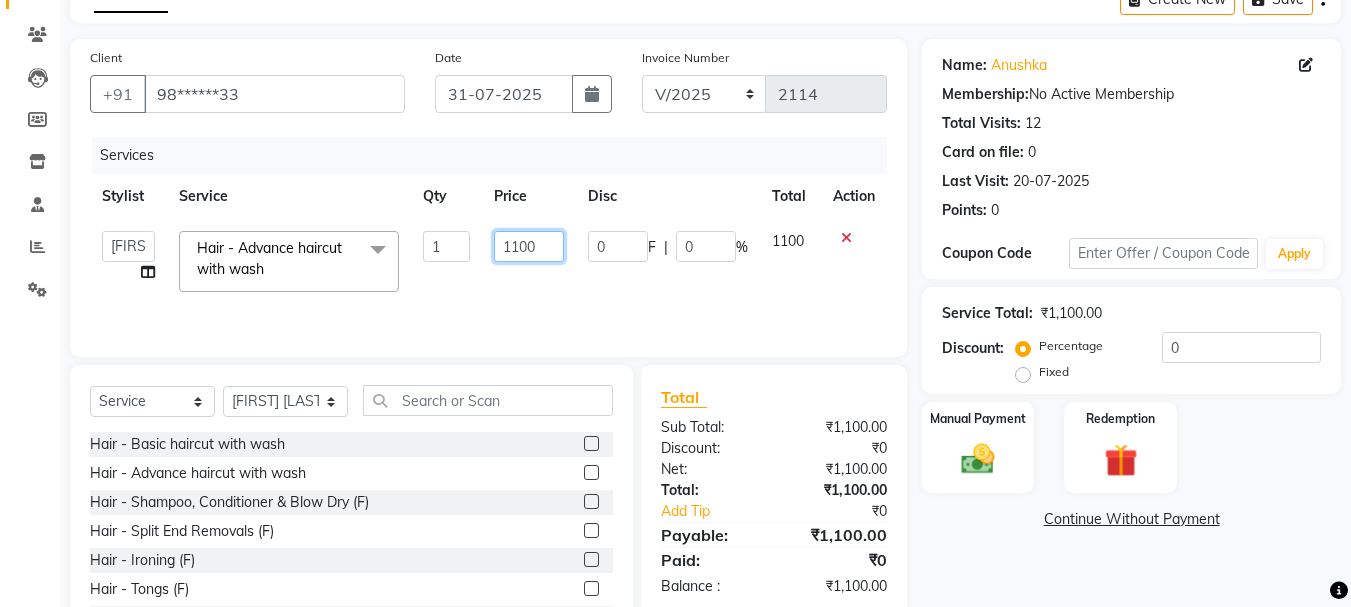 click on "1100" 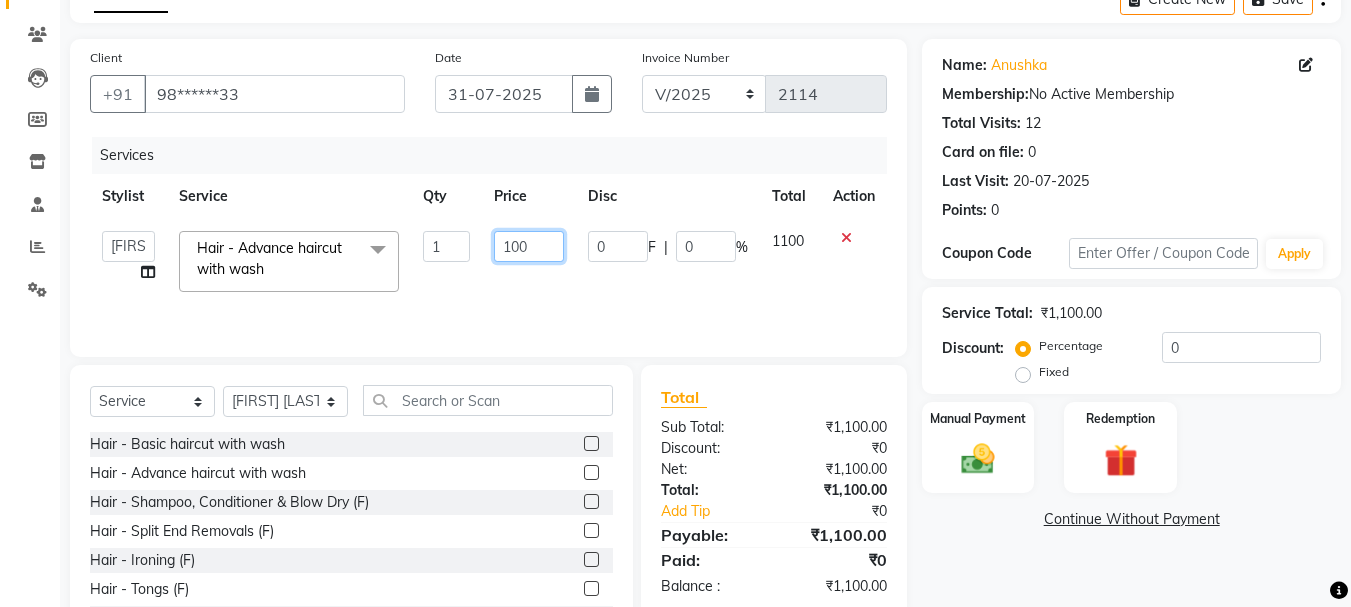 type on "1200" 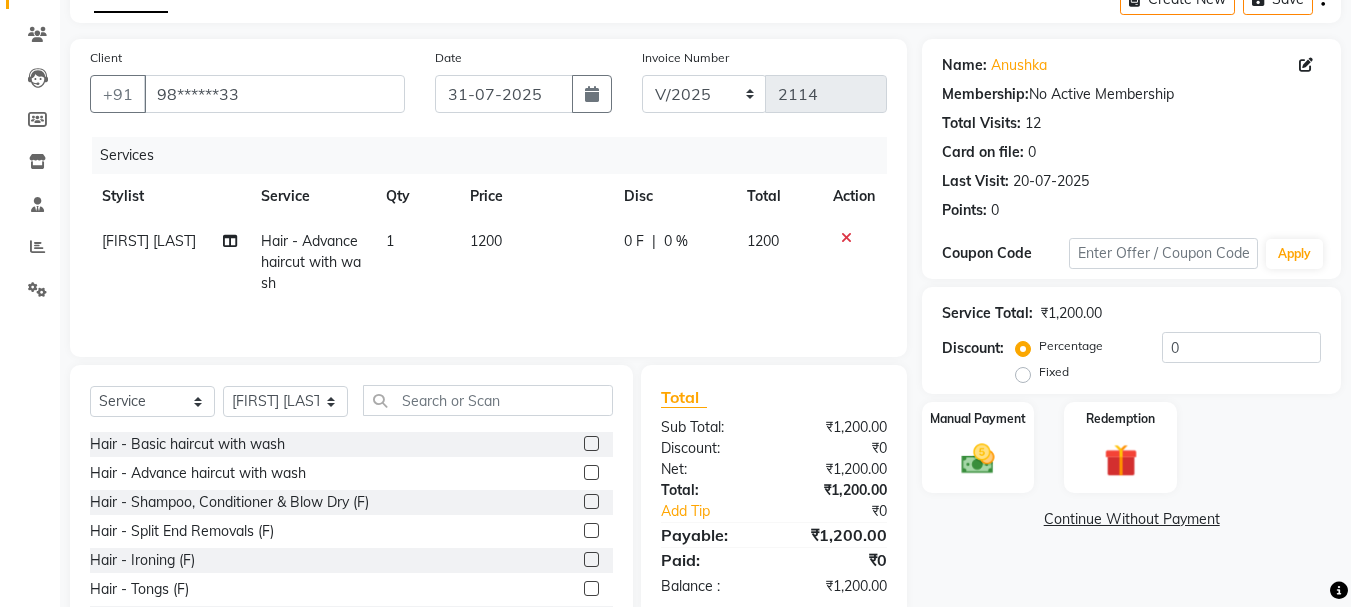 click on "1200" 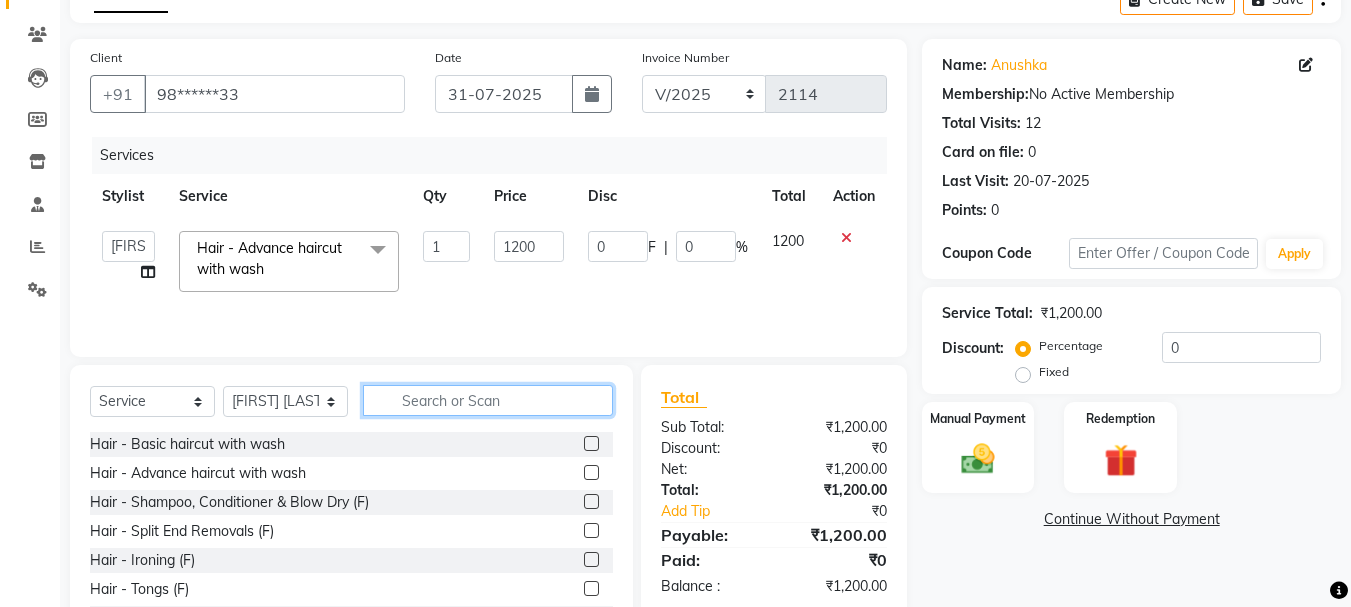 click 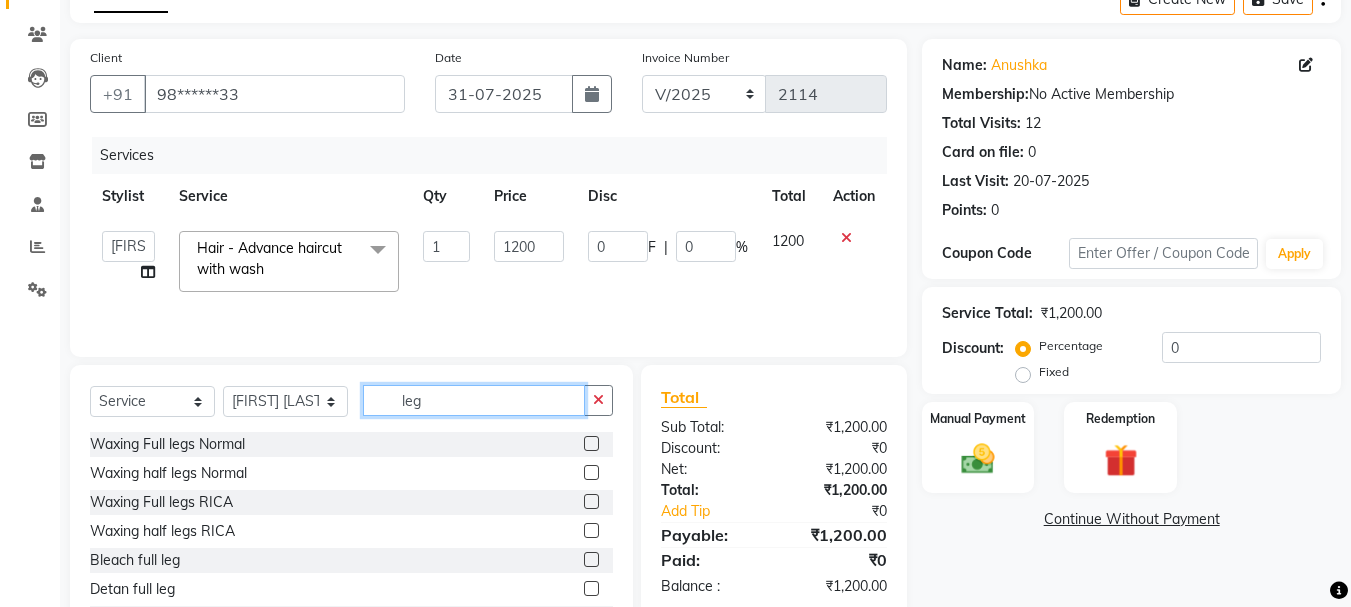 type on "leg" 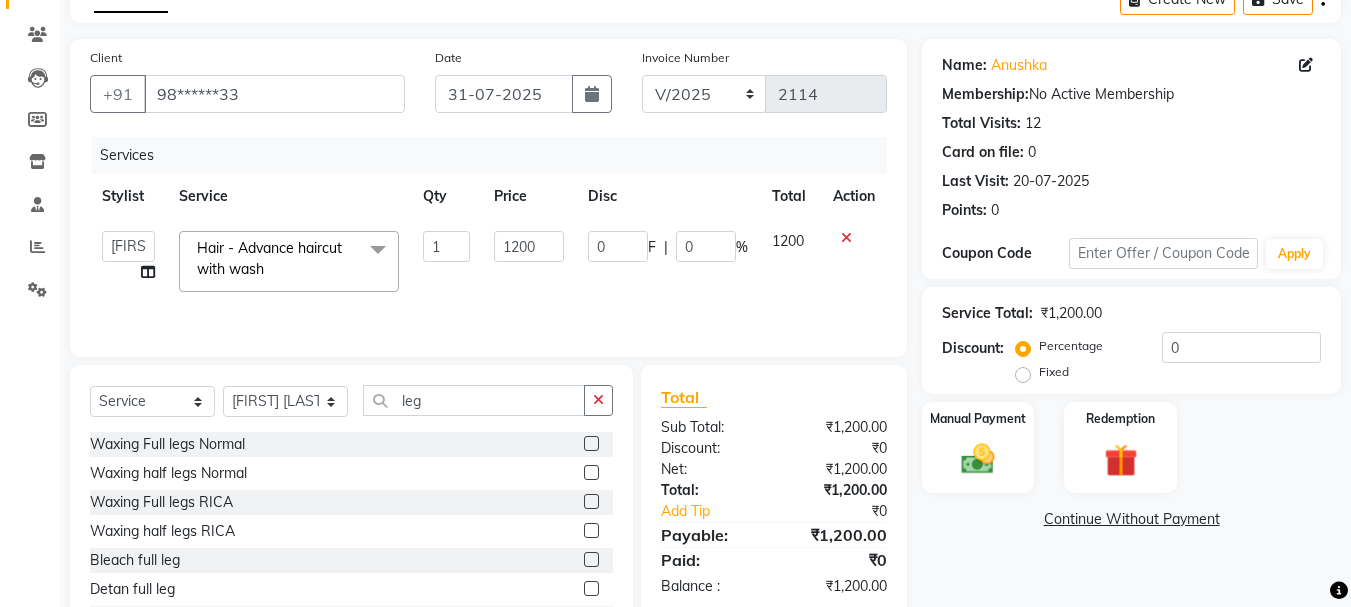 click 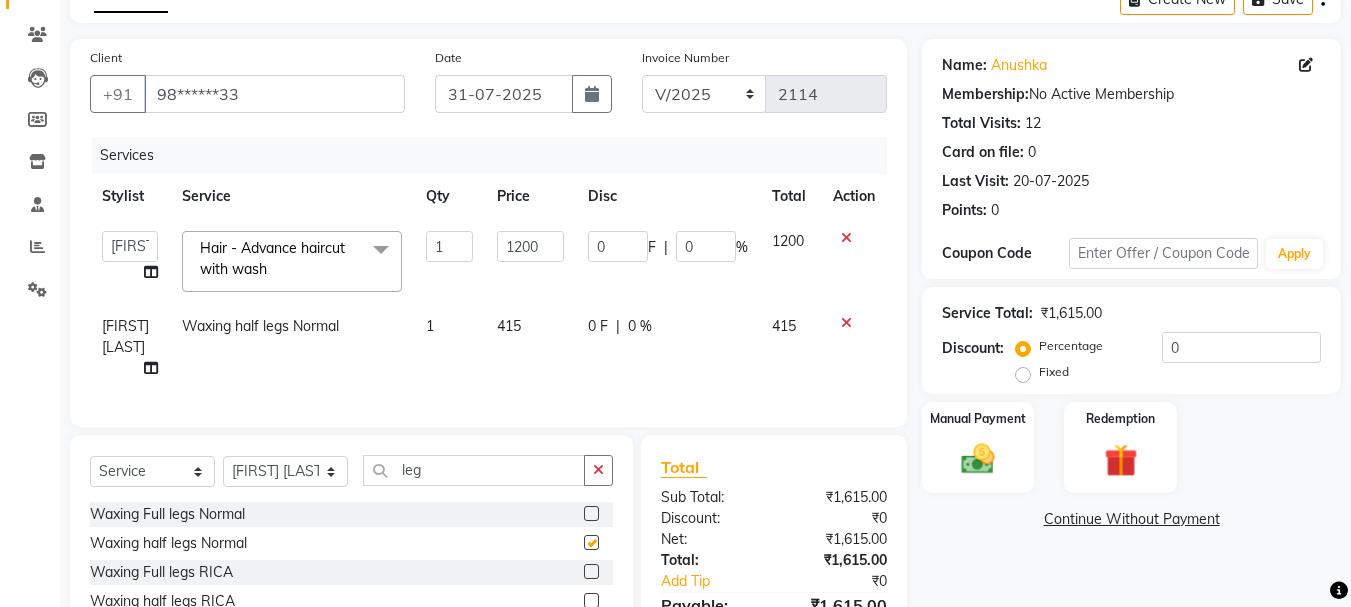 checkbox on "false" 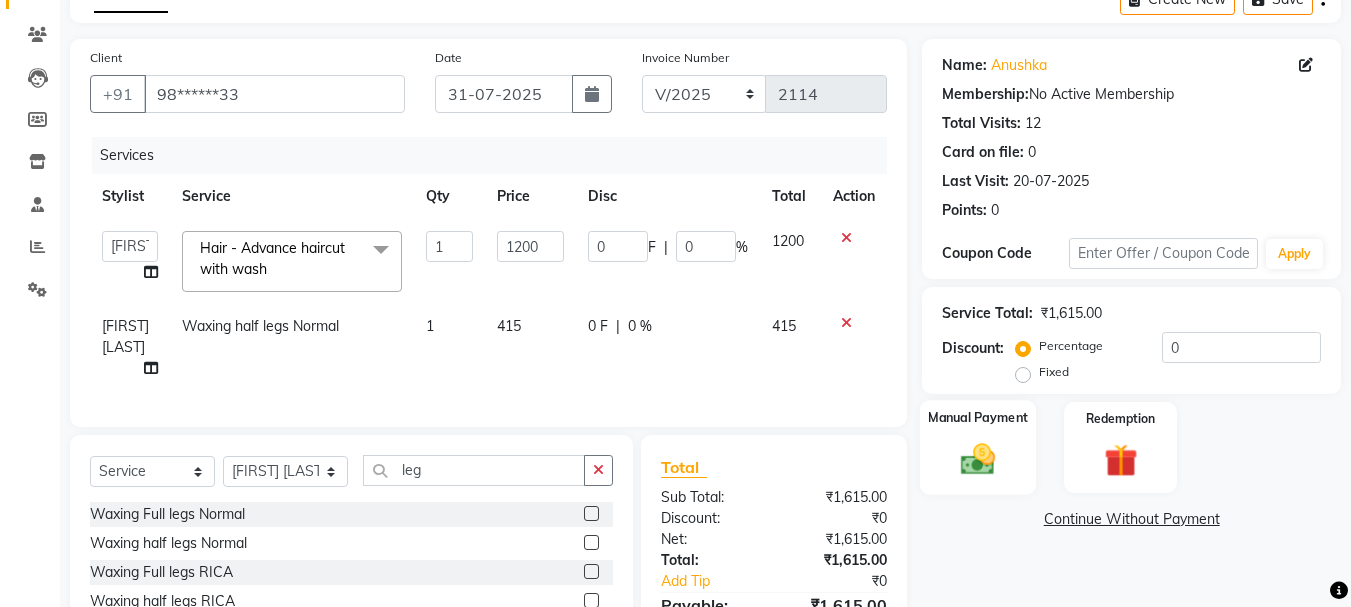 click on "Manual Payment" 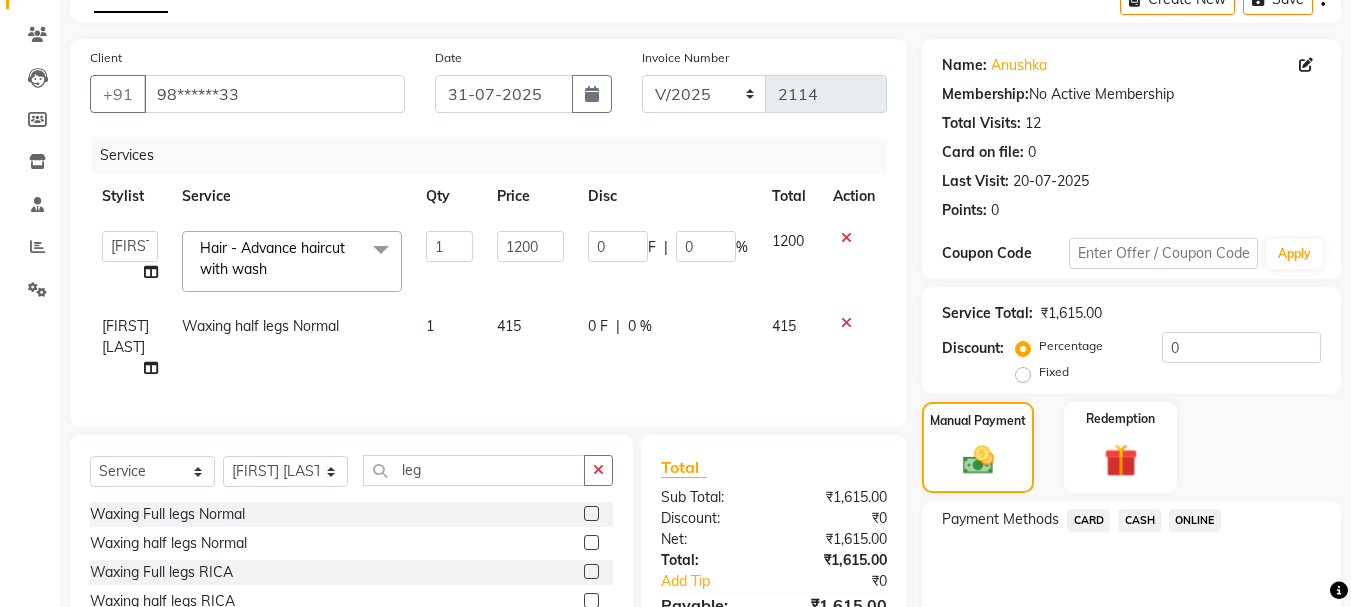 click on "ONLINE" 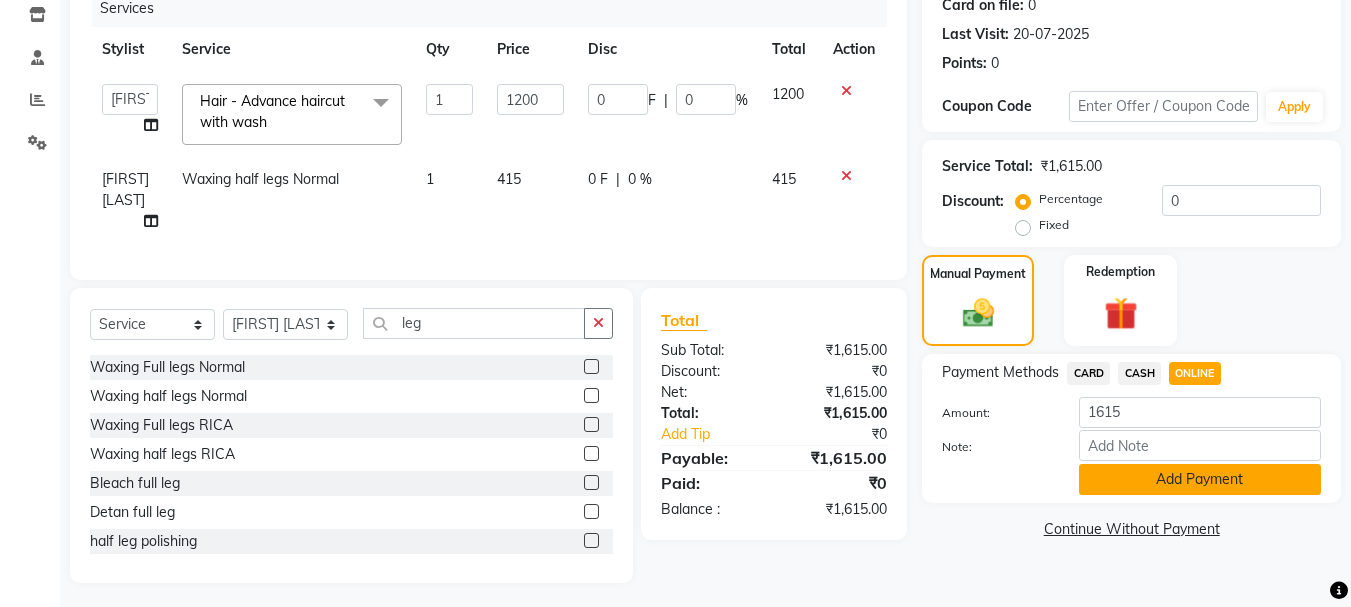 click on "Add Payment" 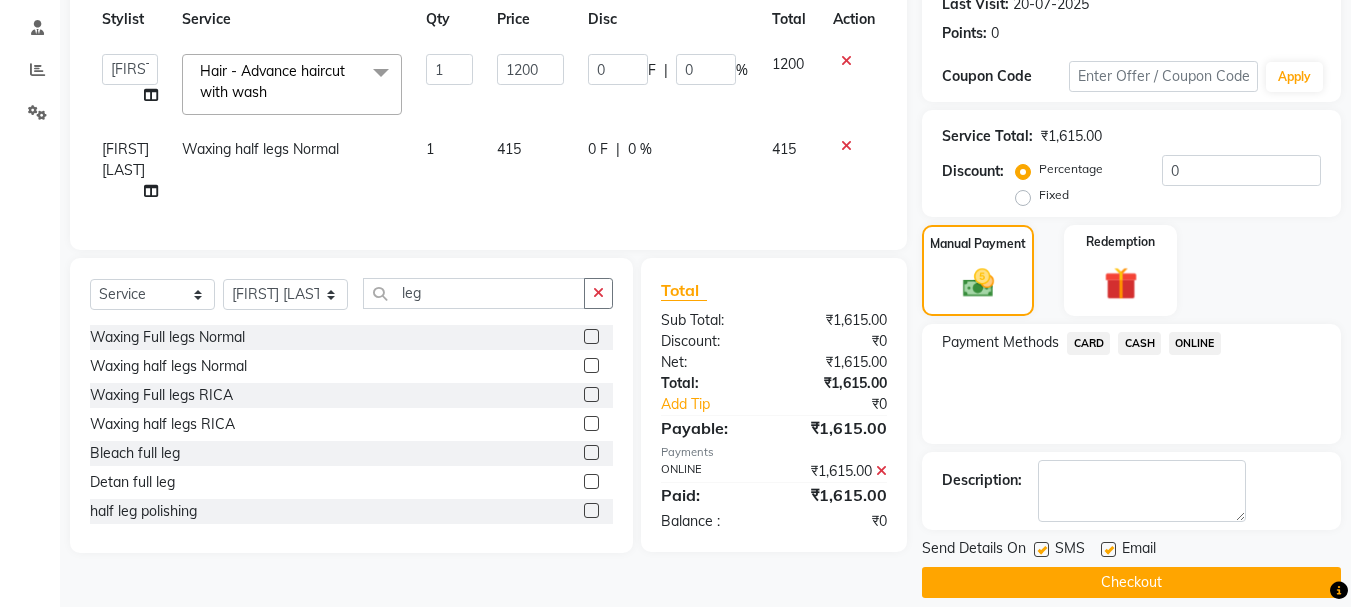 scroll, scrollTop: 309, scrollLeft: 0, axis: vertical 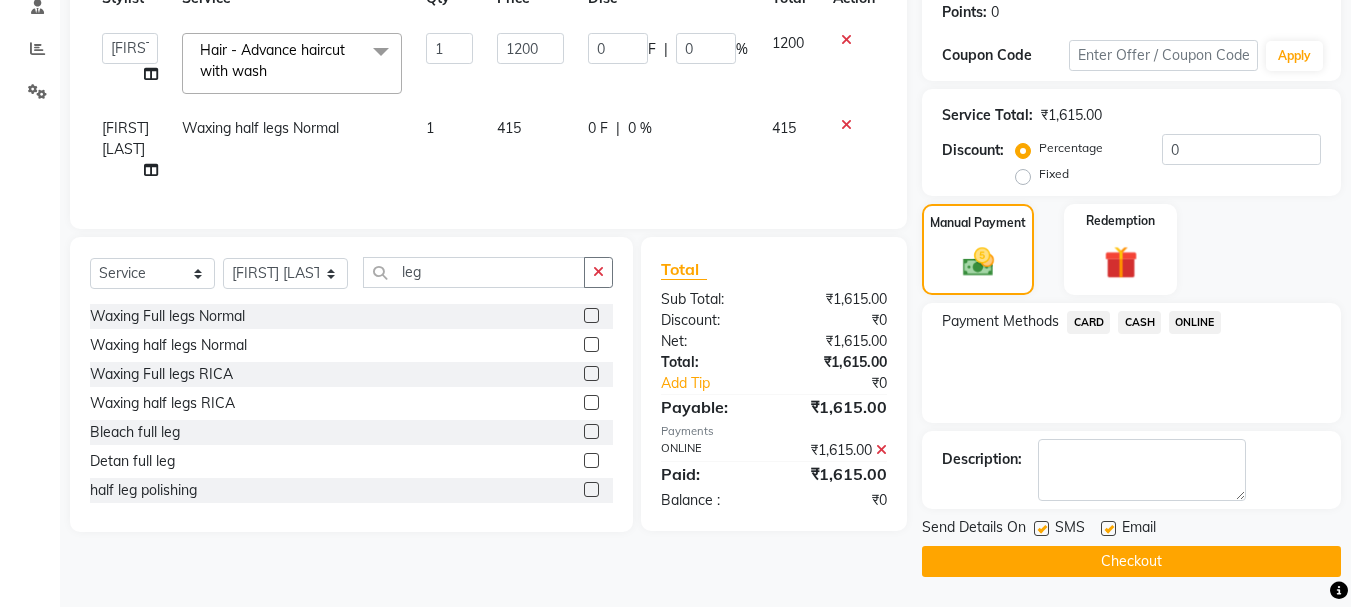 click on "Checkout" 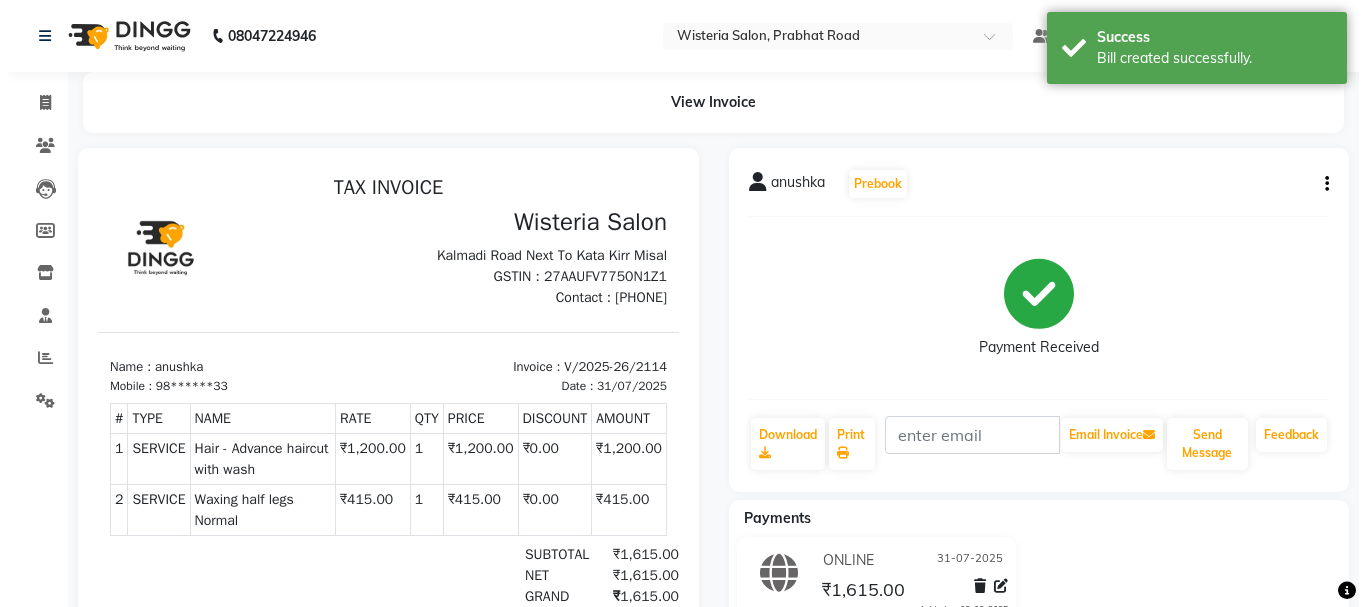 scroll, scrollTop: 0, scrollLeft: 0, axis: both 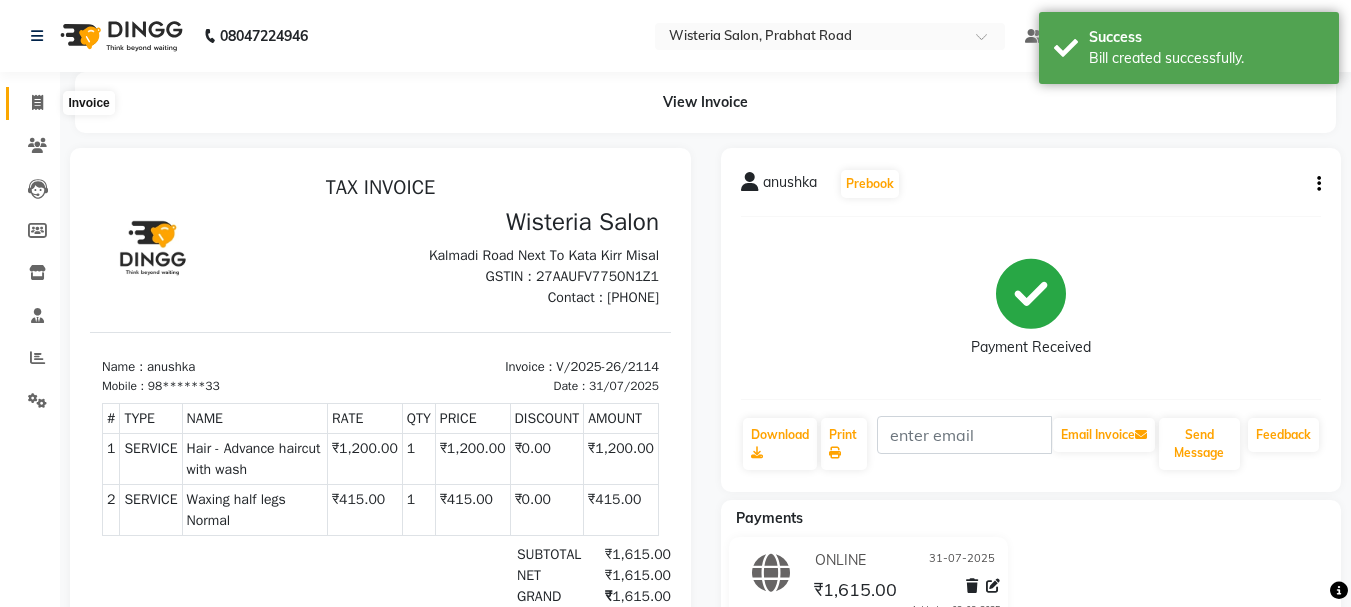 click 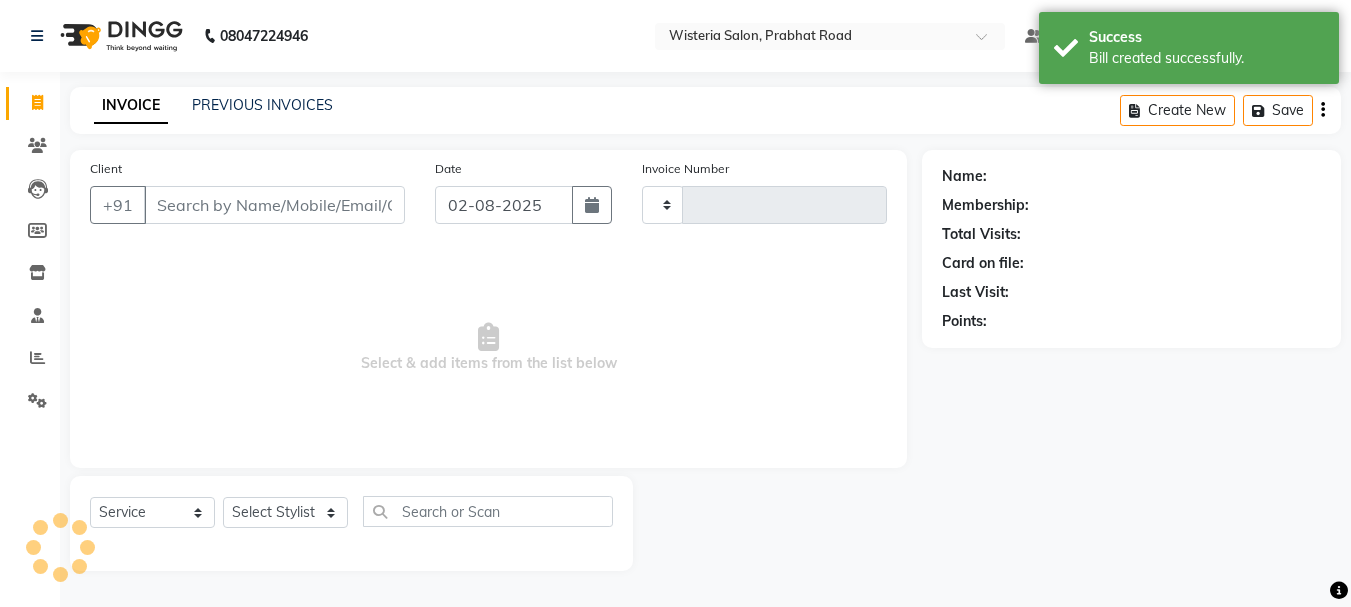 type on "2115" 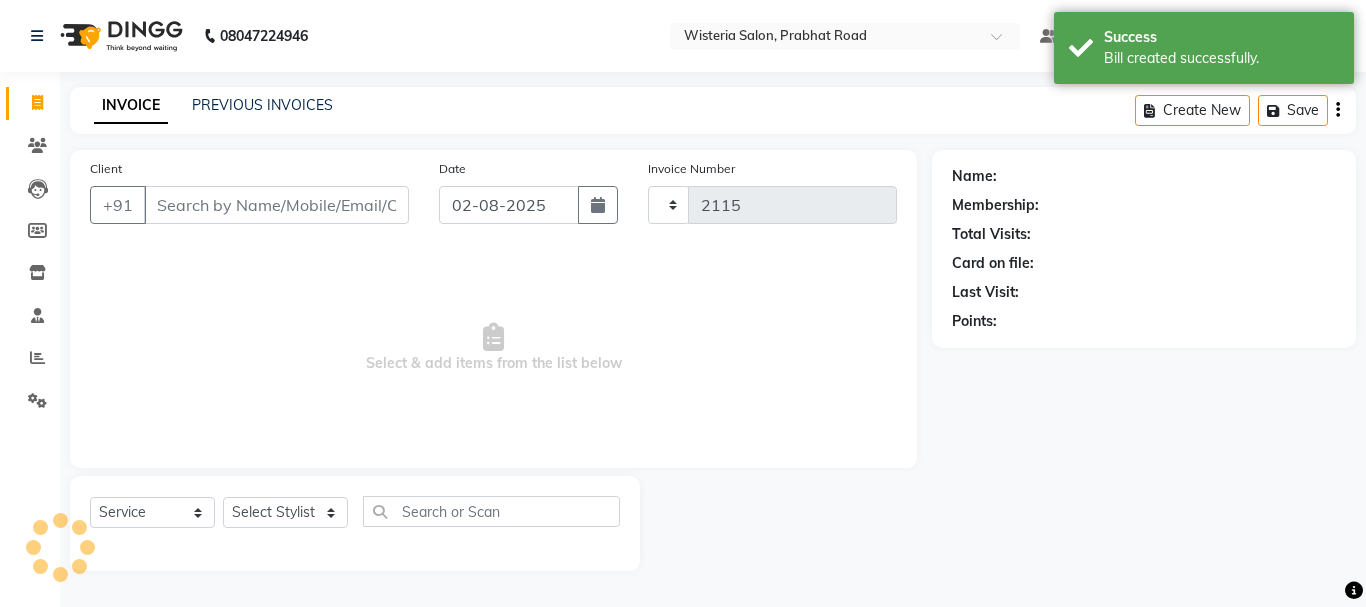 select on "911" 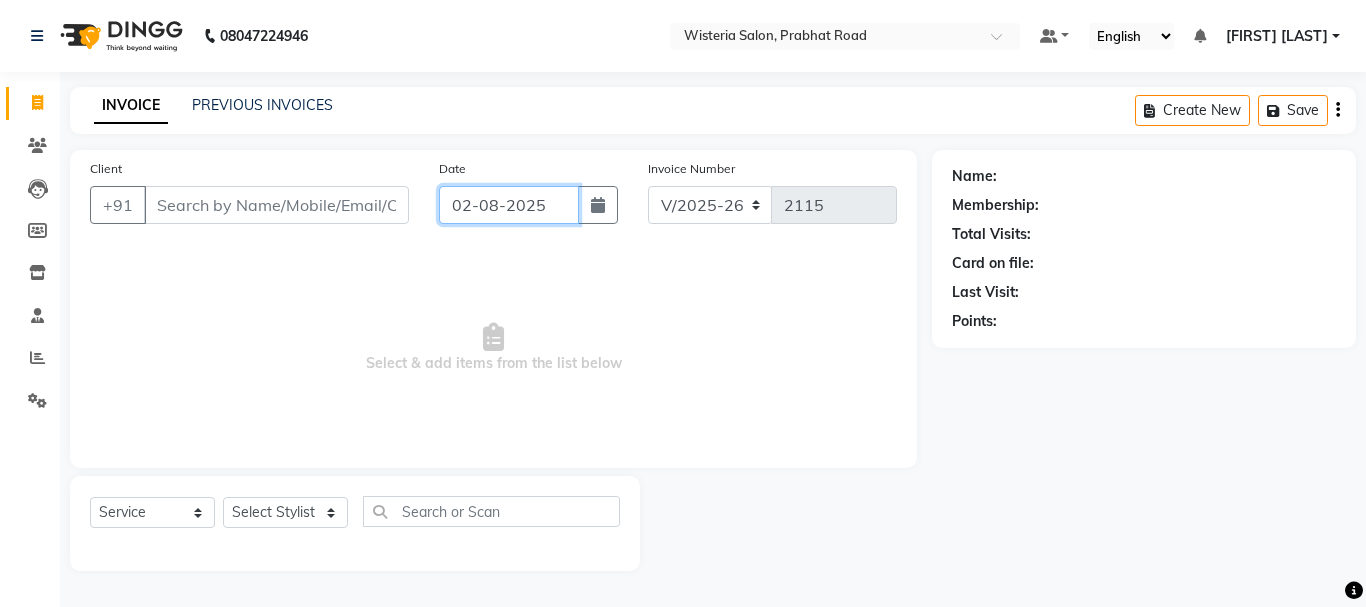 click on "02-08-2025" 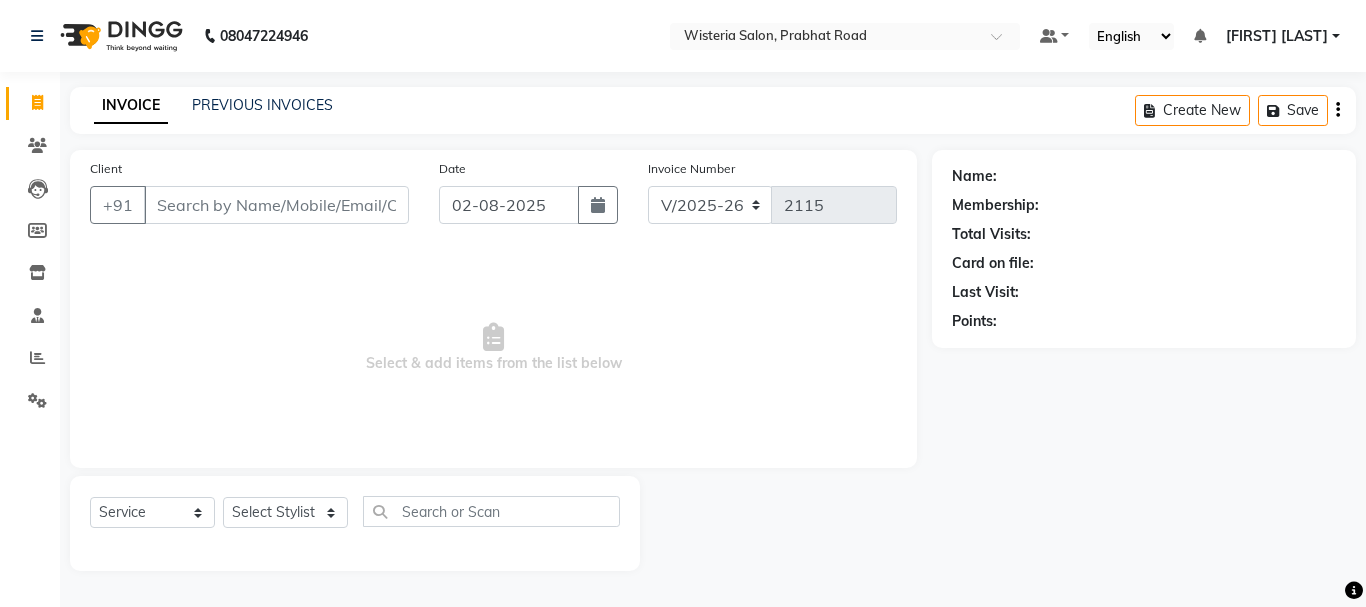 select on "8" 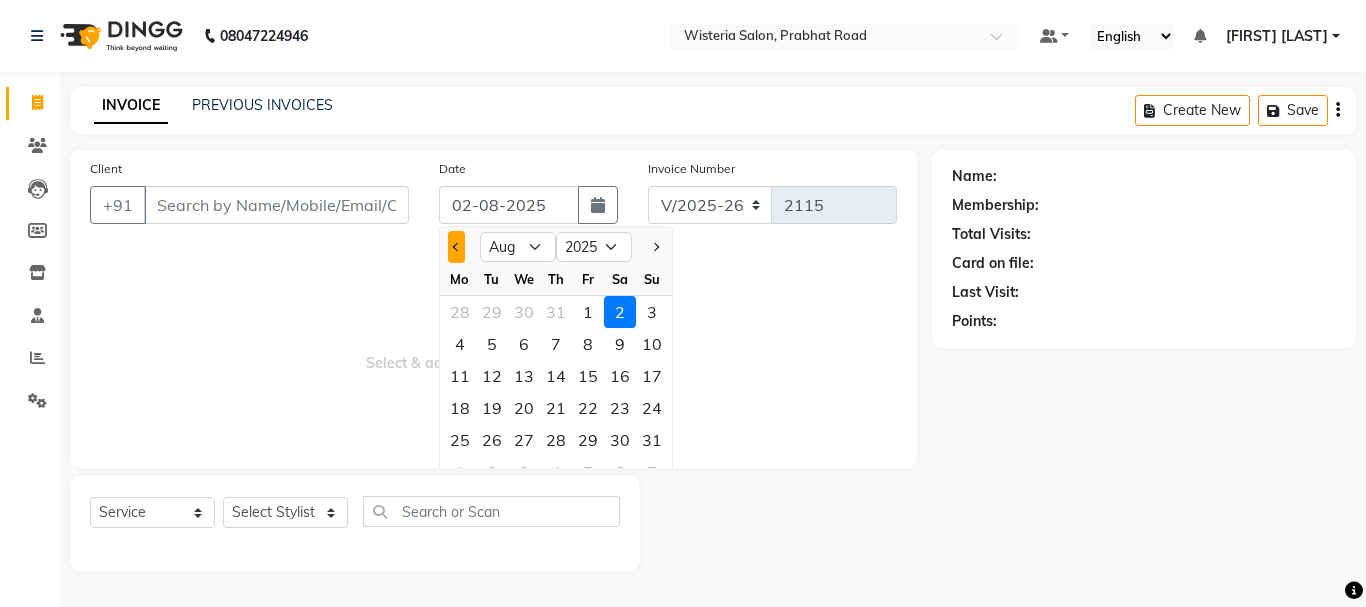 click 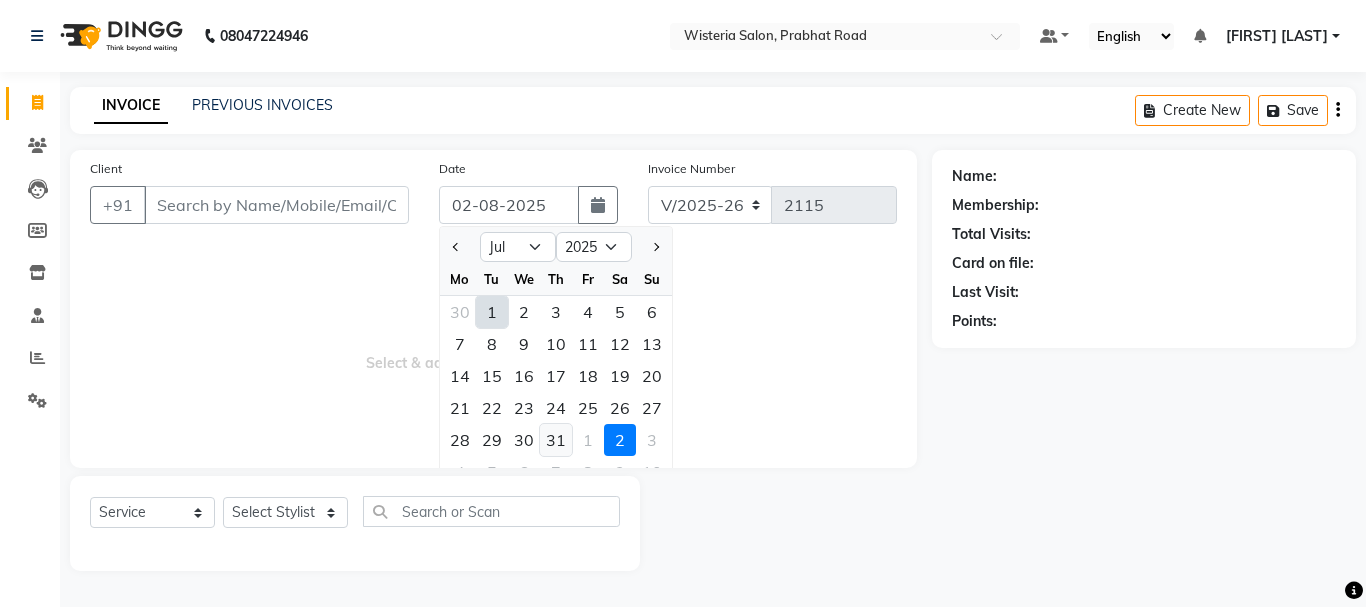 click on "31" 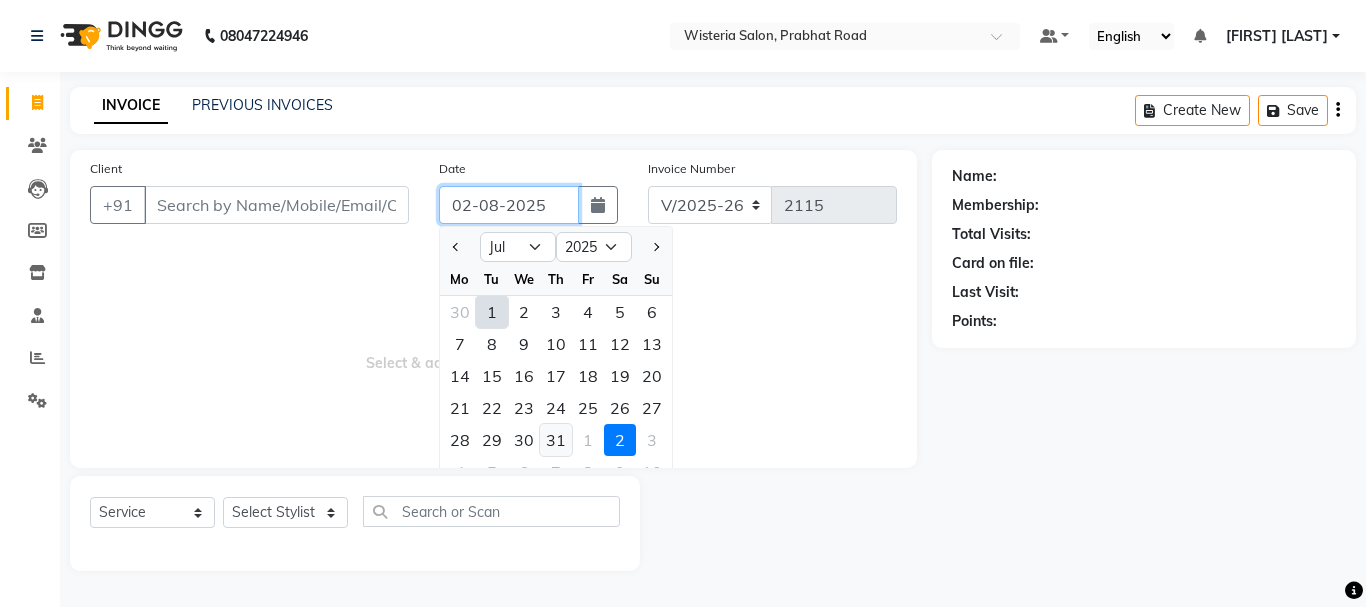 type on "31-07-2025" 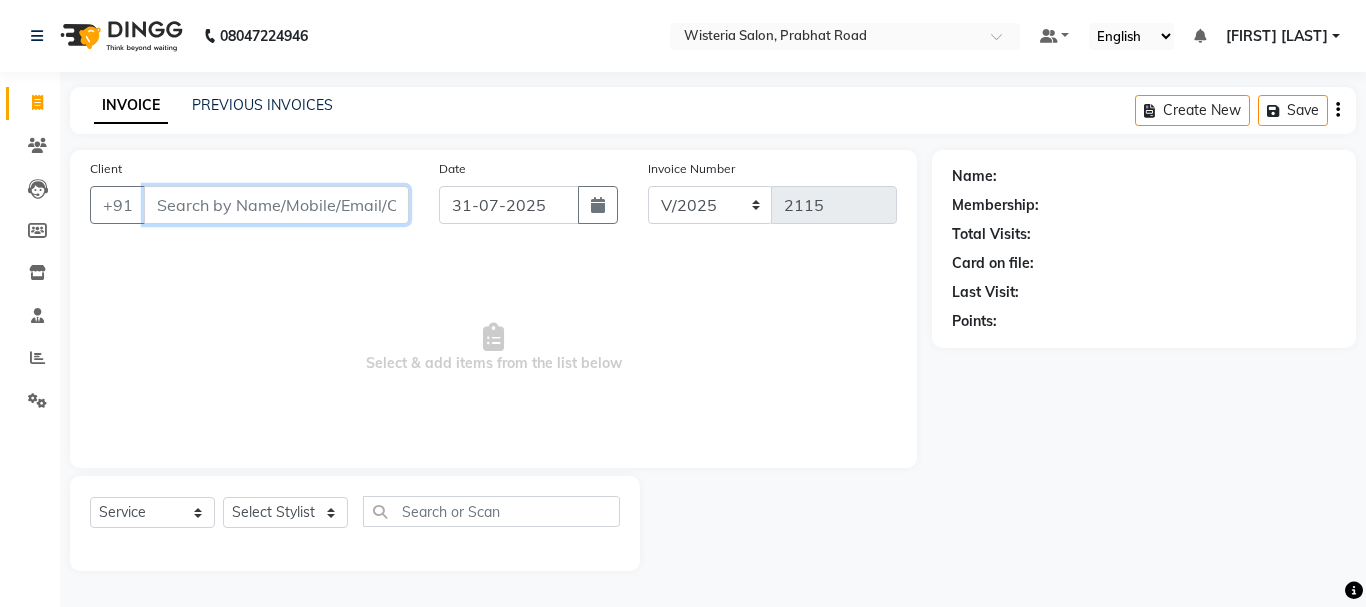 click on "Client" at bounding box center [276, 205] 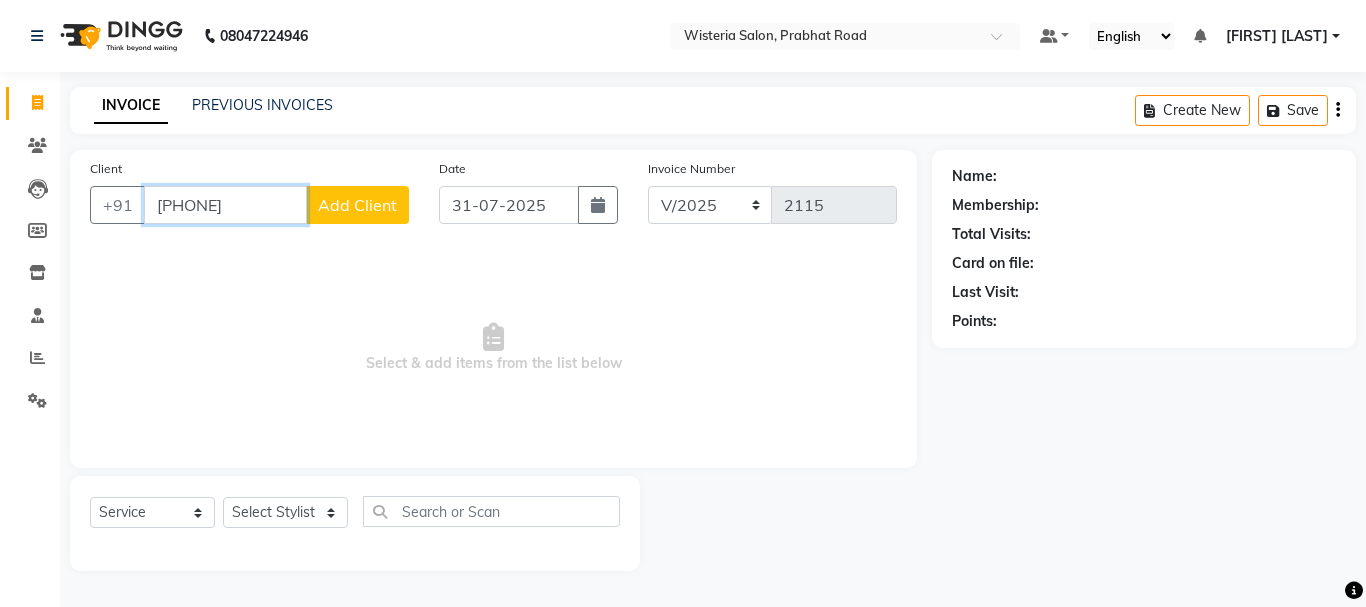 type on "[PHONE]" 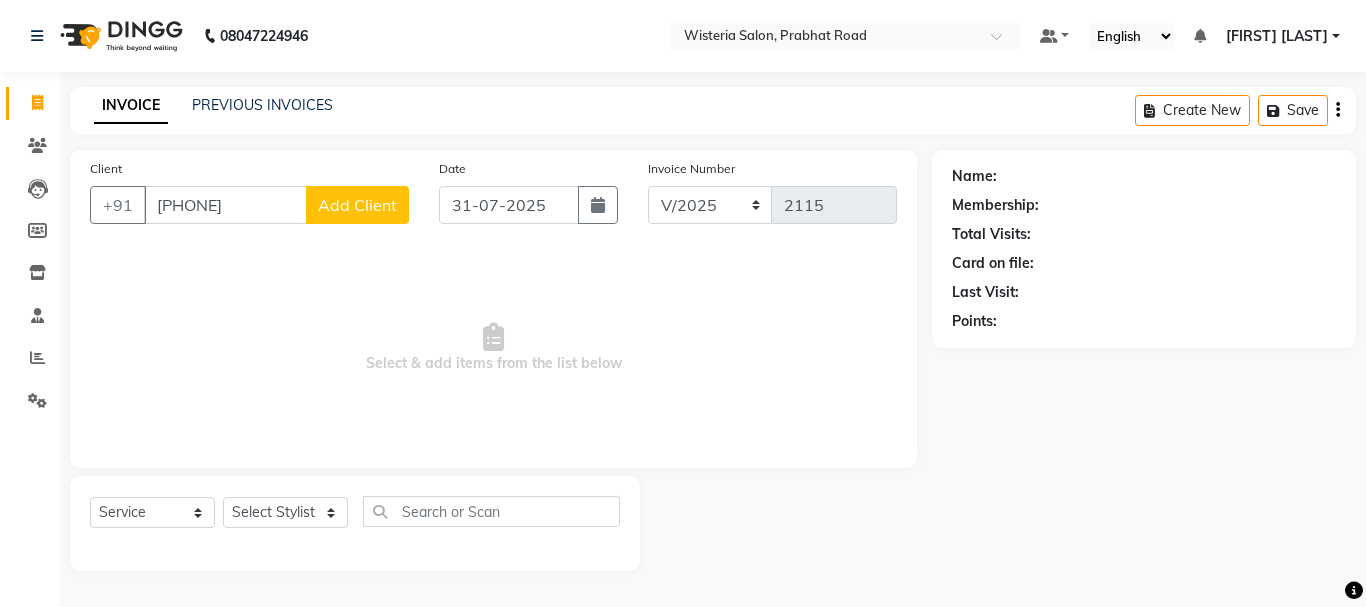 click on "Add Client" 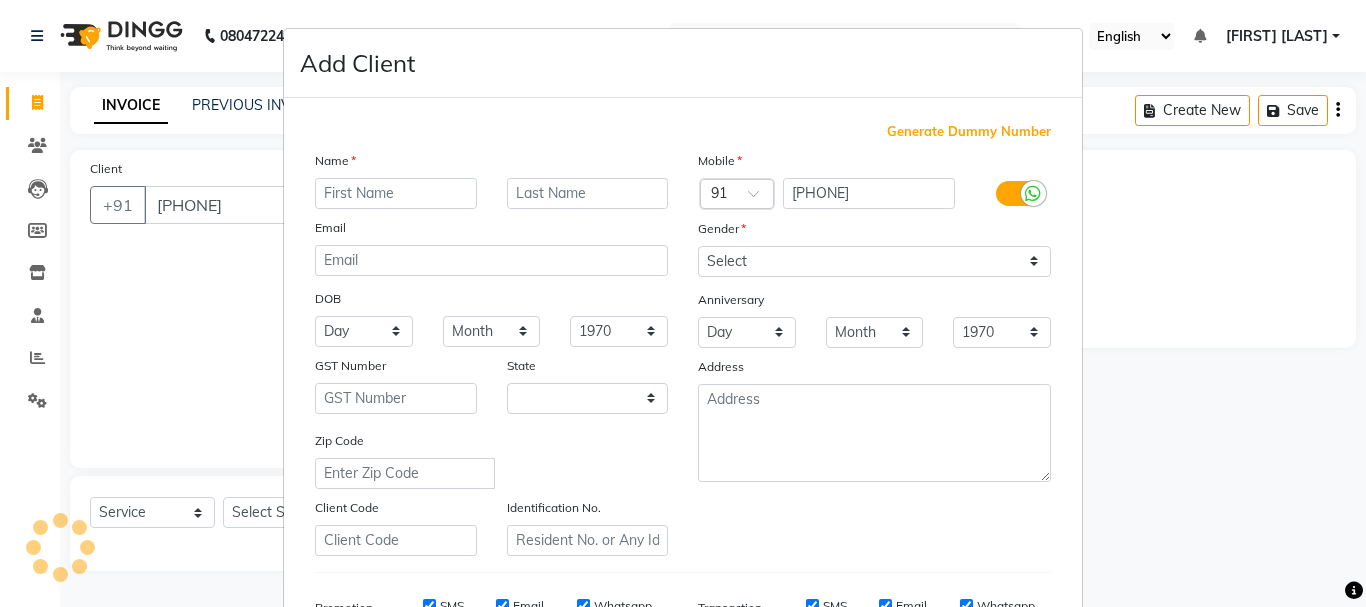 select on "22" 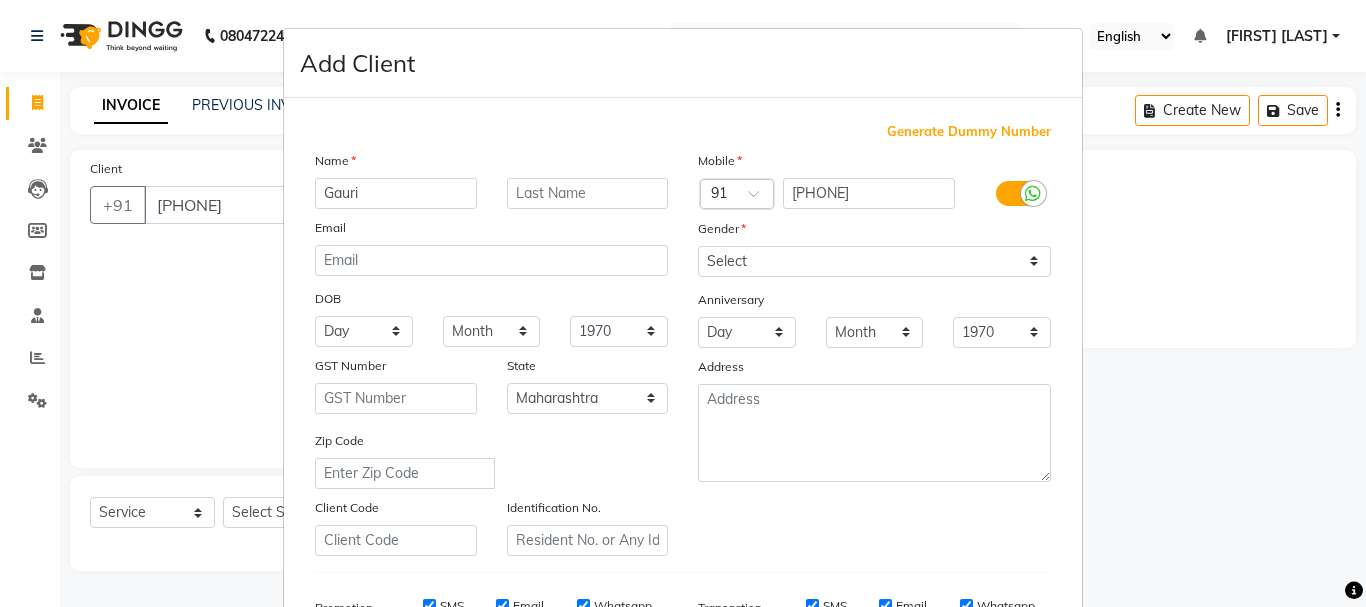 type on "Gauri" 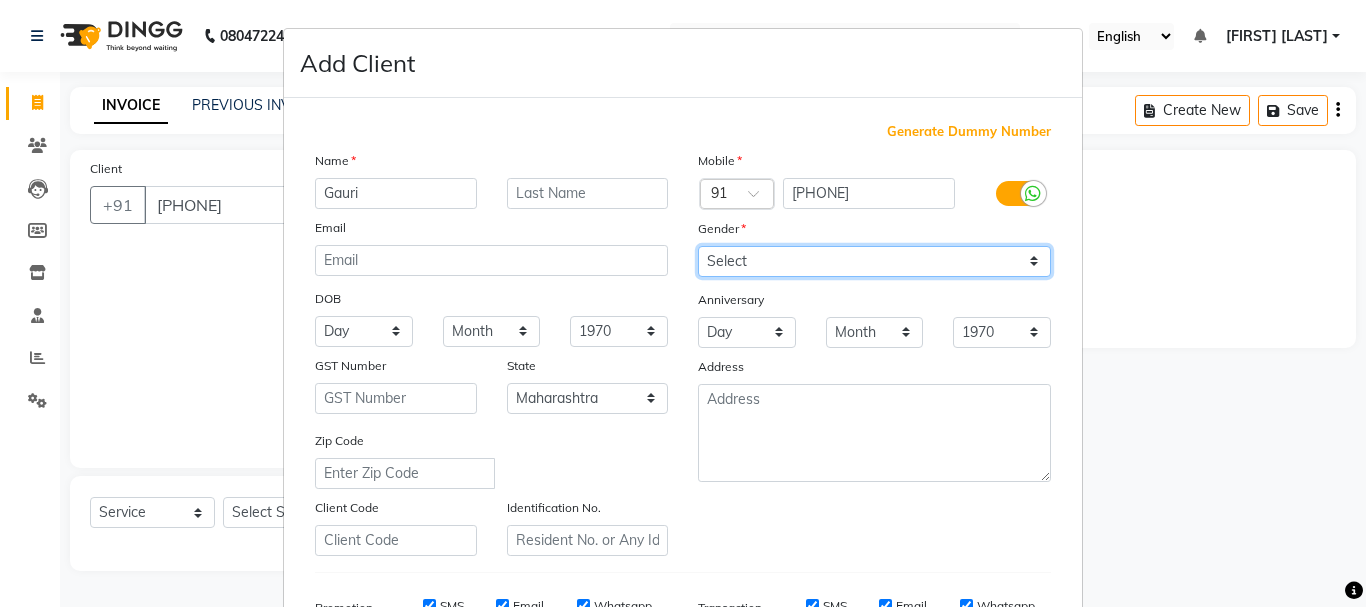click on "Select Male Female Other Prefer Not To Say" at bounding box center [874, 261] 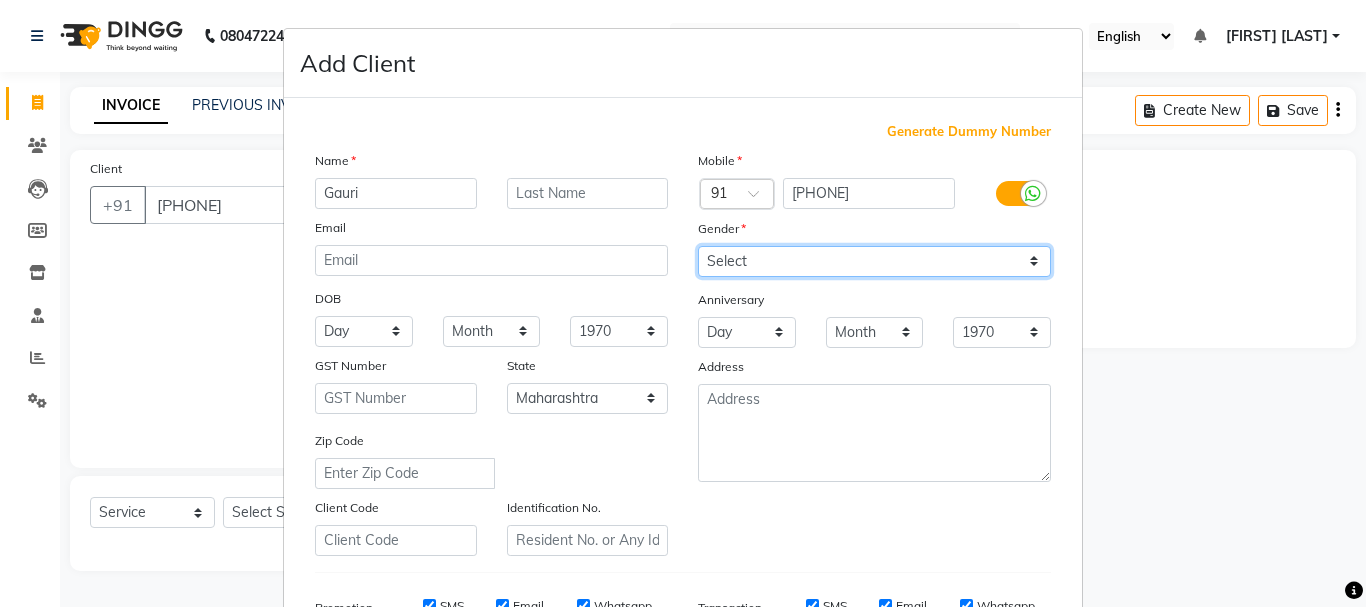 select on "female" 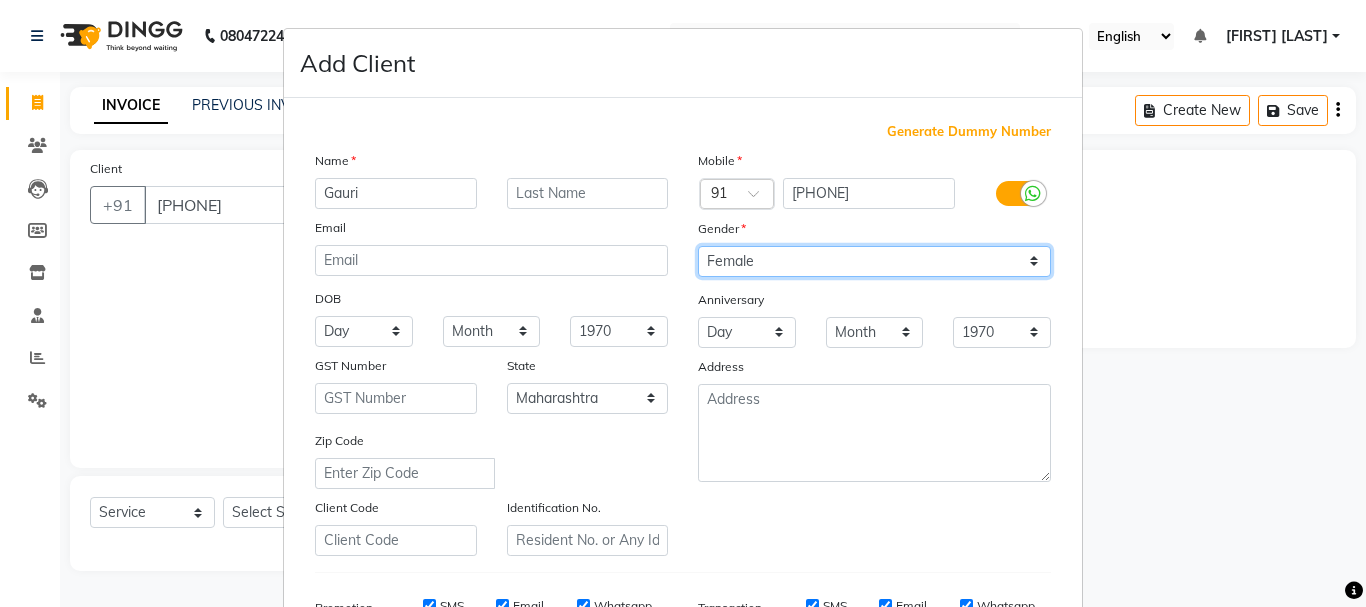 click on "Select Male Female Other Prefer Not To Say" at bounding box center [874, 261] 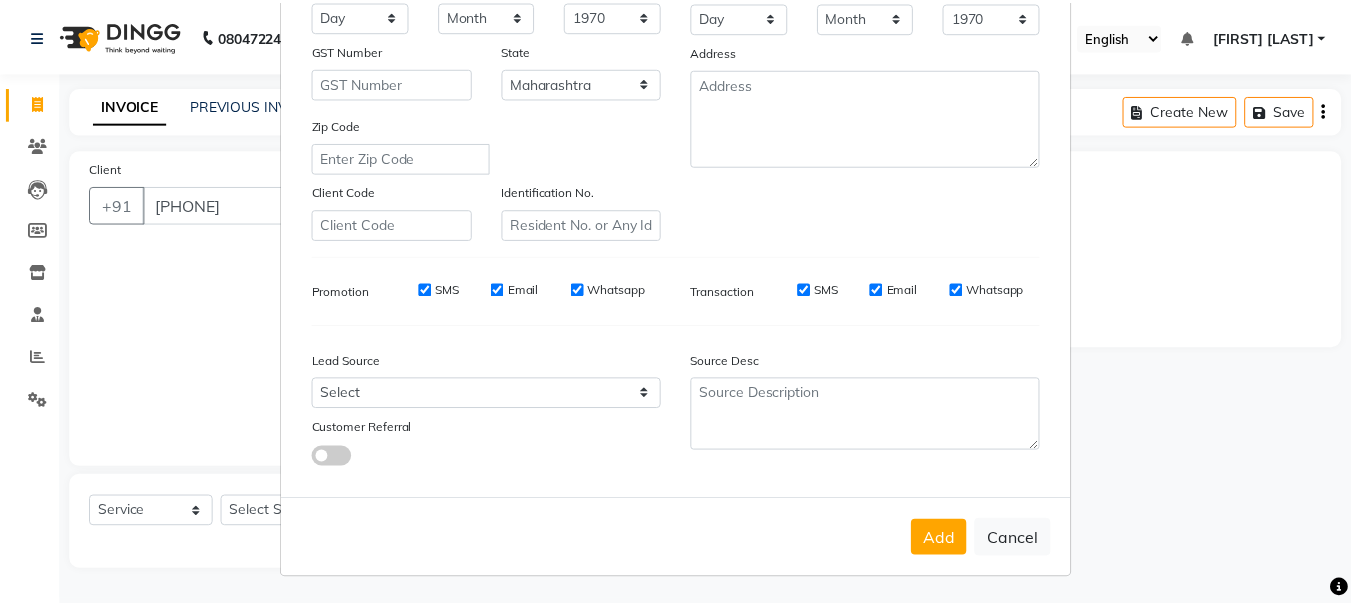 scroll, scrollTop: 316, scrollLeft: 0, axis: vertical 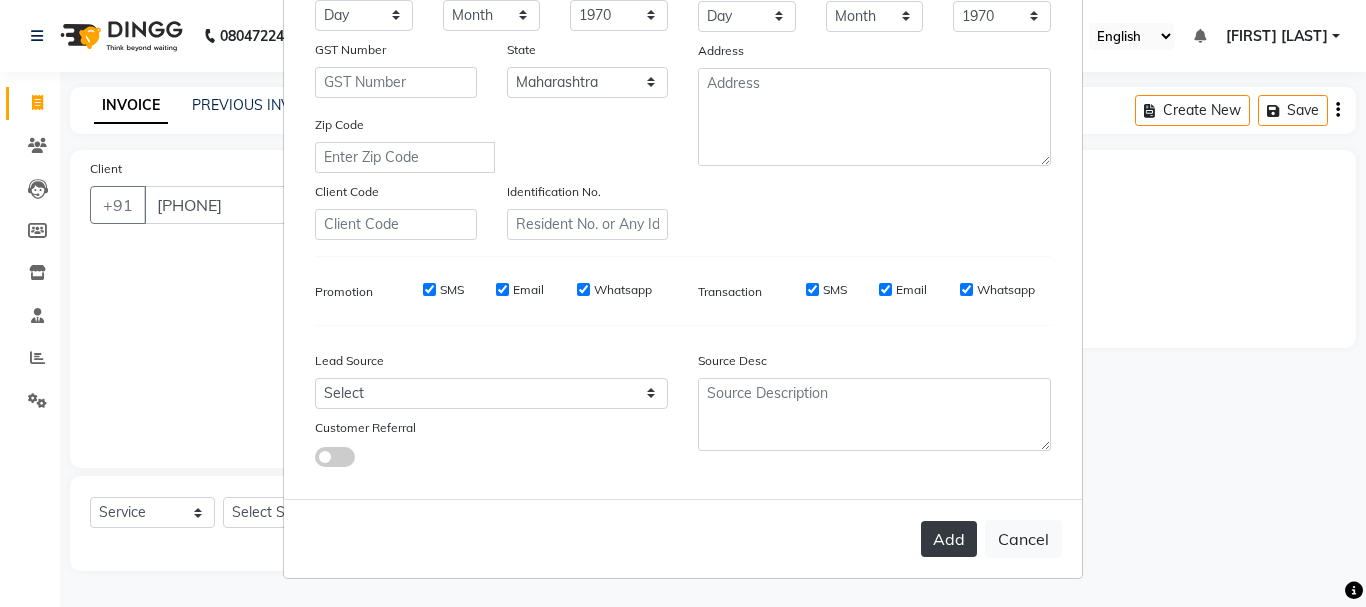 click on "Add" at bounding box center (949, 539) 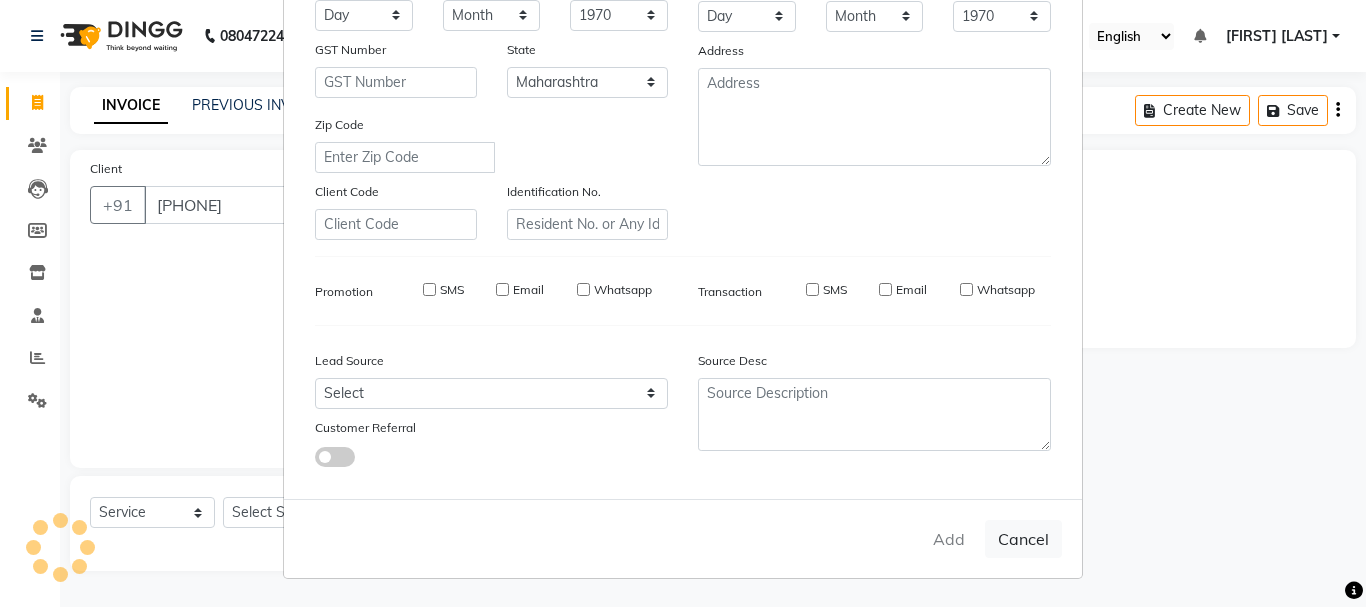 type on "95******06" 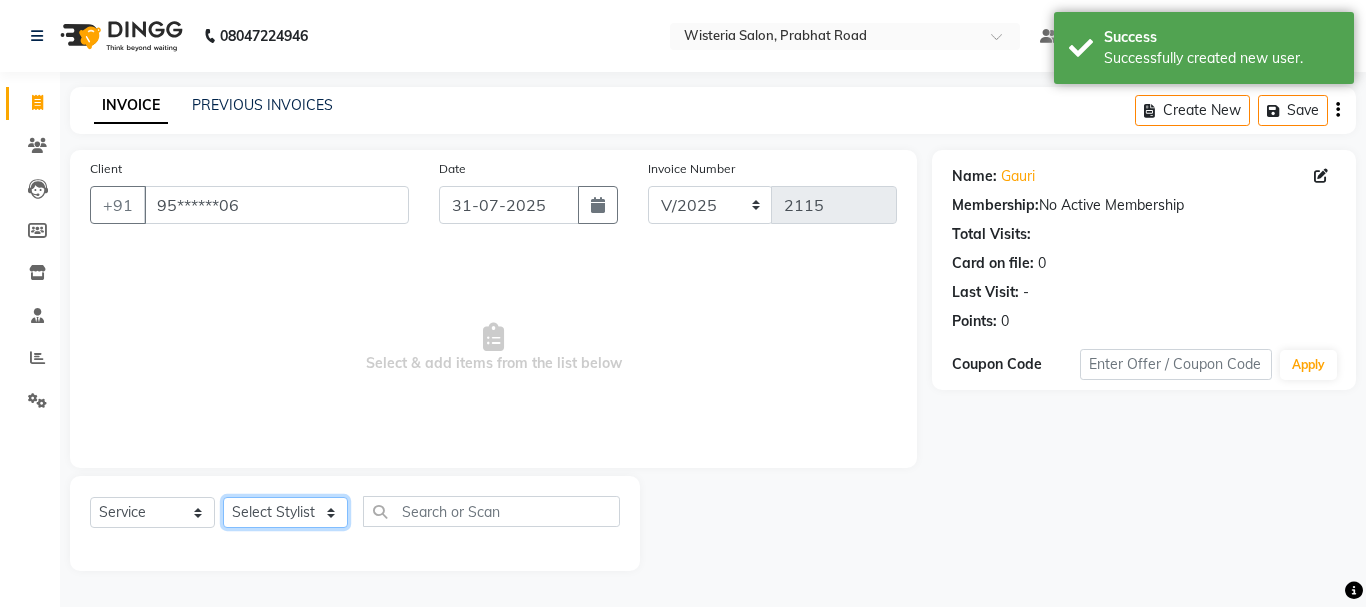 click on "Select Stylist [FIRST] [FIRST] [FIRST] [FIRST] [FIRST] [FIRST] [FIRST] [FIRST] [FIRST] [FIRST] [FIRST] [FIRST] [FIRST] [FIRST] [FIRST] [FIRST] [FIRST]" 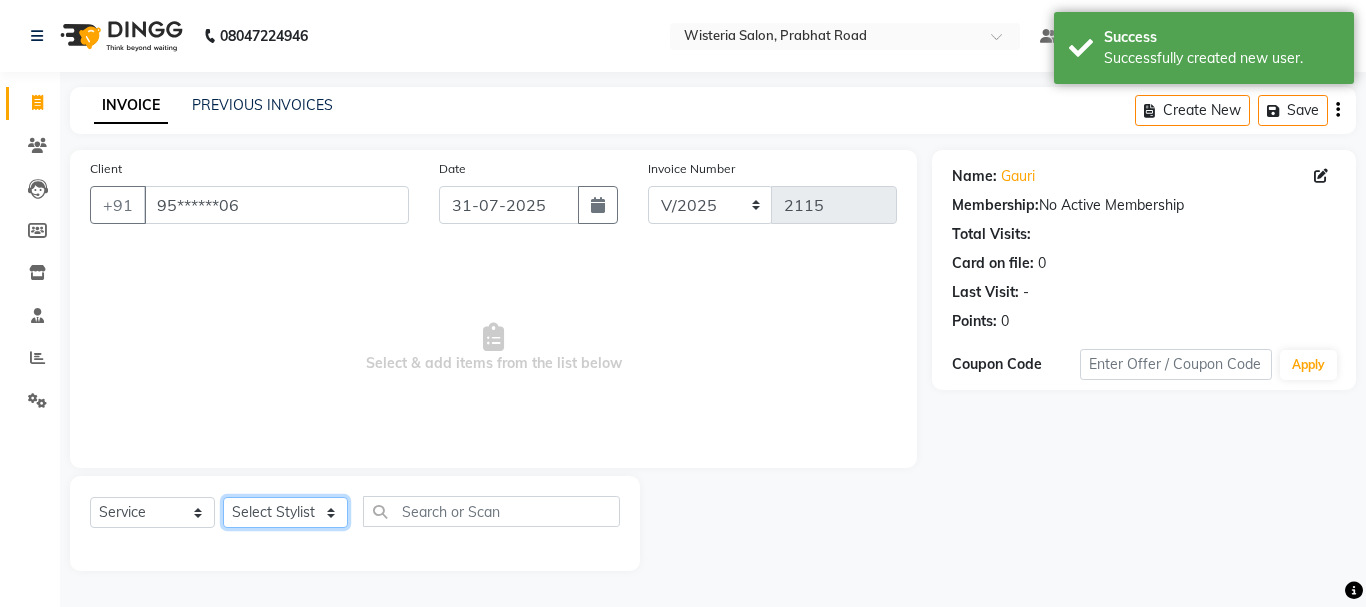 select on "72209" 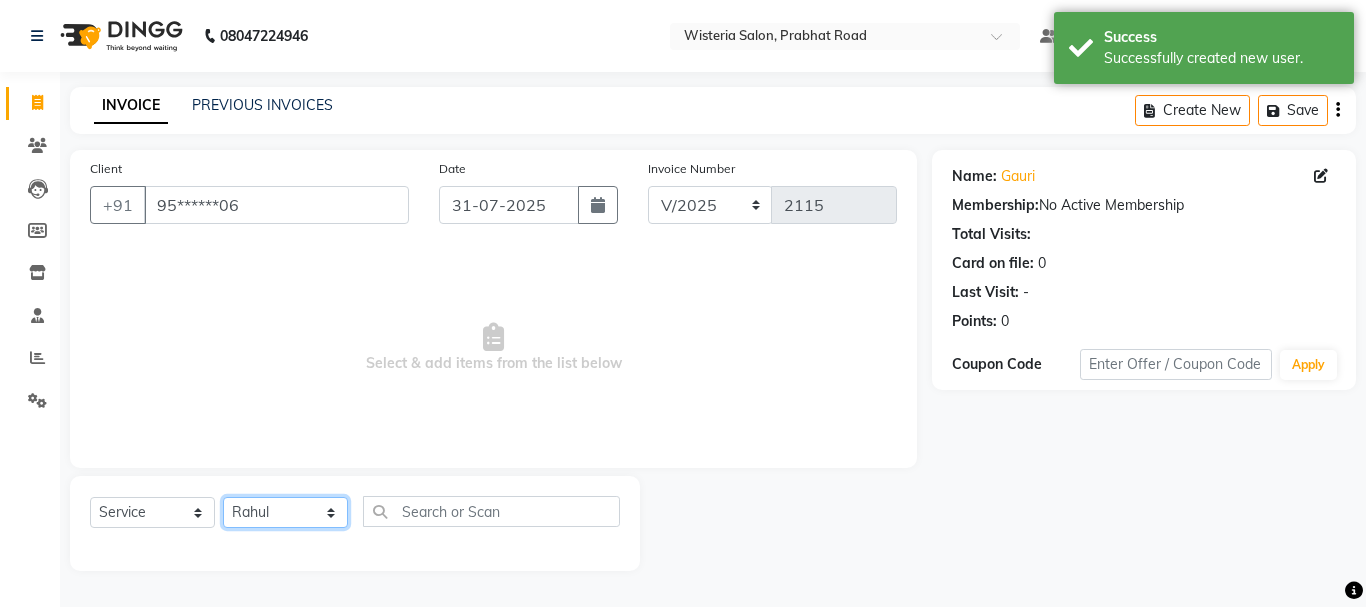 click on "Select Stylist [FIRST] [FIRST] [FIRST] [FIRST] [FIRST] [FIRST] [FIRST] [FIRST] [FIRST] [FIRST] [FIRST] [FIRST] [FIRST] [FIRST] [FIRST] [FIRST] [FIRST]" 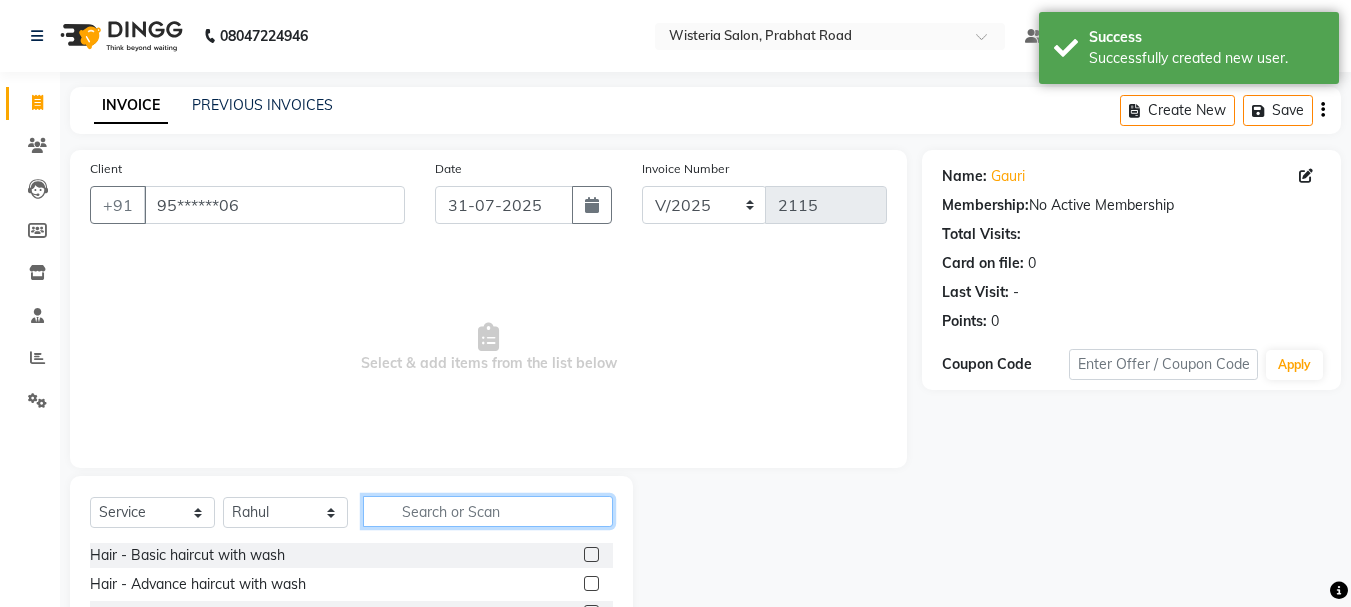 click 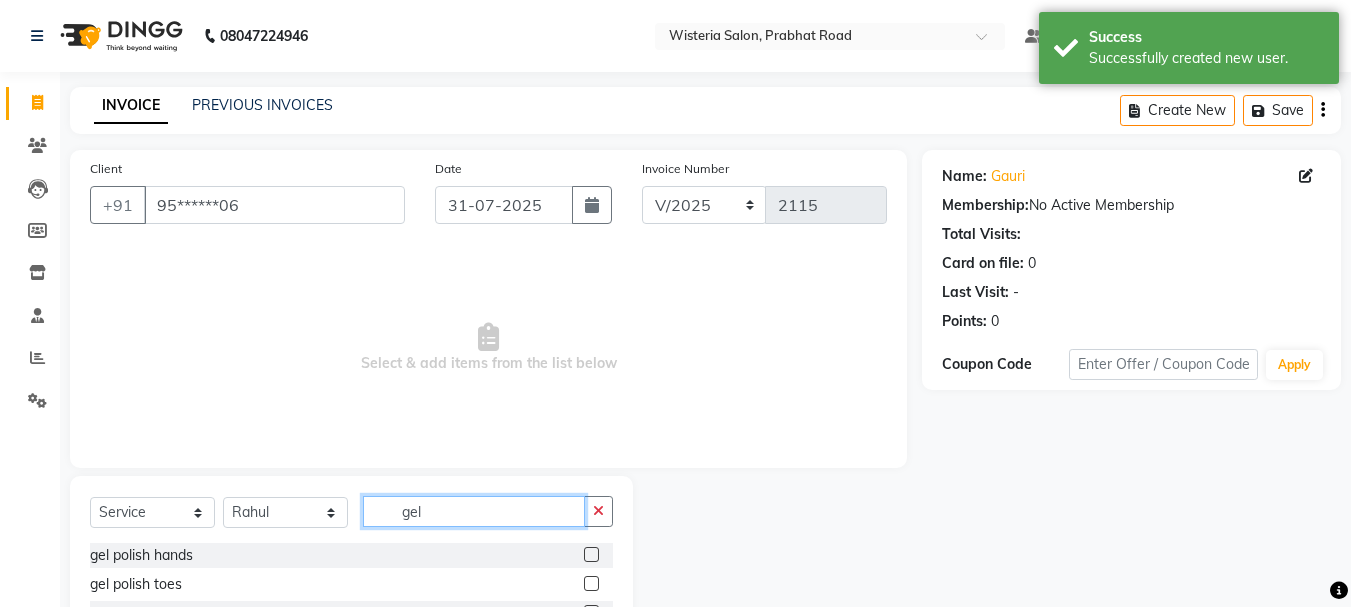 type on "gel" 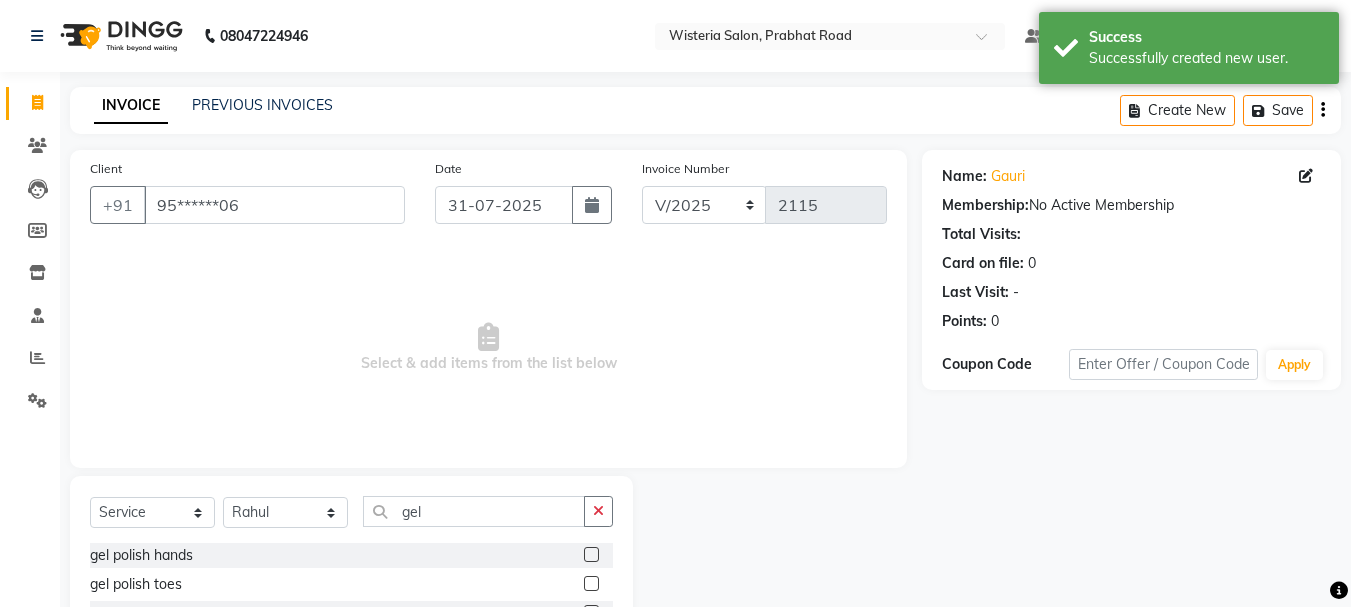 click 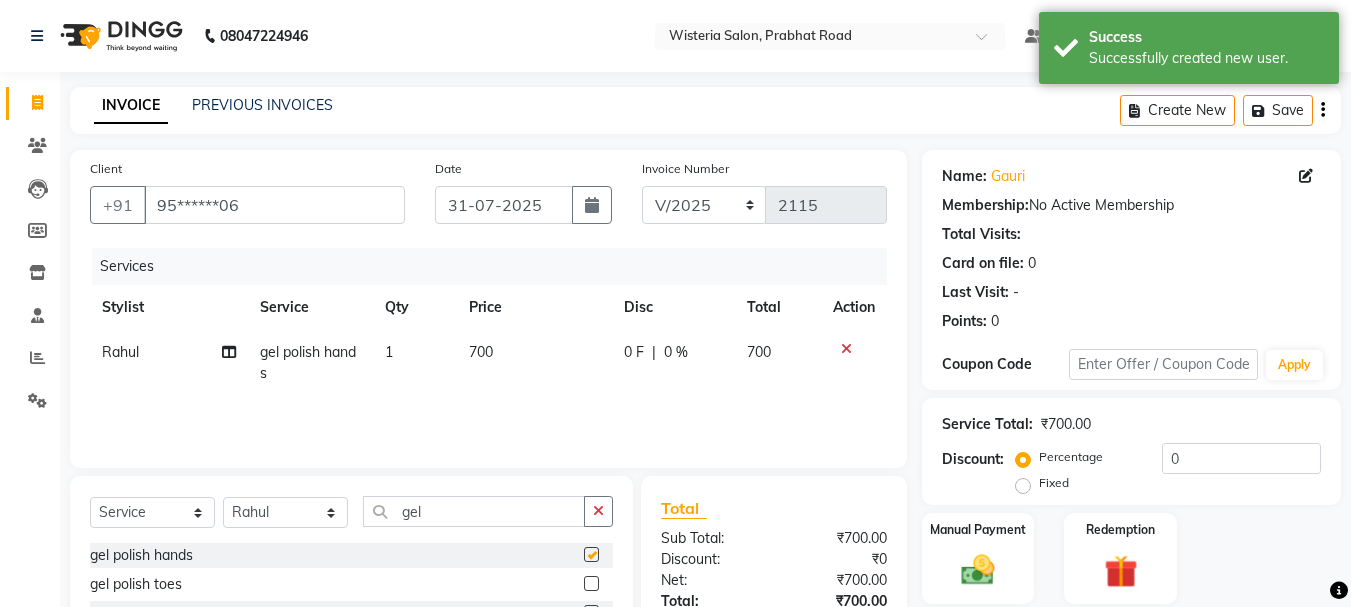 checkbox on "false" 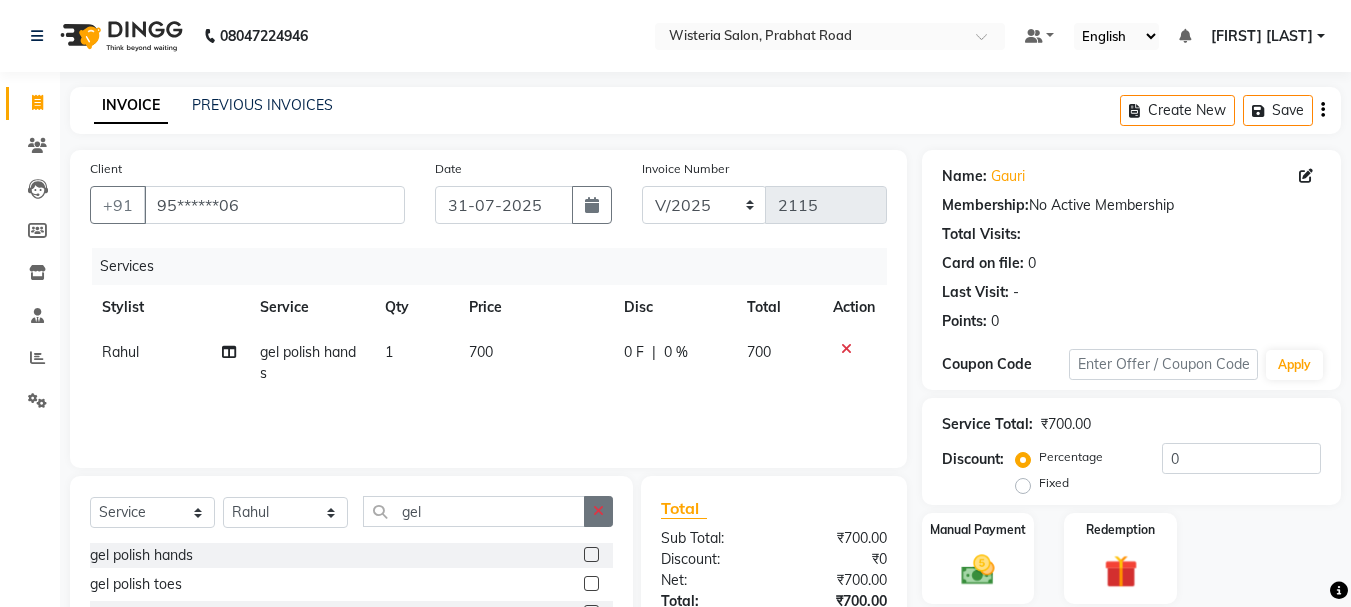 click 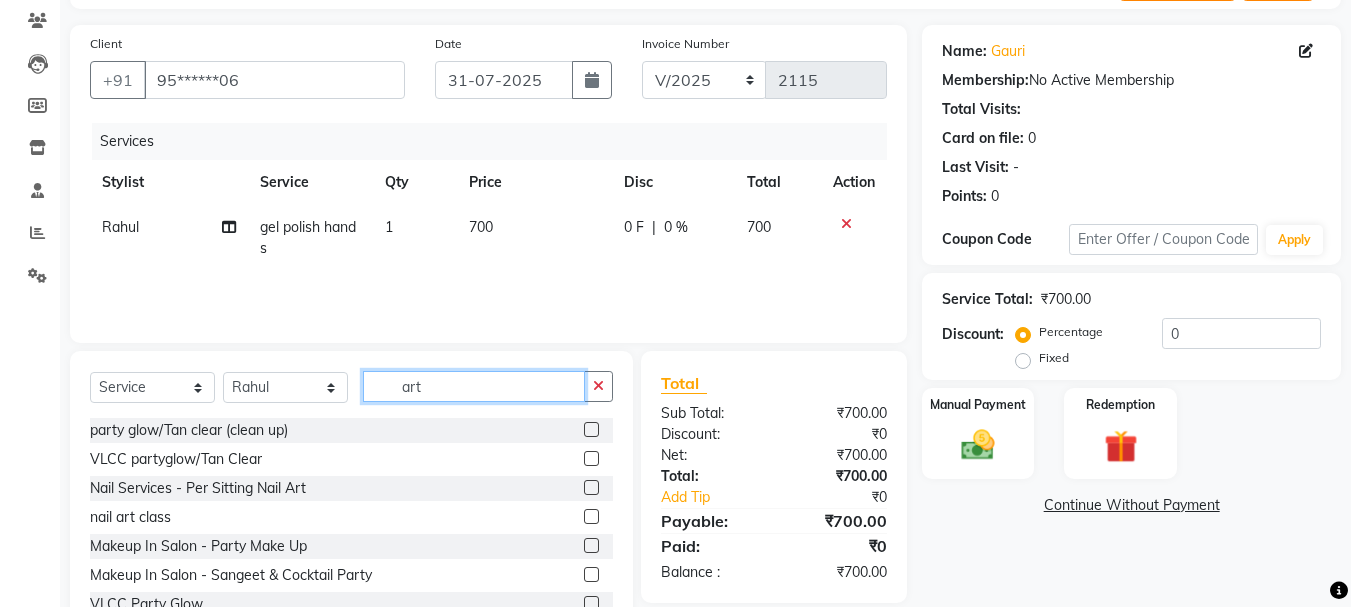 scroll, scrollTop: 132, scrollLeft: 0, axis: vertical 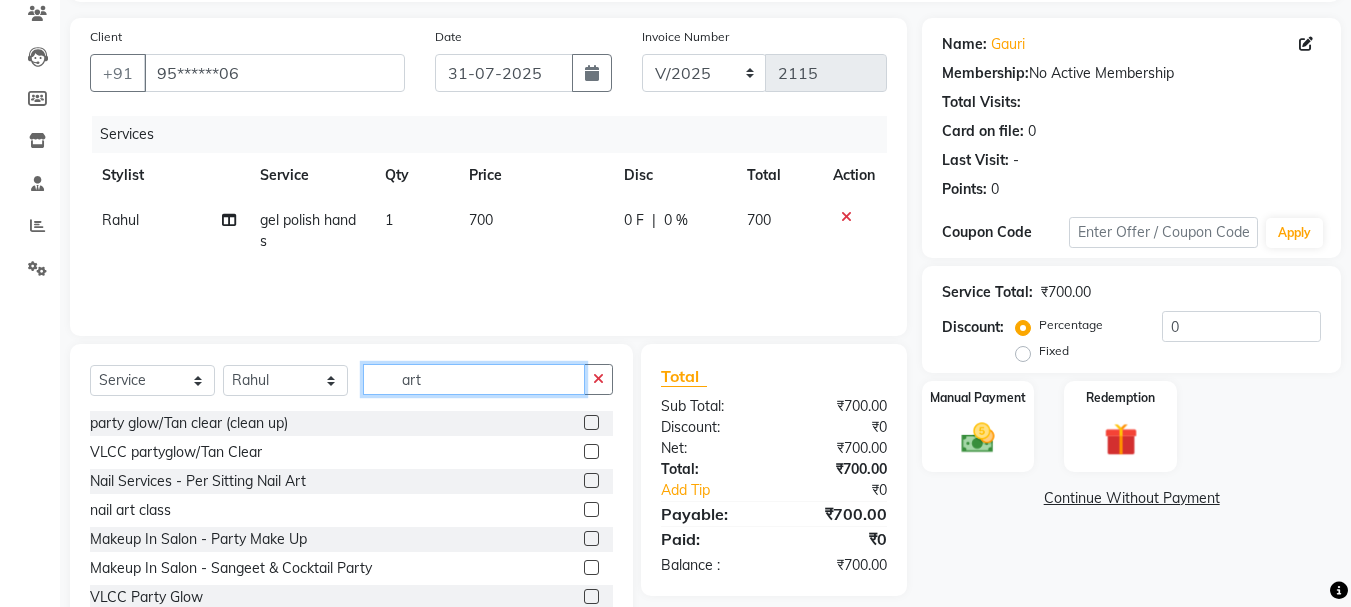 type on "art" 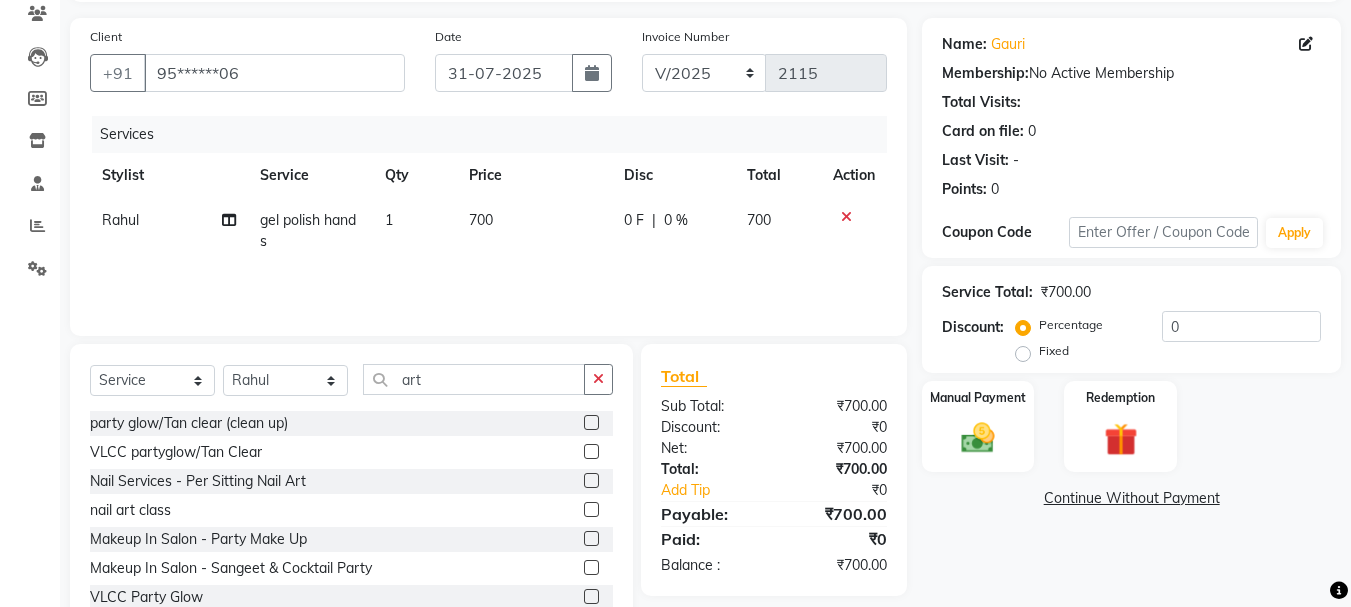 click 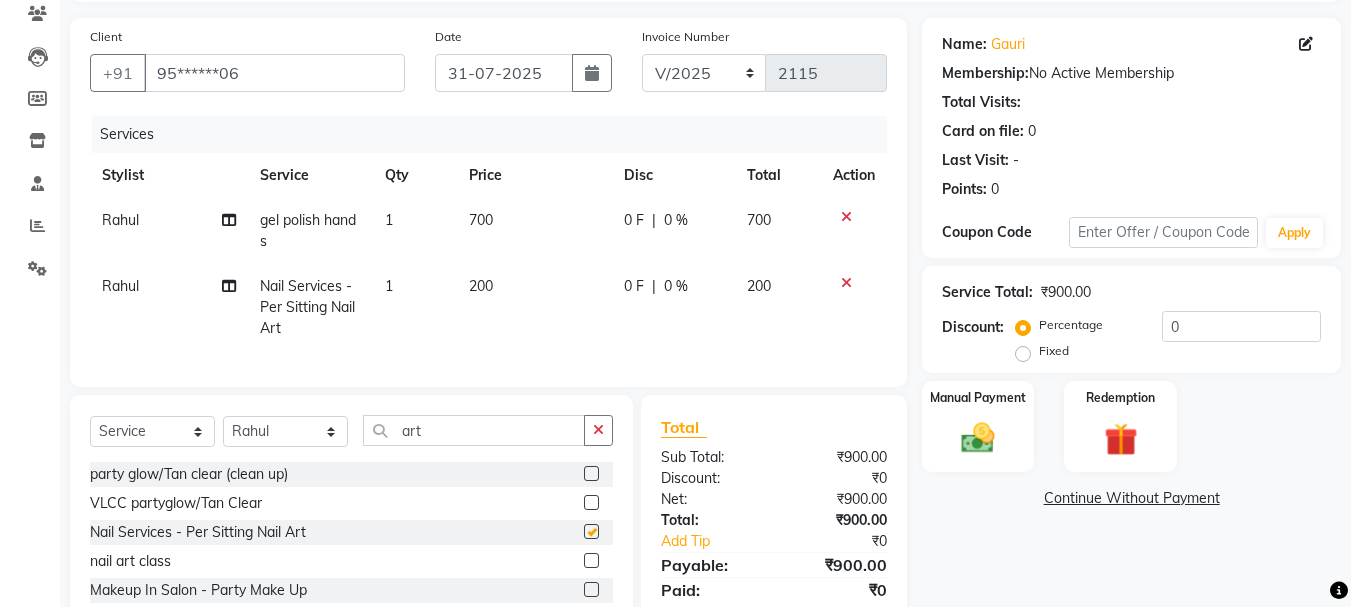 checkbox on "false" 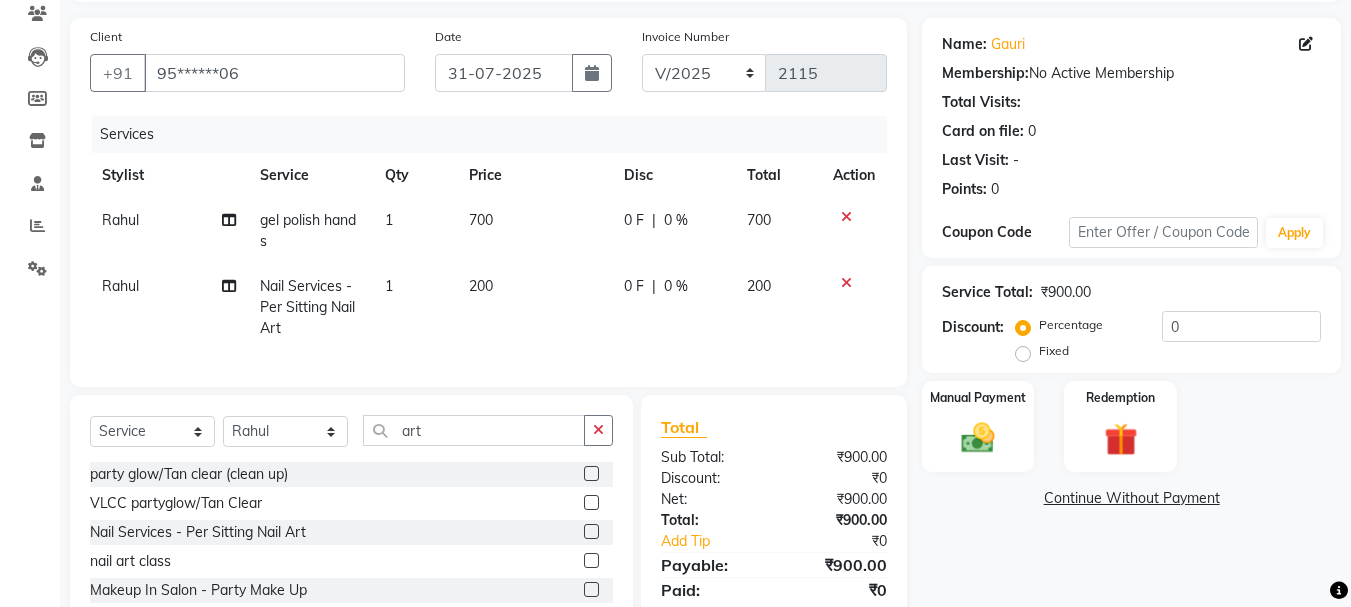 click on "200" 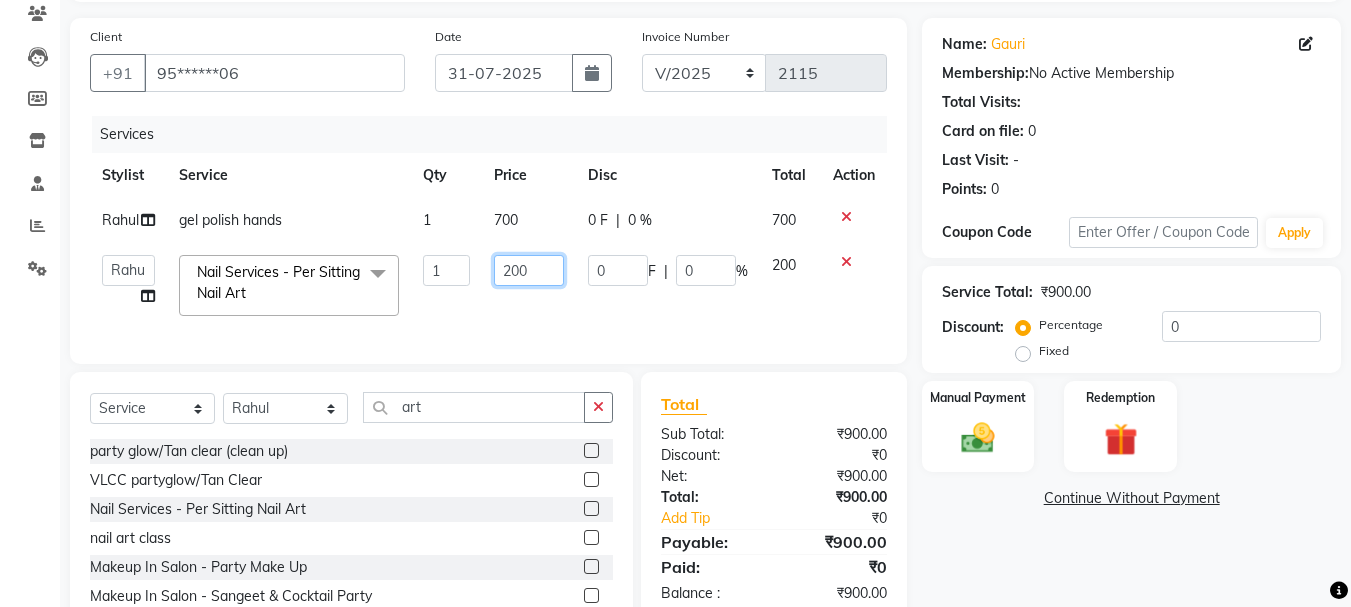 click on "200" 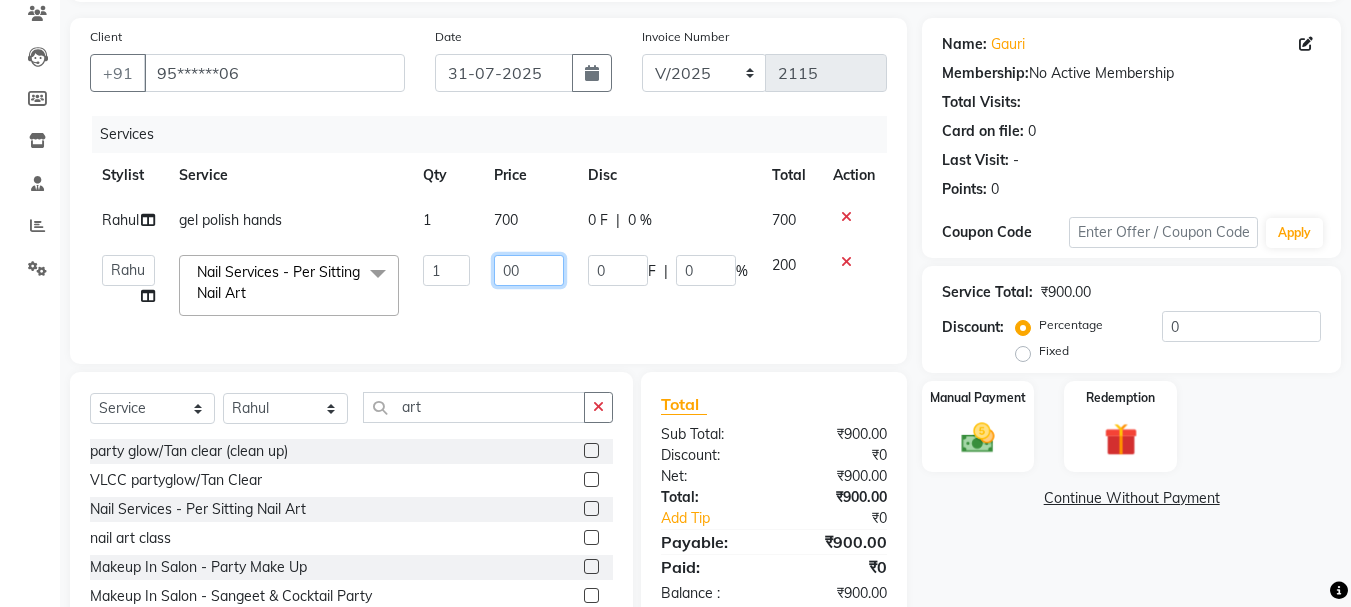 type on "300" 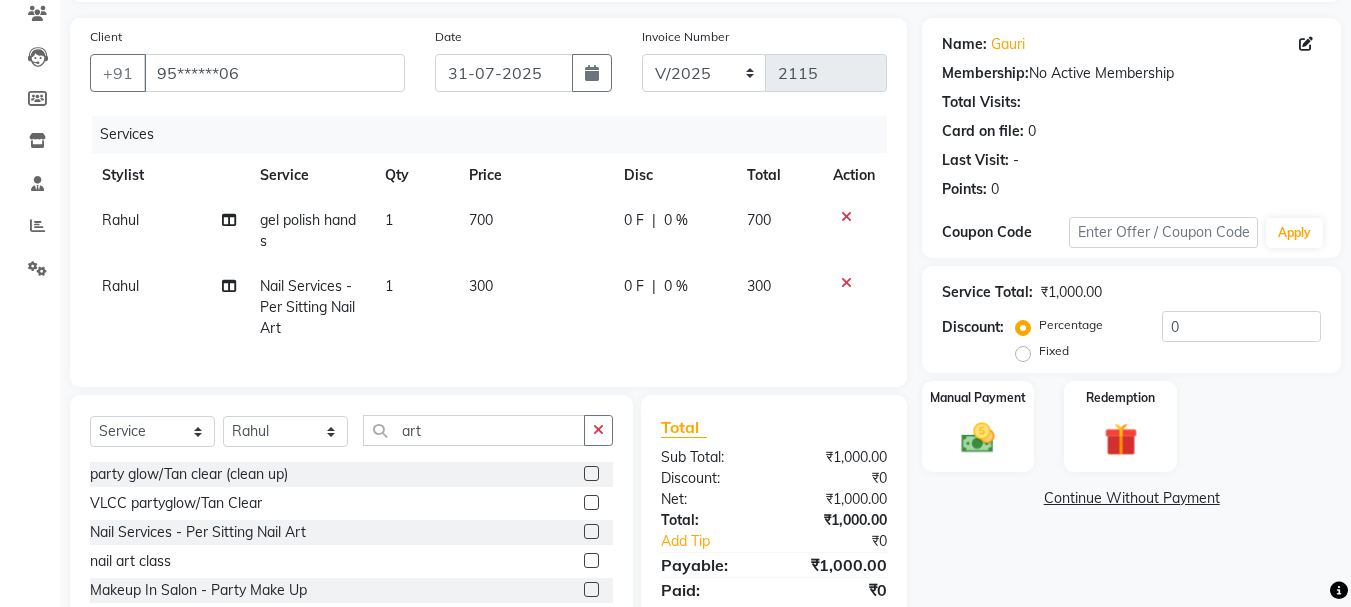 click on "300" 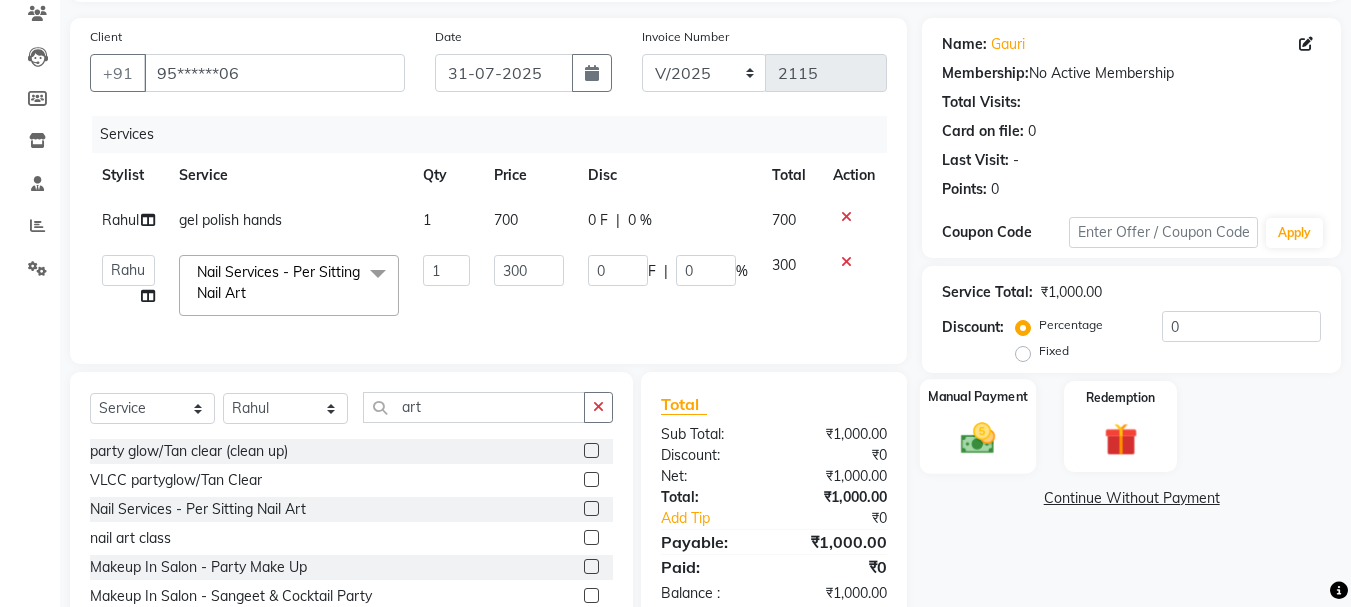 click 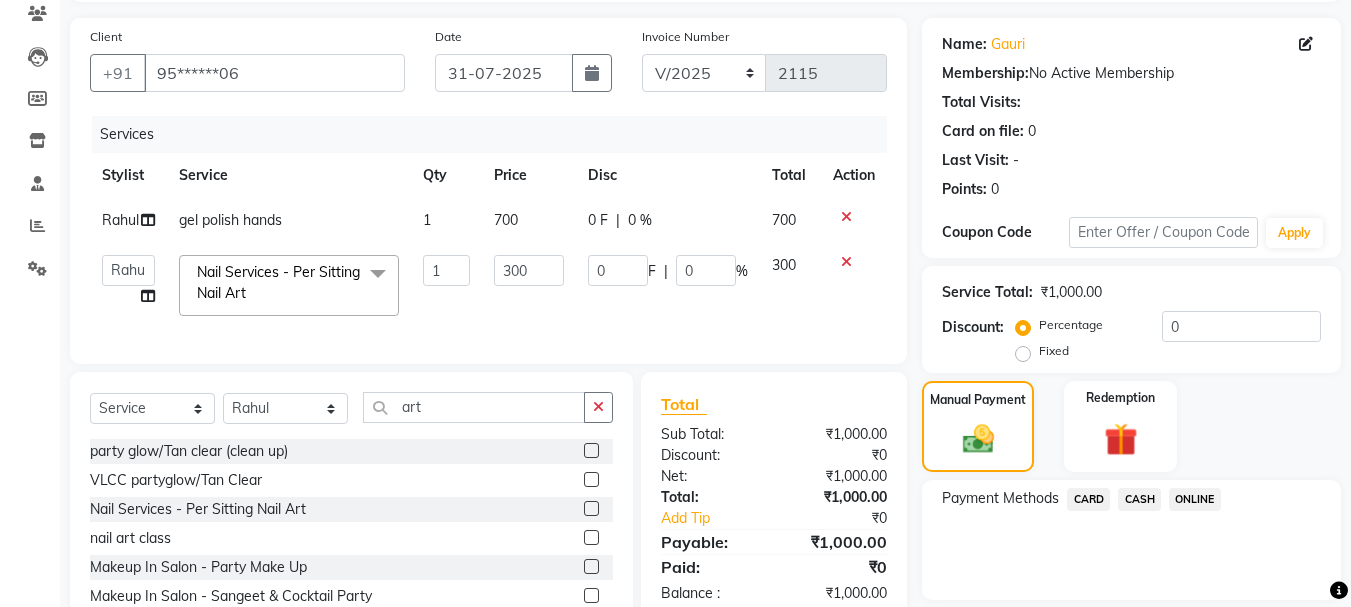 click on "ONLINE" 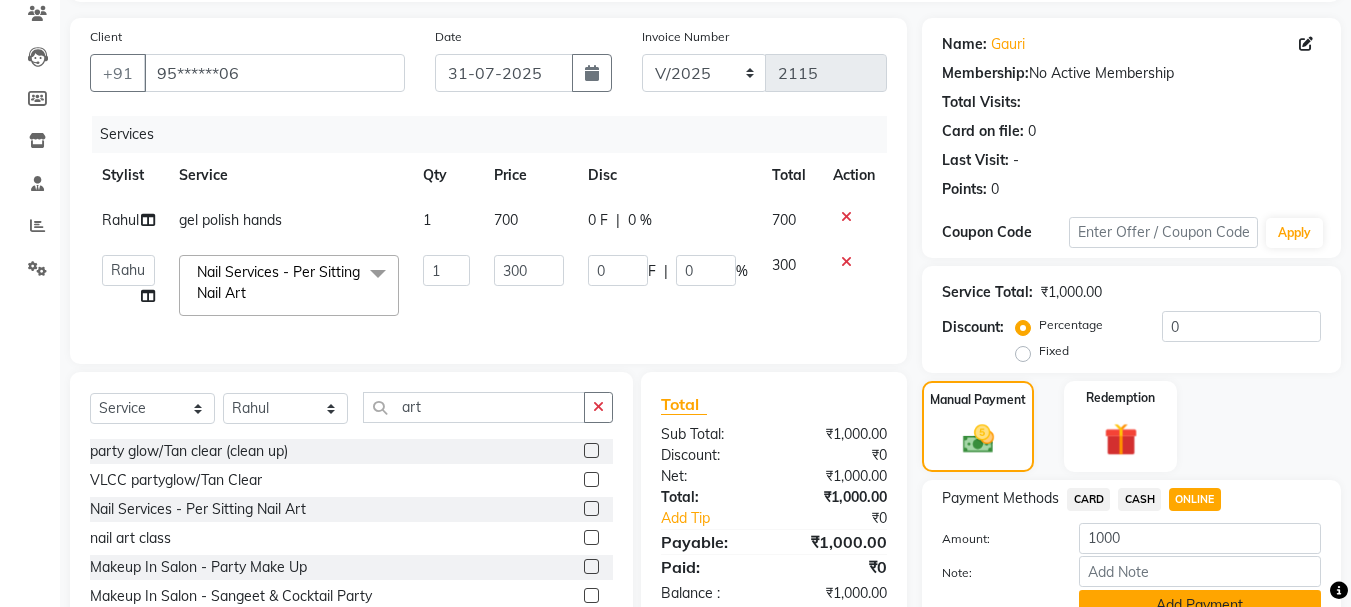 click on "Add Payment" 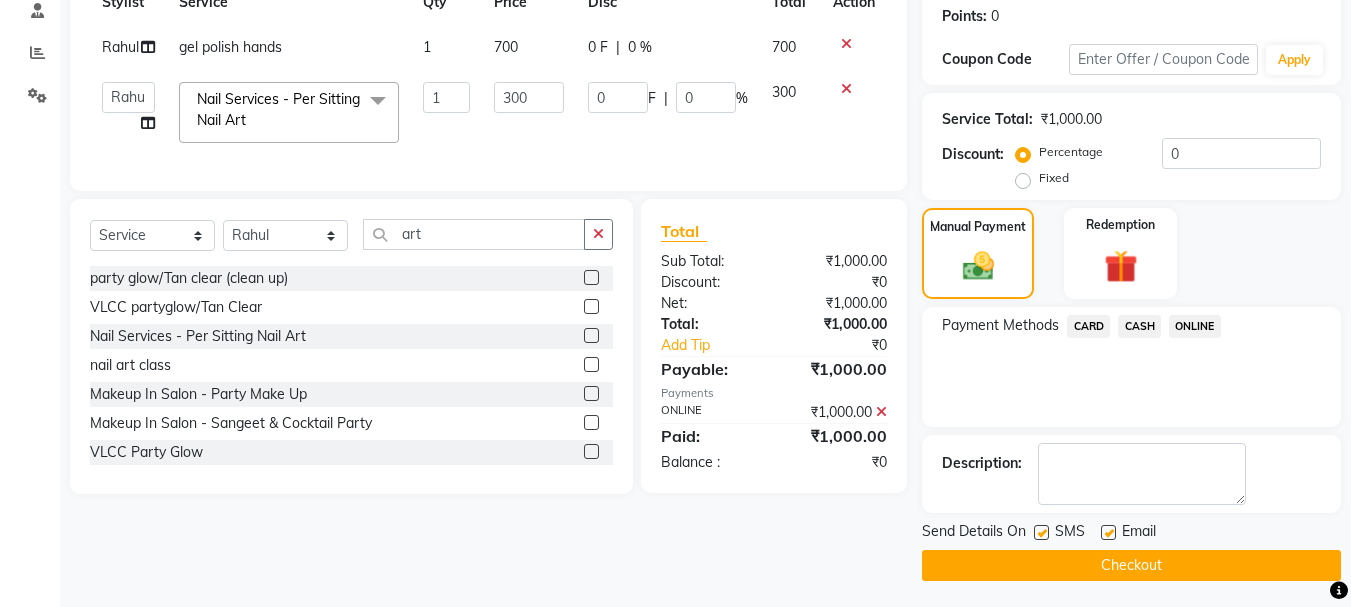 scroll, scrollTop: 309, scrollLeft: 0, axis: vertical 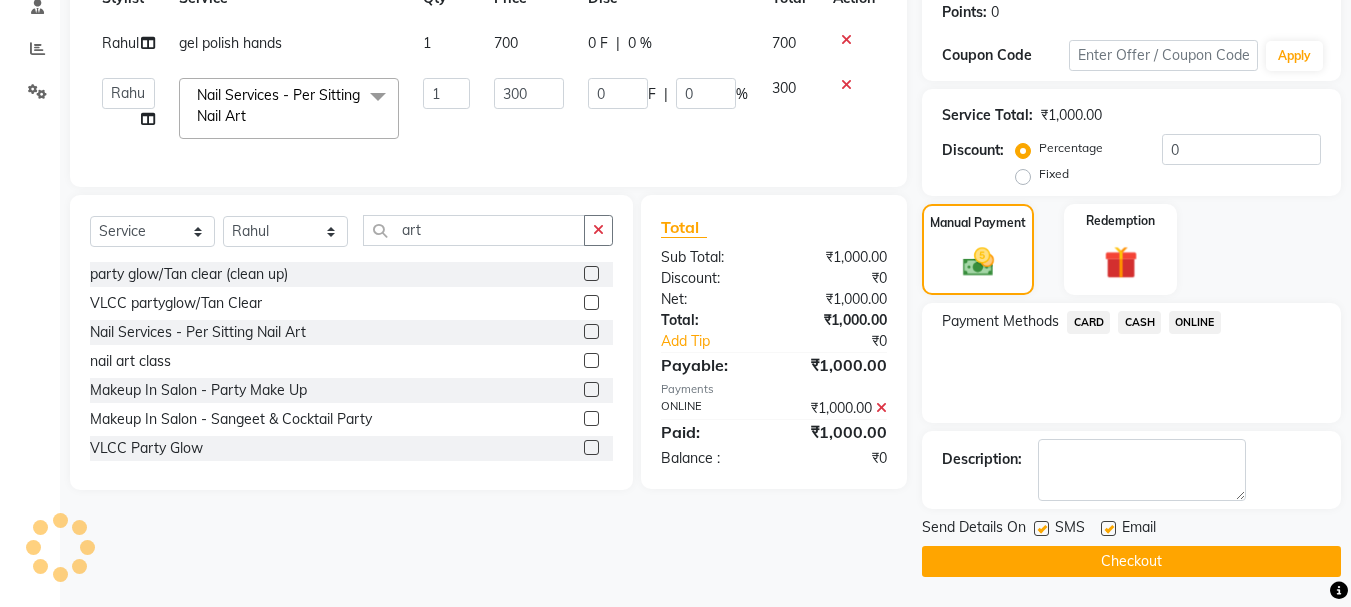 click on "Checkout" 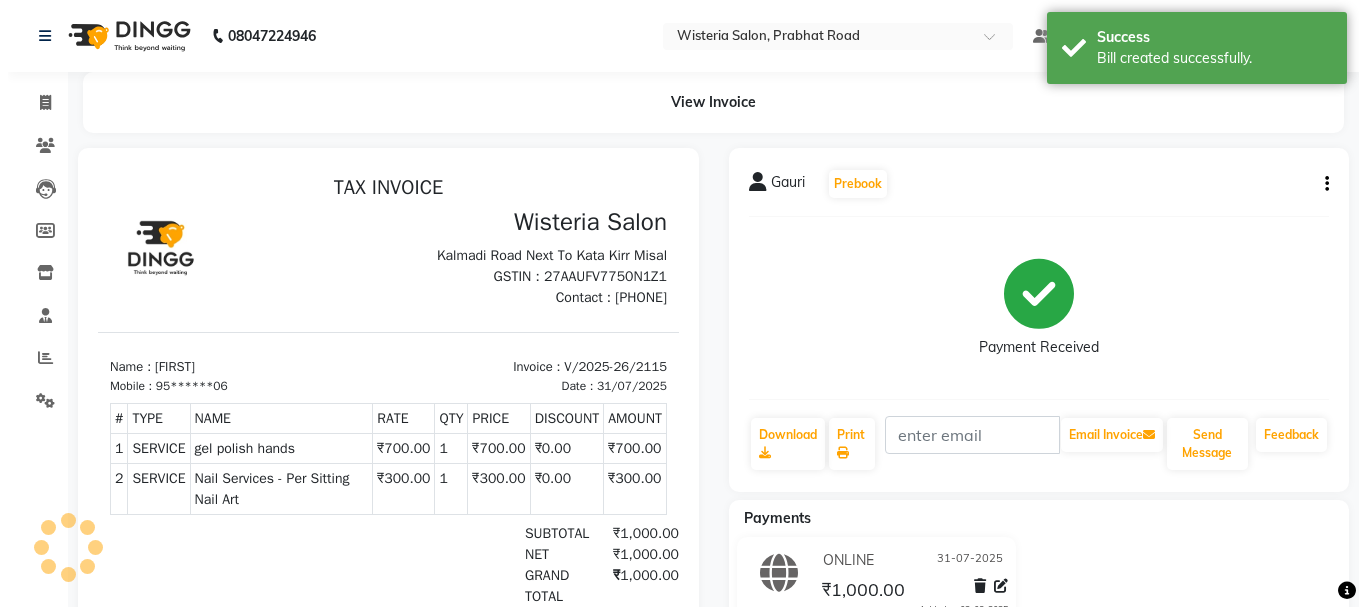 scroll, scrollTop: 0, scrollLeft: 0, axis: both 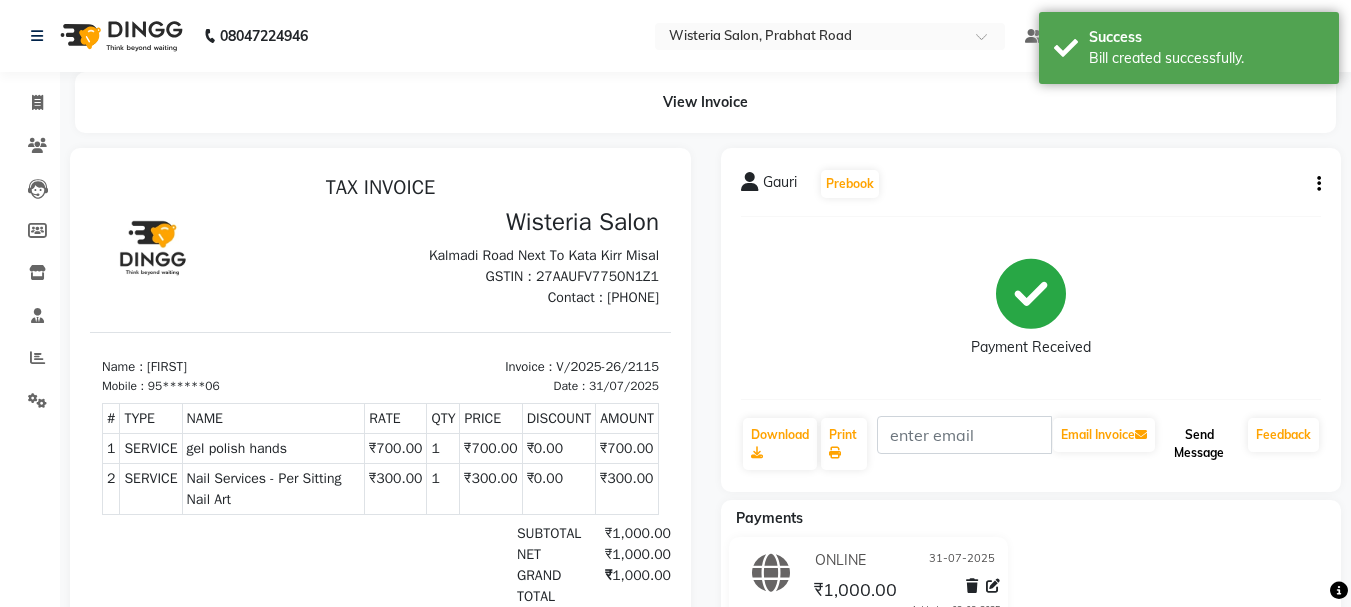 click on "Send Message" 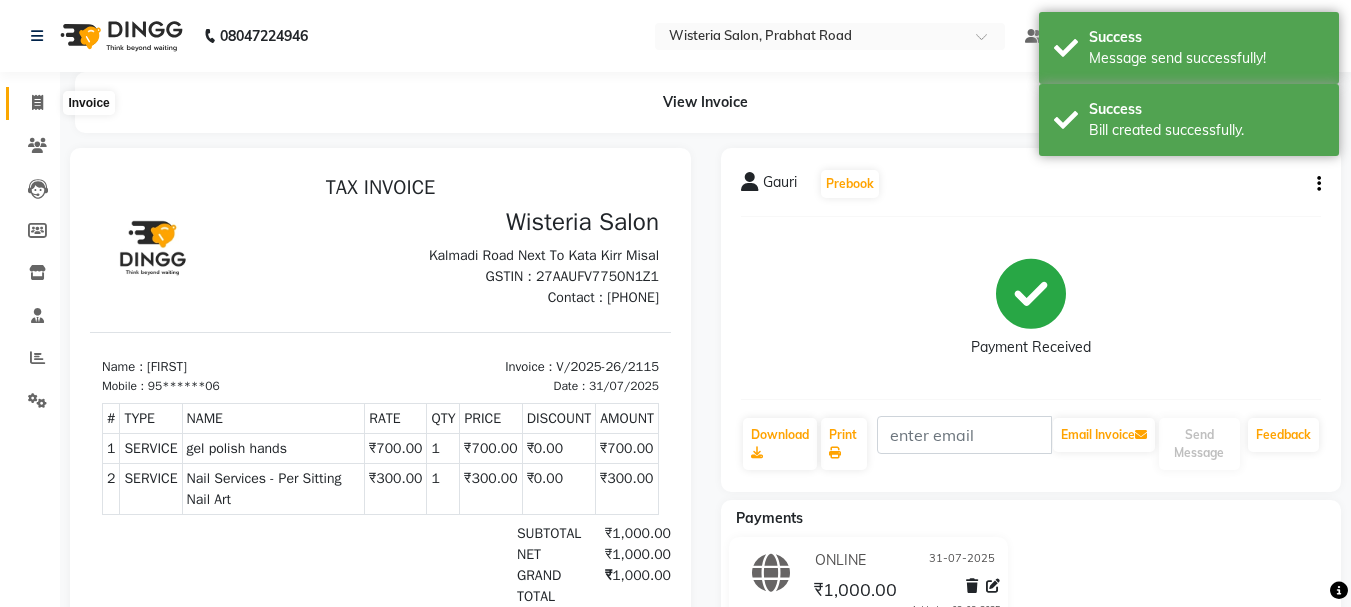 click 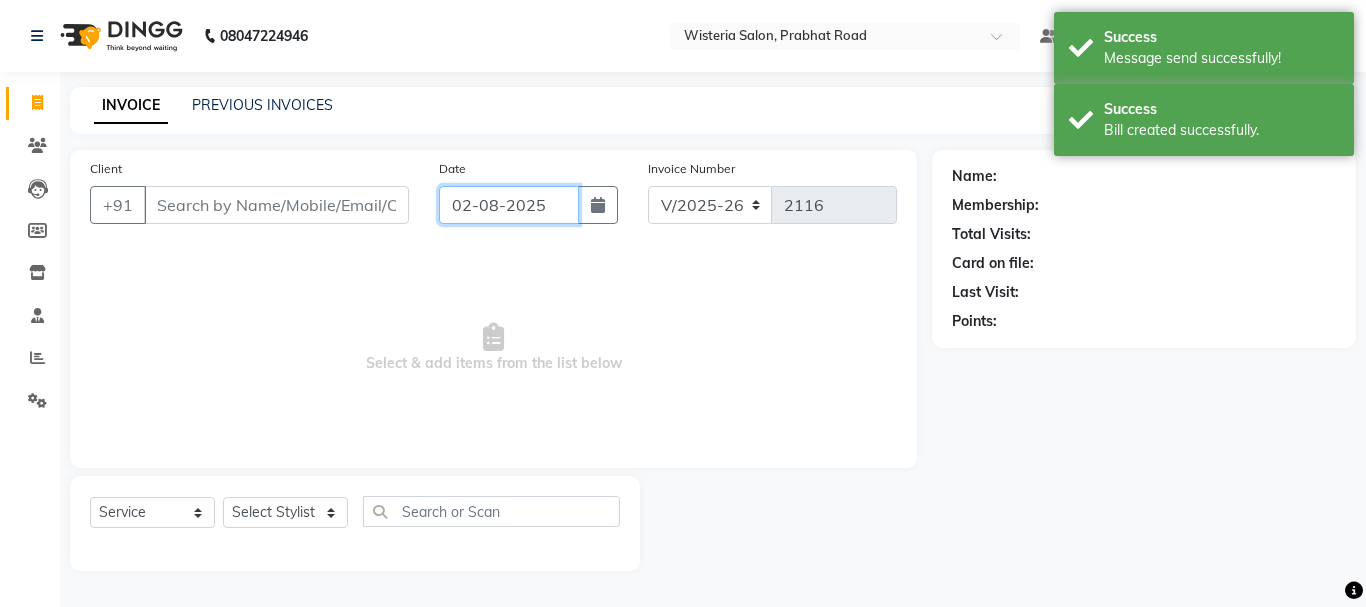 click on "02-08-2025" 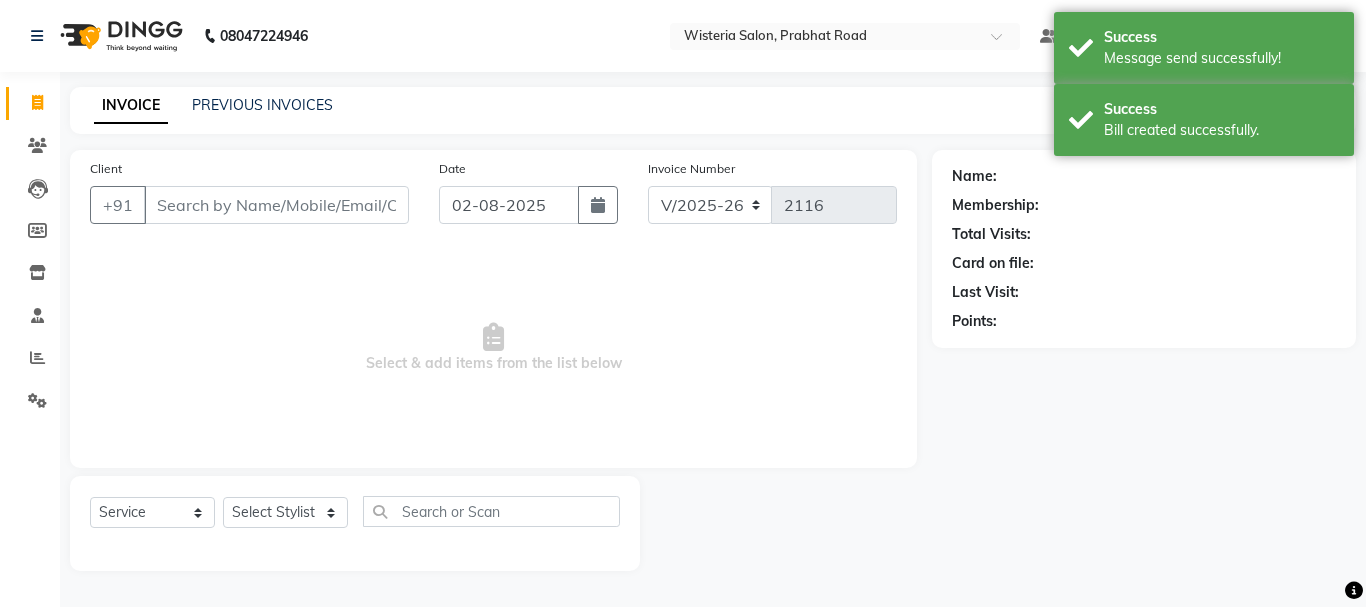 select on "8" 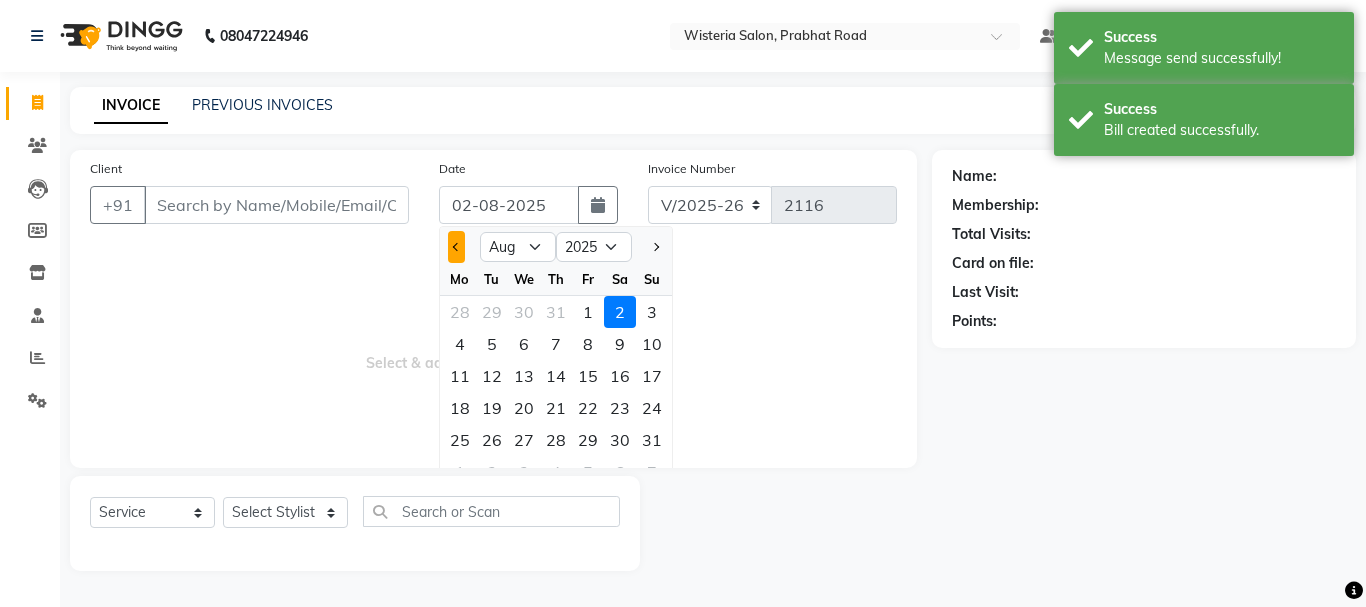 click 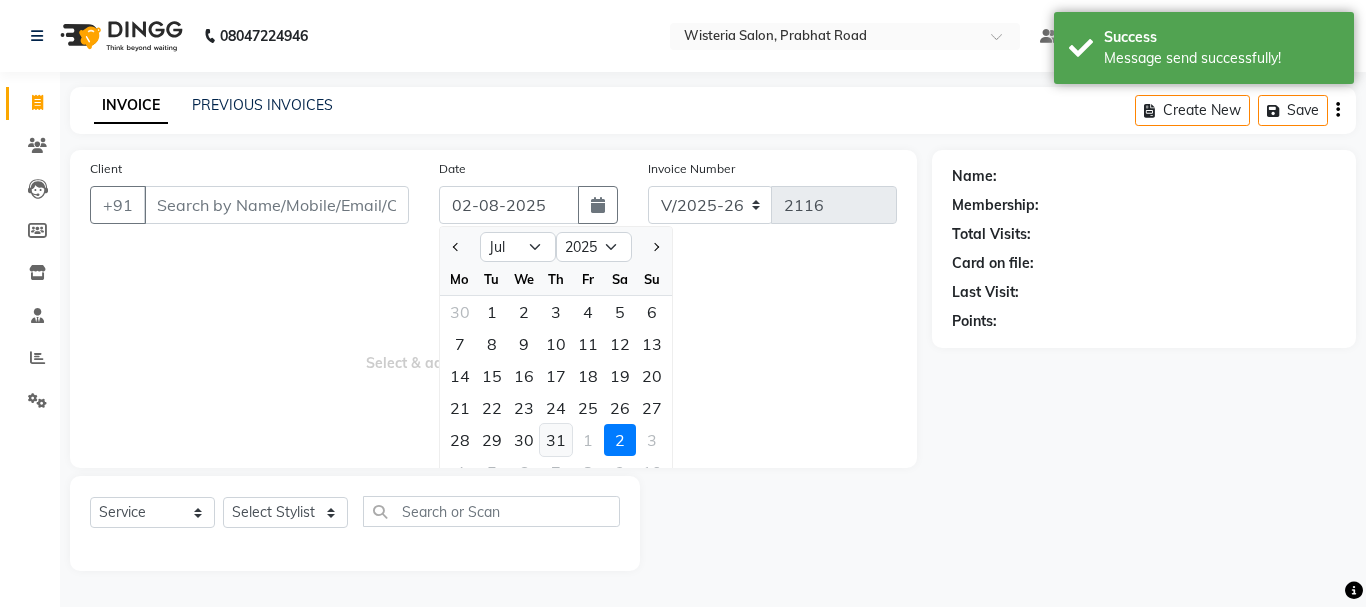 click on "31" 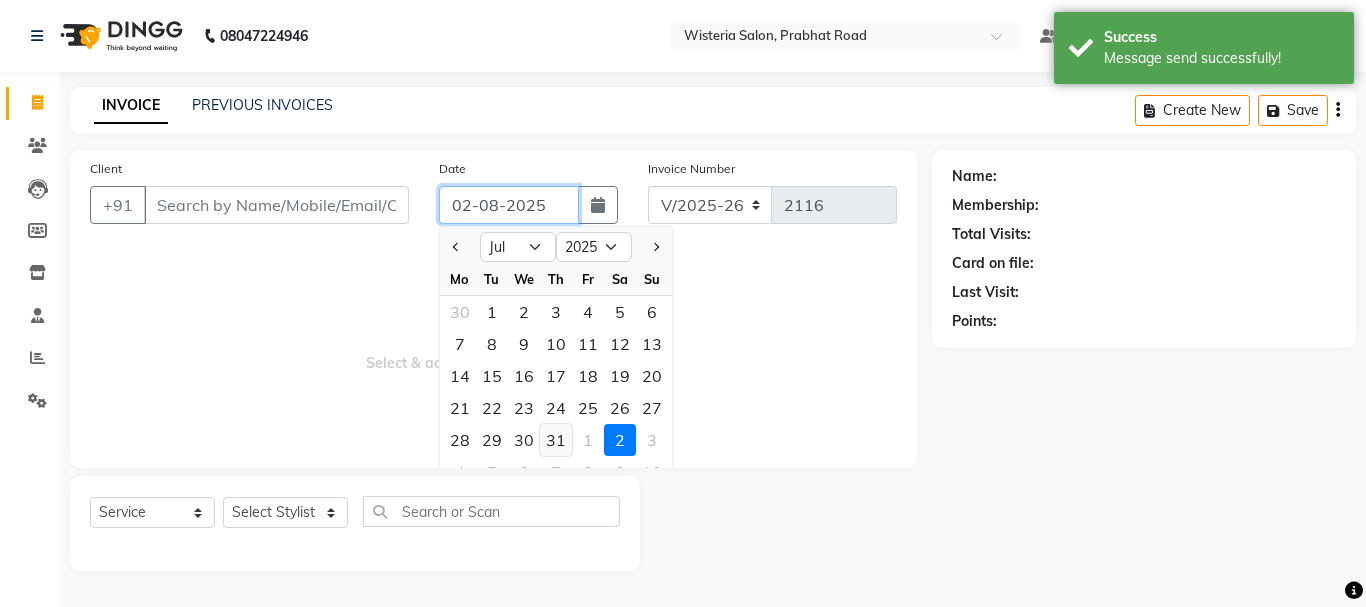 type on "31-07-2025" 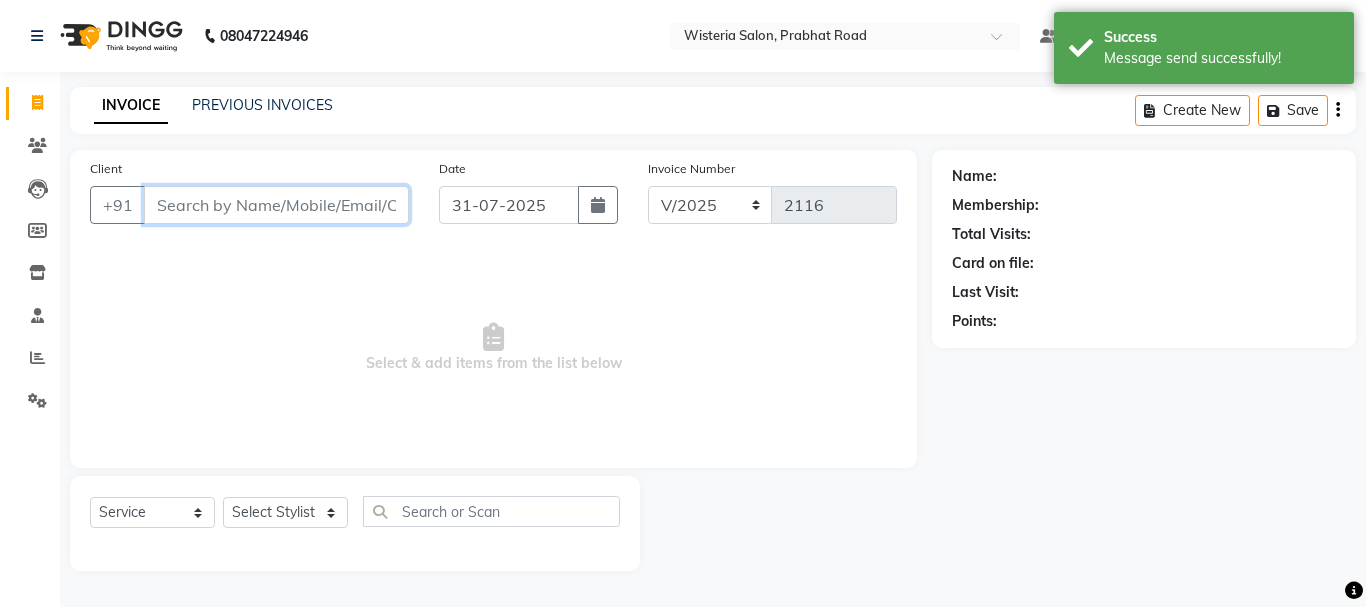 click on "Client" at bounding box center [276, 205] 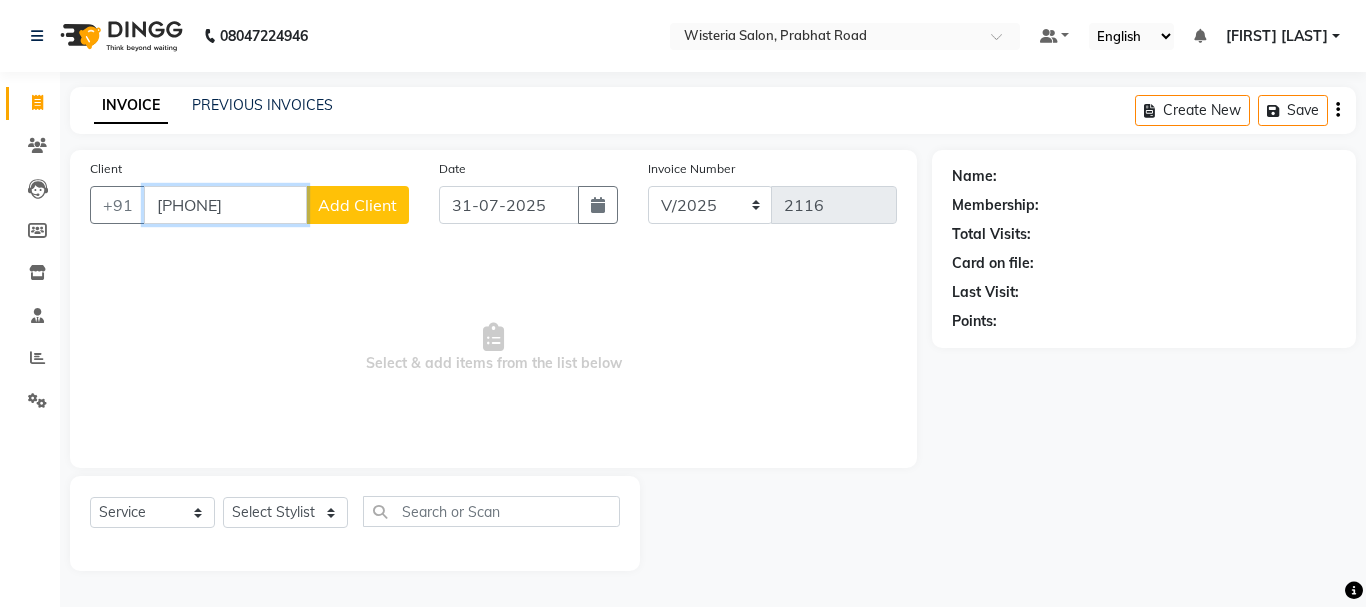 type on "[PHONE]" 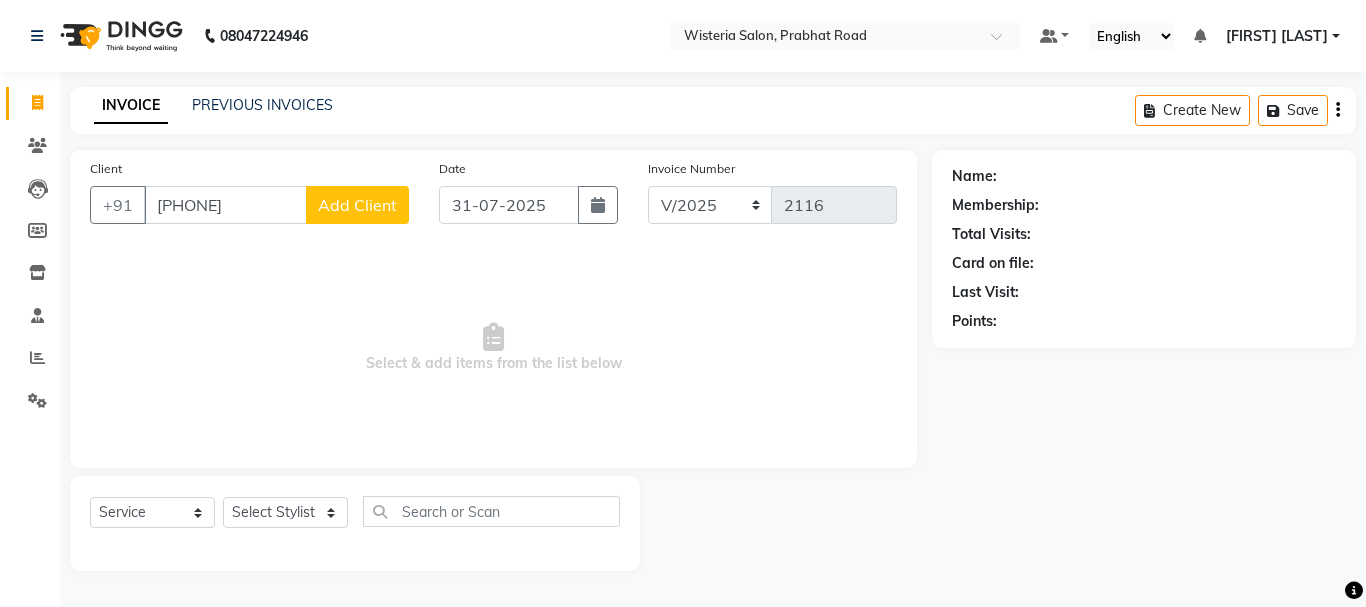 click on "Add Client" 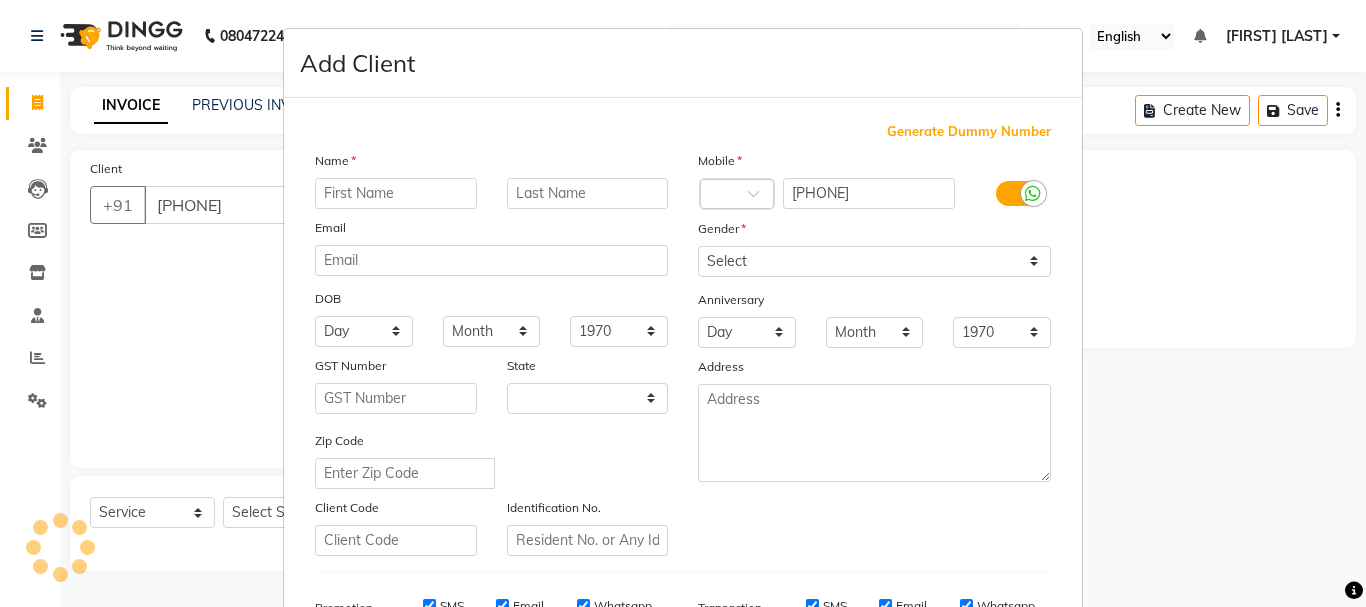 select on "22" 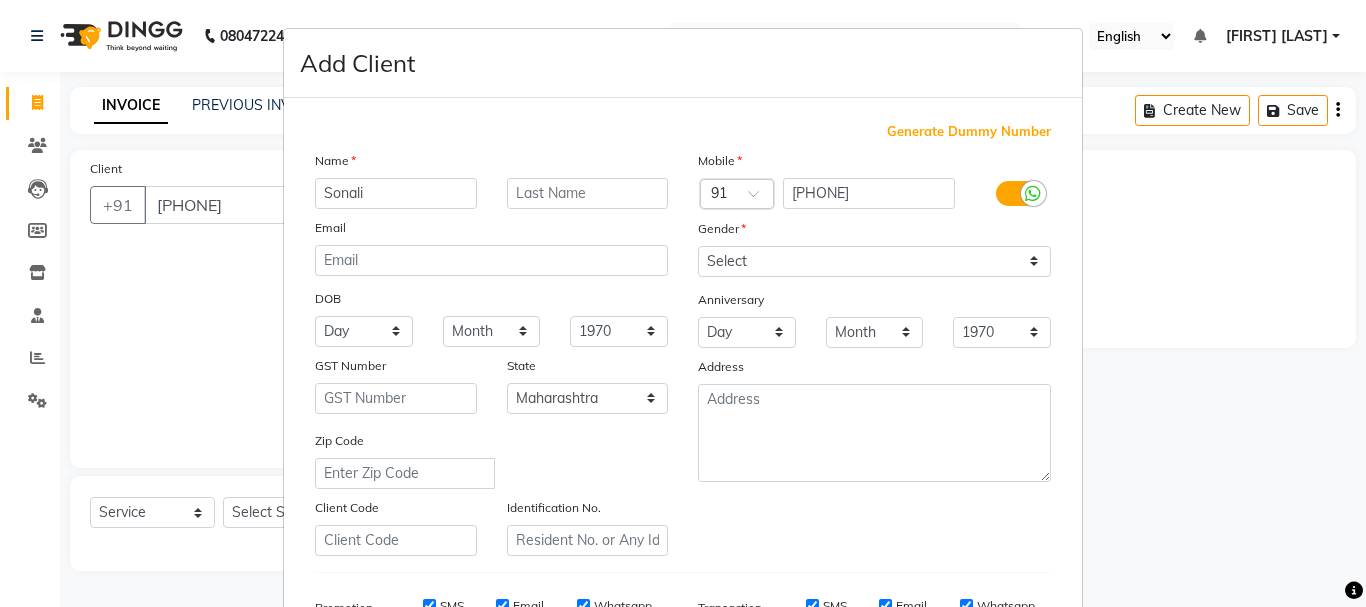 type on "Sonali" 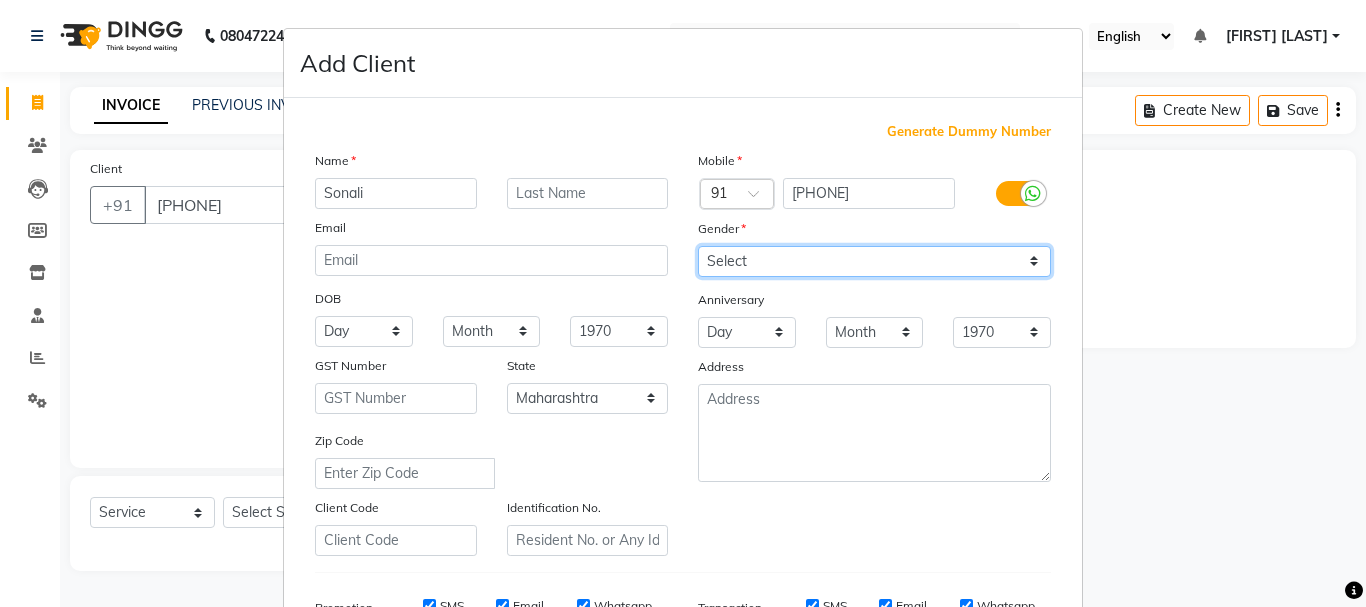 click on "Select Male Female Other Prefer Not To Say" at bounding box center (874, 261) 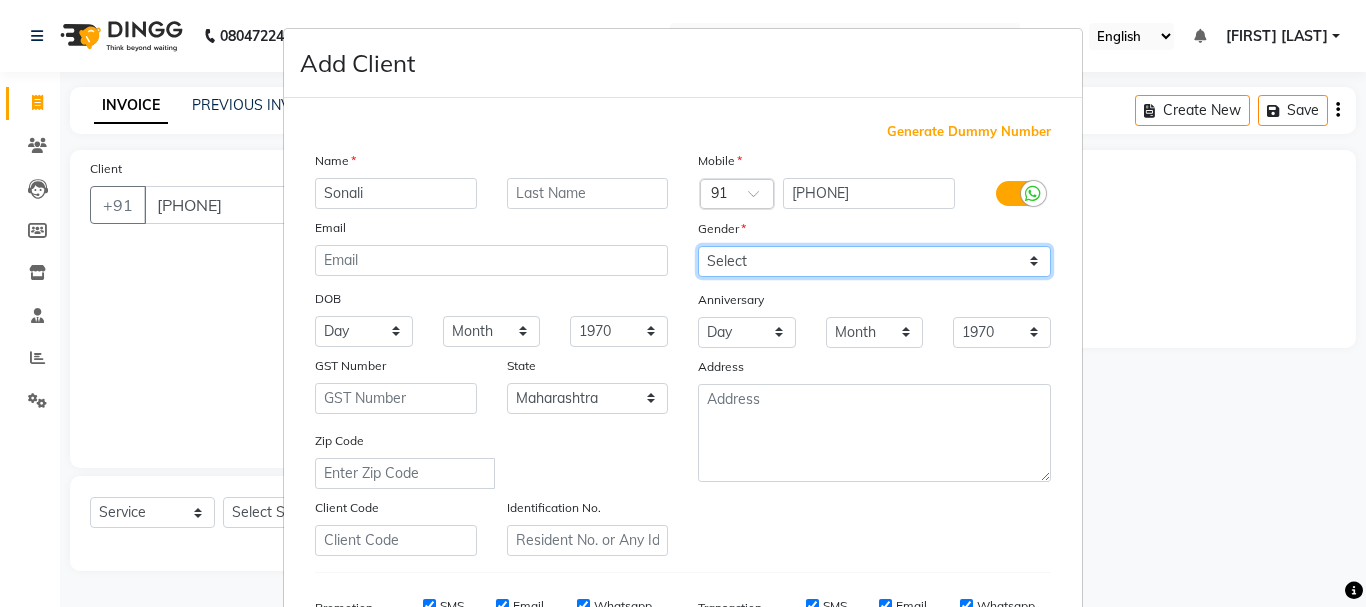 select on "female" 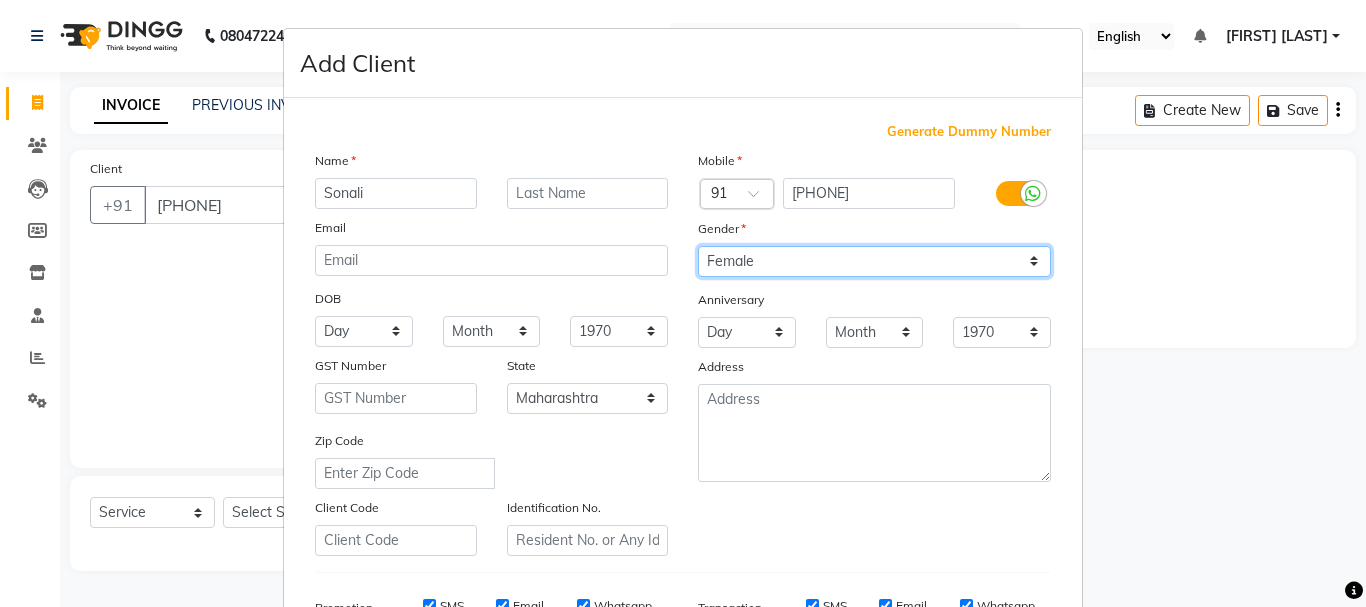 click on "Select Male Female Other Prefer Not To Say" at bounding box center [874, 261] 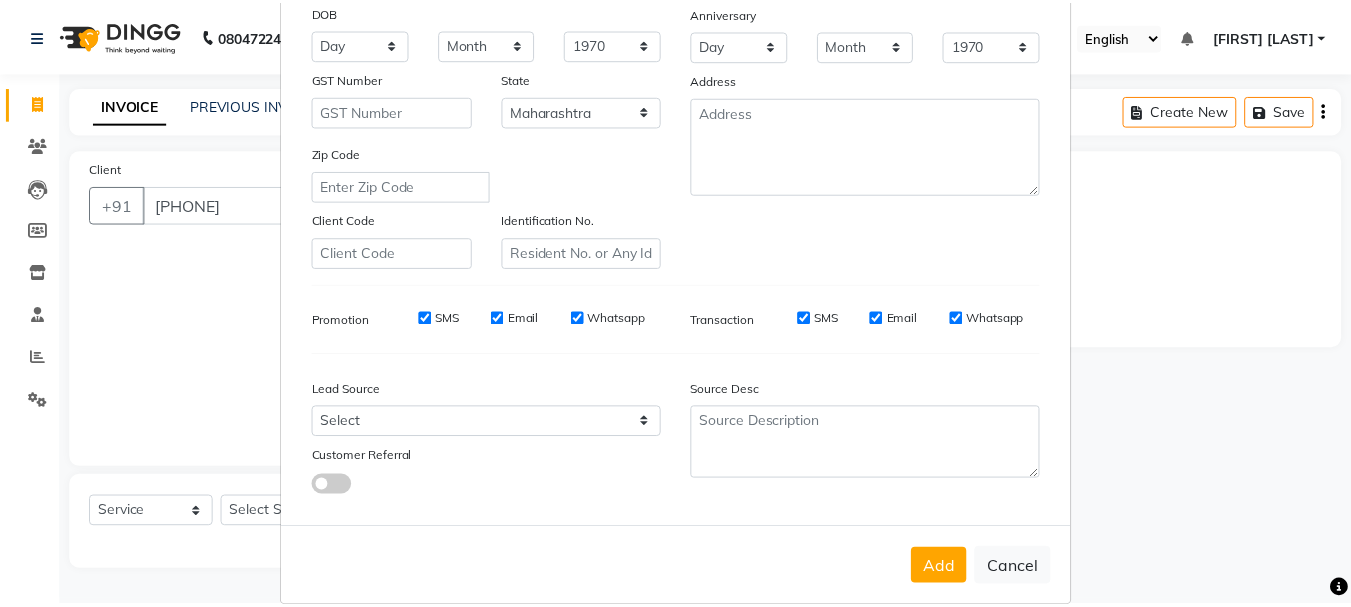 scroll, scrollTop: 316, scrollLeft: 0, axis: vertical 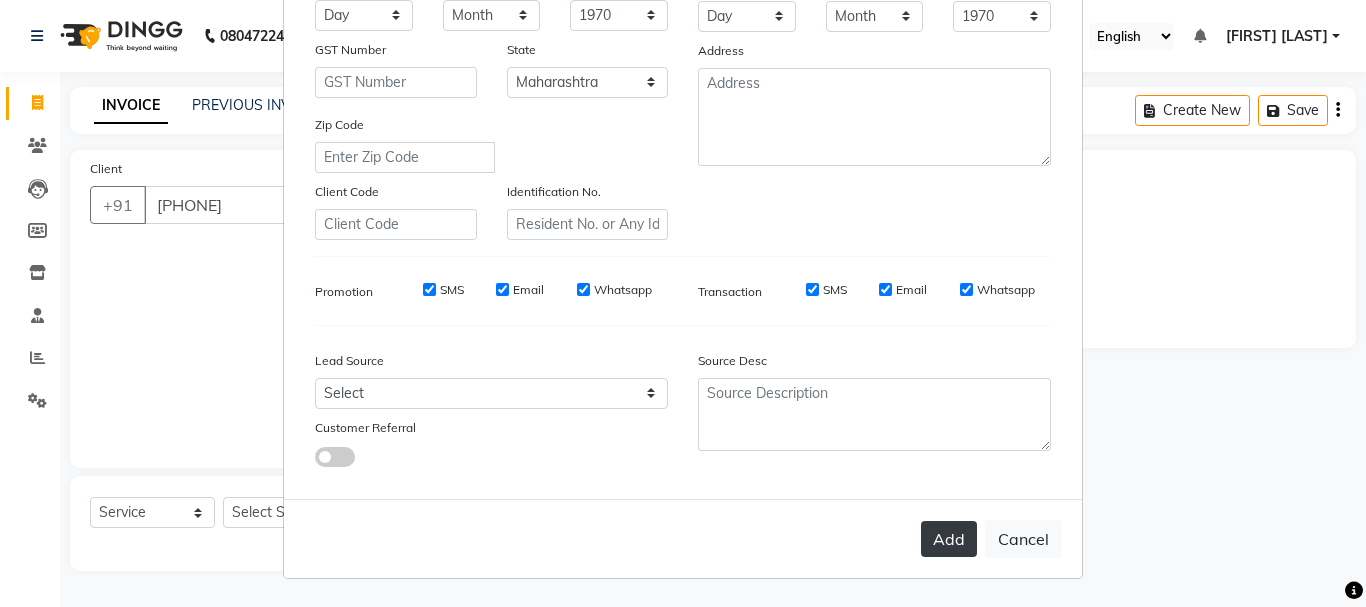 click on "Add" at bounding box center [949, 539] 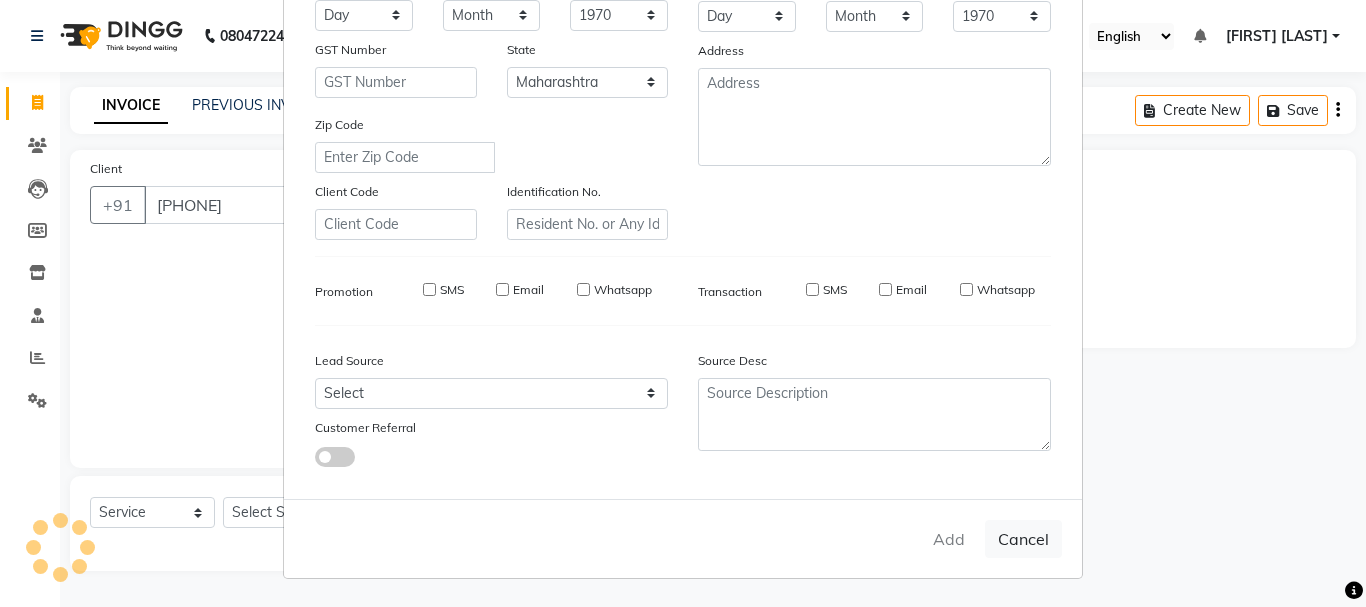 type on "90******73" 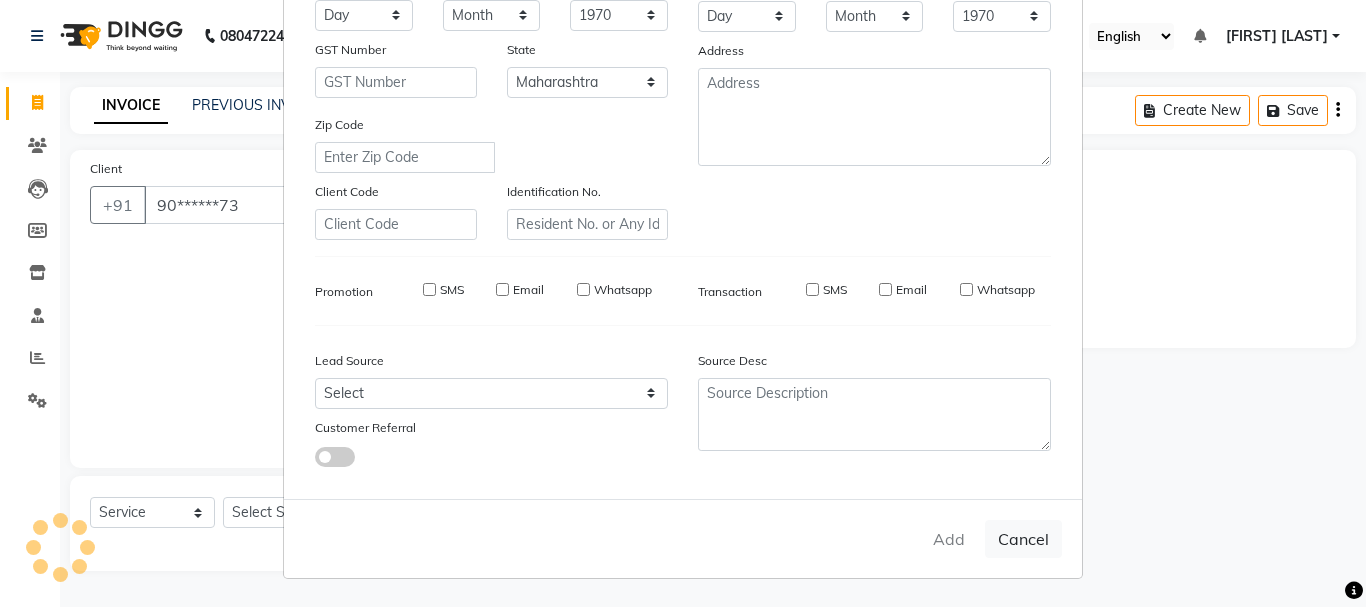 select 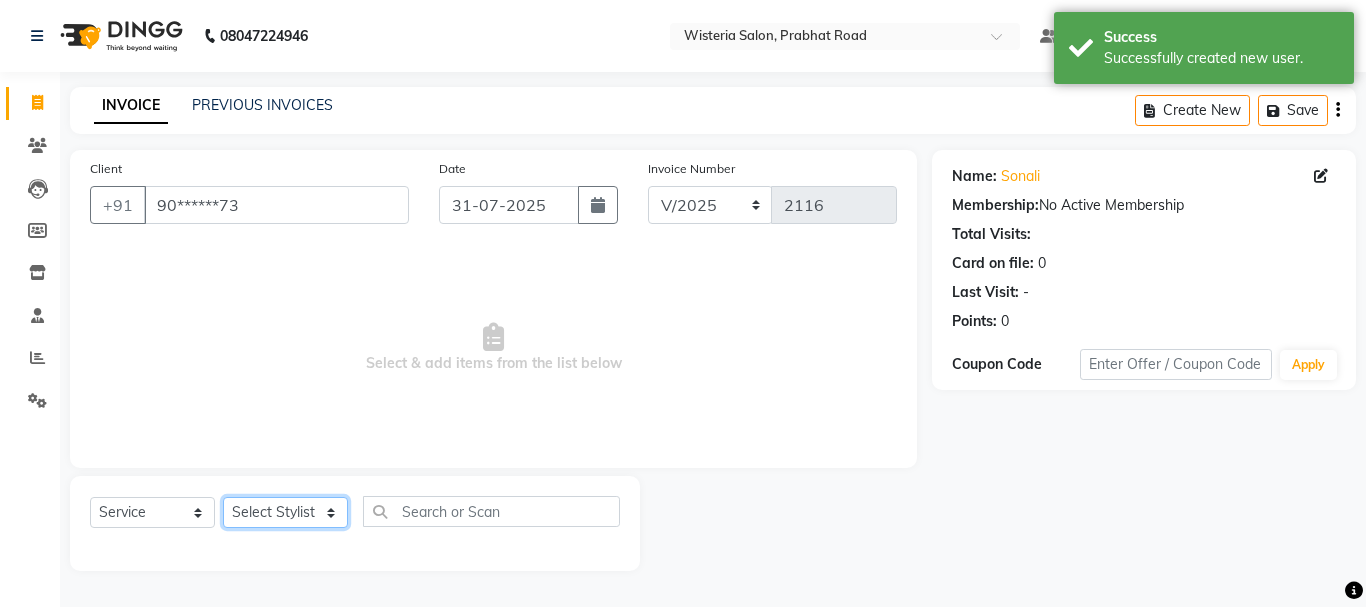 click on "Select Stylist [FIRST] [FIRST] [FIRST] [FIRST] [FIRST] [FIRST] [FIRST] [FIRST] [FIRST] [FIRST] [FIRST] [FIRST] [FIRST] [FIRST] [FIRST] [FIRST] [FIRST]" 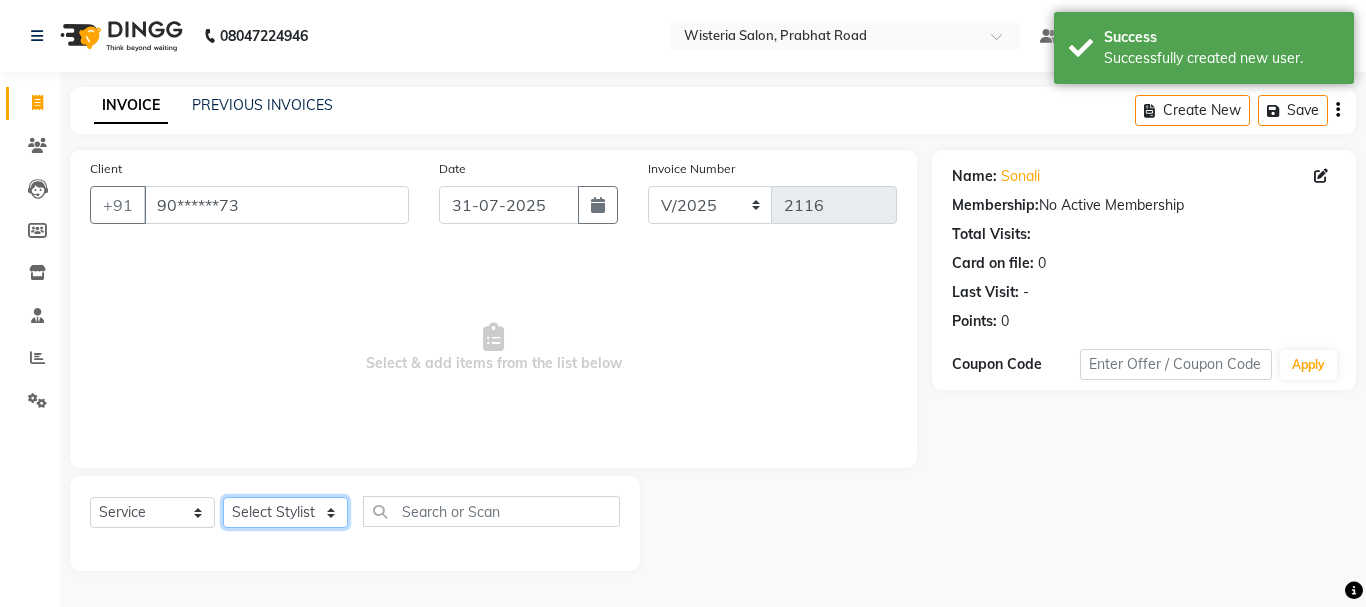 select on "53875" 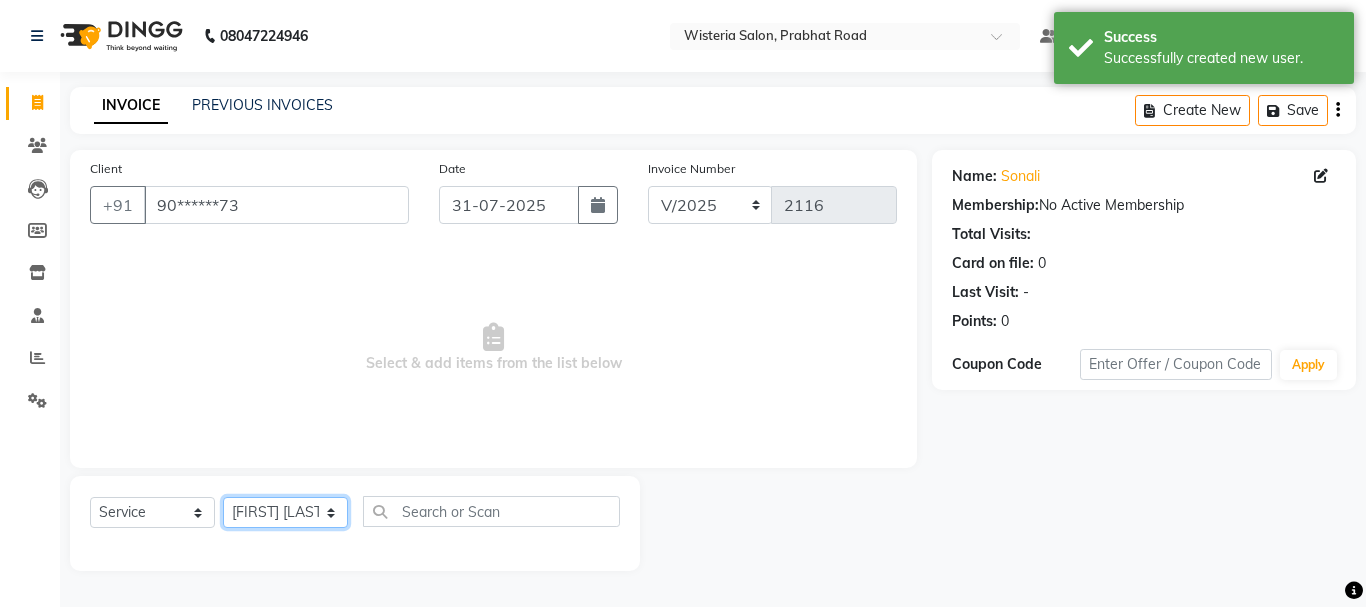 click on "Select Stylist [FIRST] [FIRST] [FIRST] [FIRST] [FIRST] [FIRST] [FIRST] [FIRST] [FIRST] [FIRST] [FIRST] [FIRST] [FIRST] [FIRST] [FIRST] [FIRST] [FIRST]" 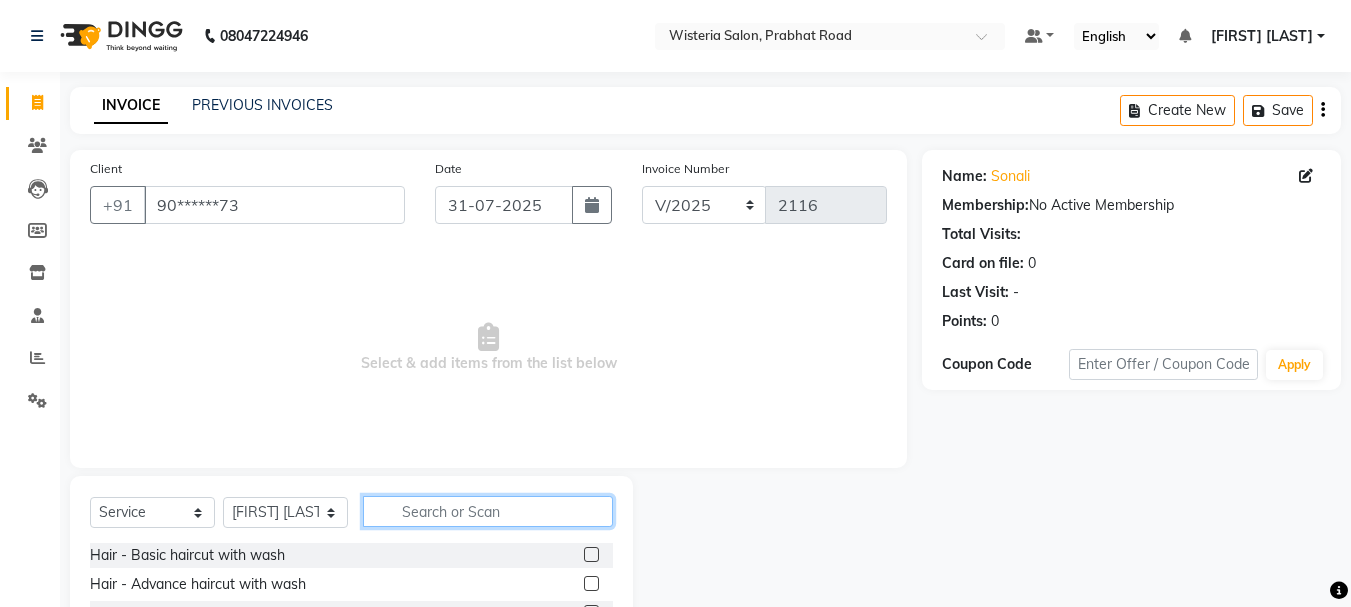 click 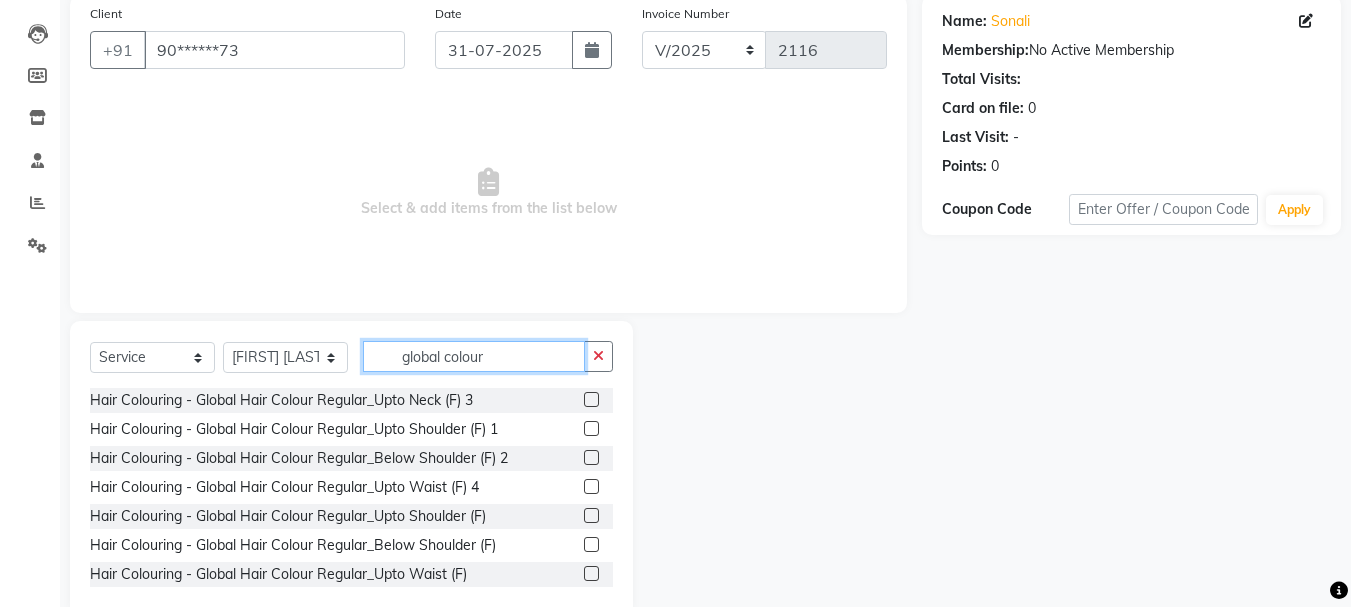 scroll, scrollTop: 194, scrollLeft: 0, axis: vertical 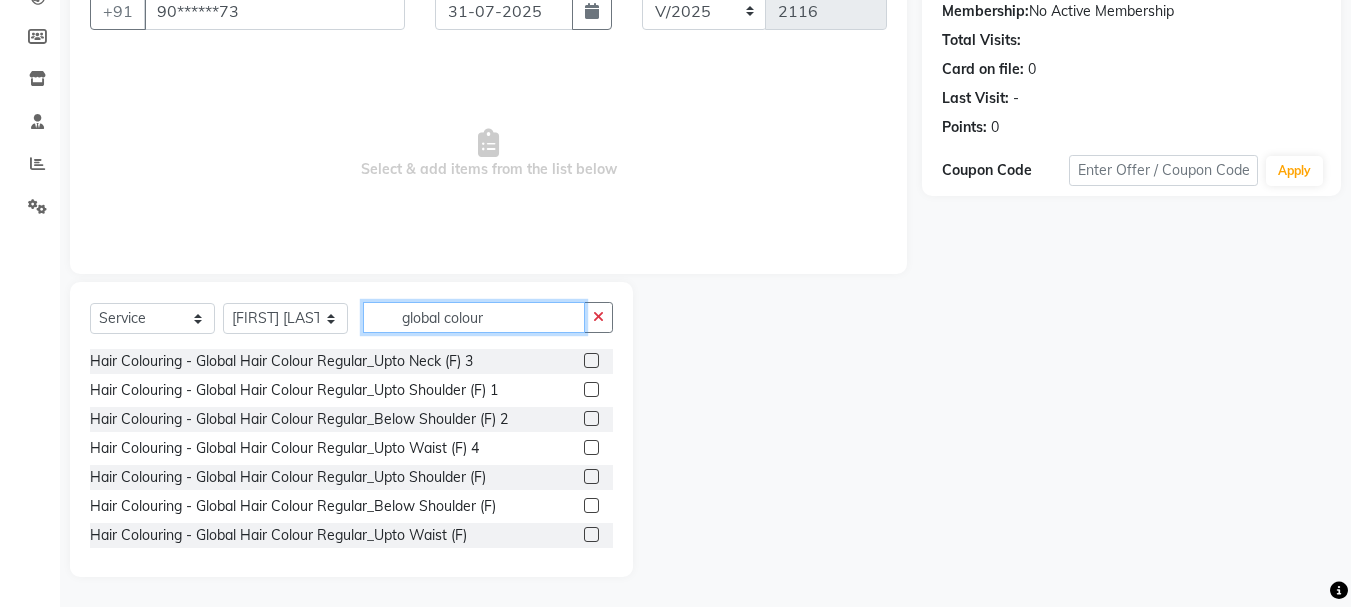 type on "global colour" 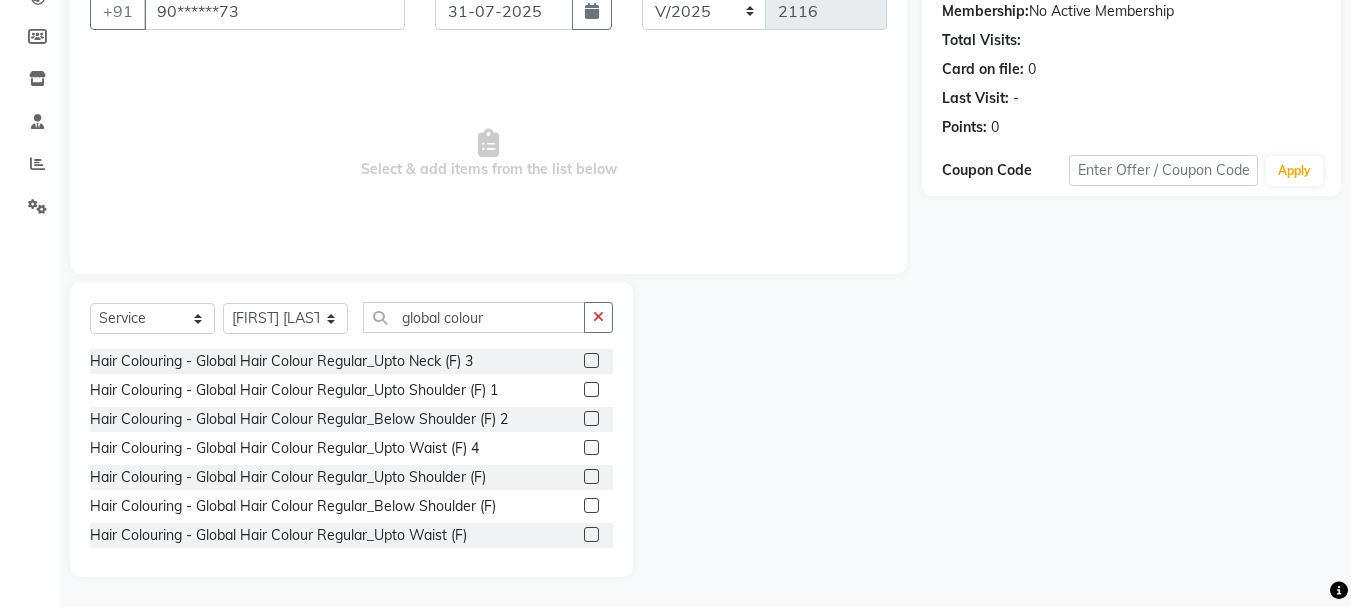 click 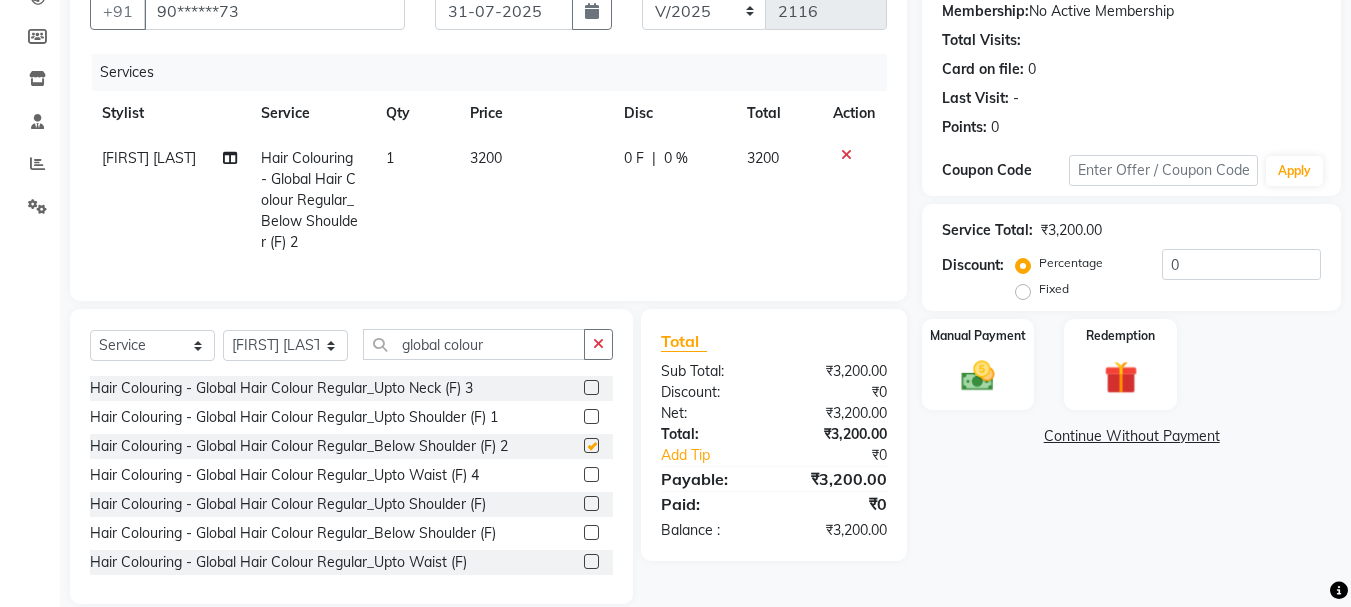 checkbox on "false" 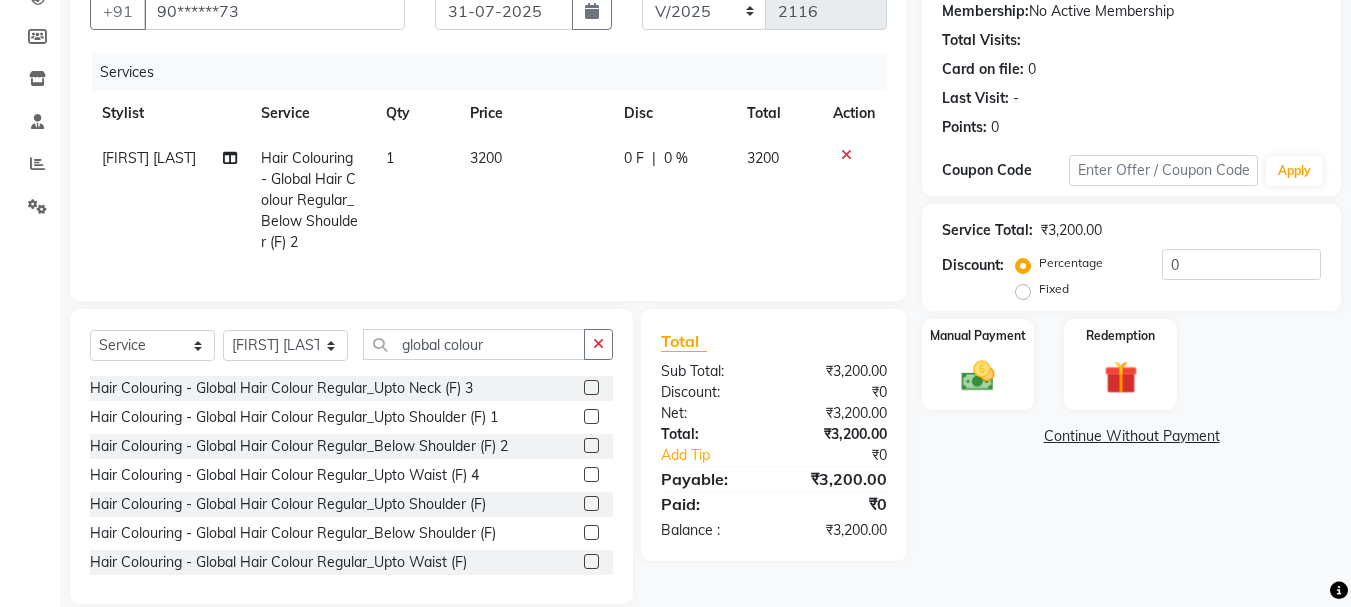 click on "3200" 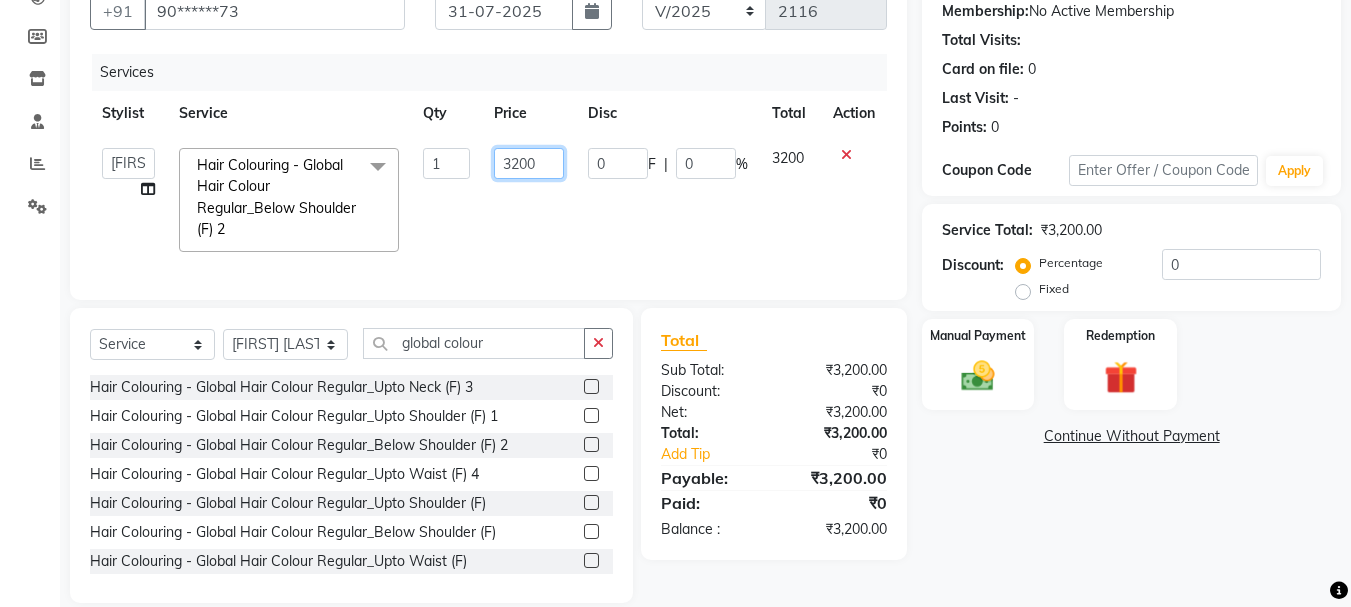 click on "3200" 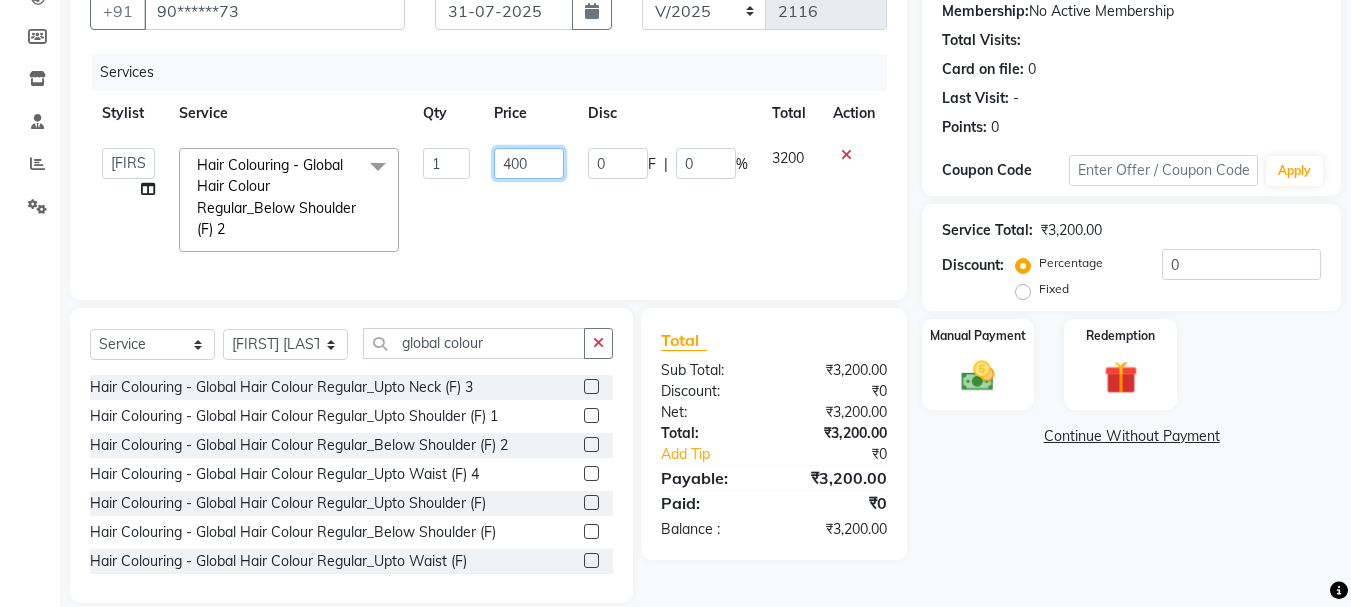 type on "4400" 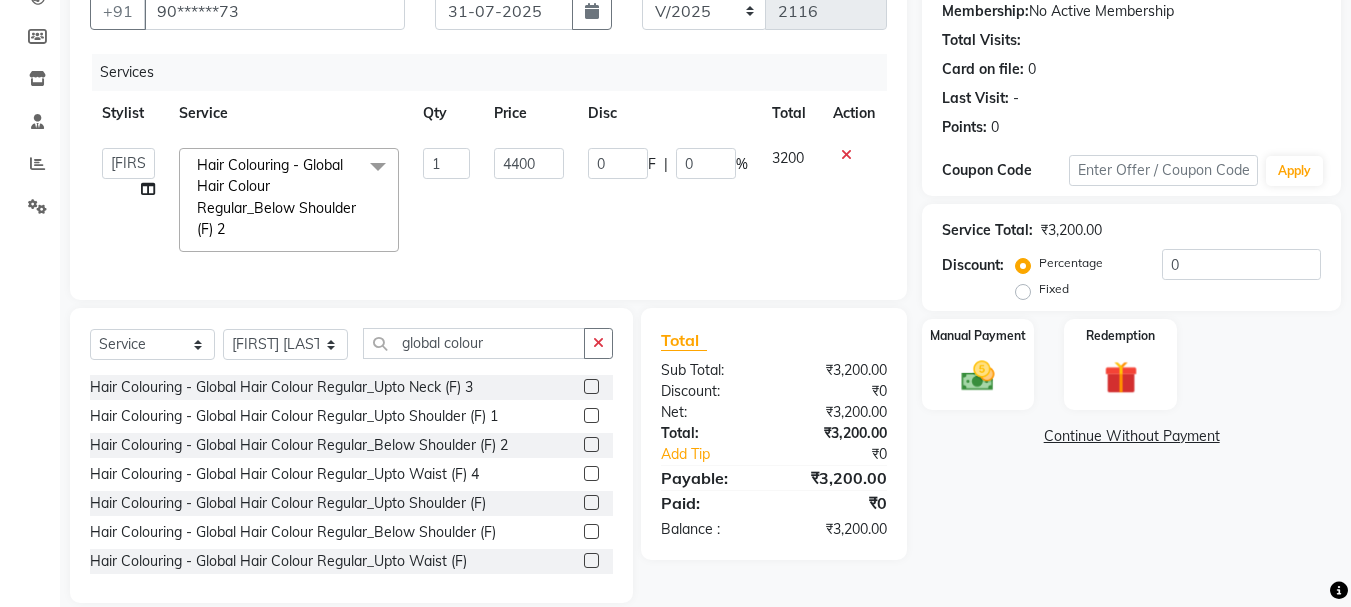 click on "4400" 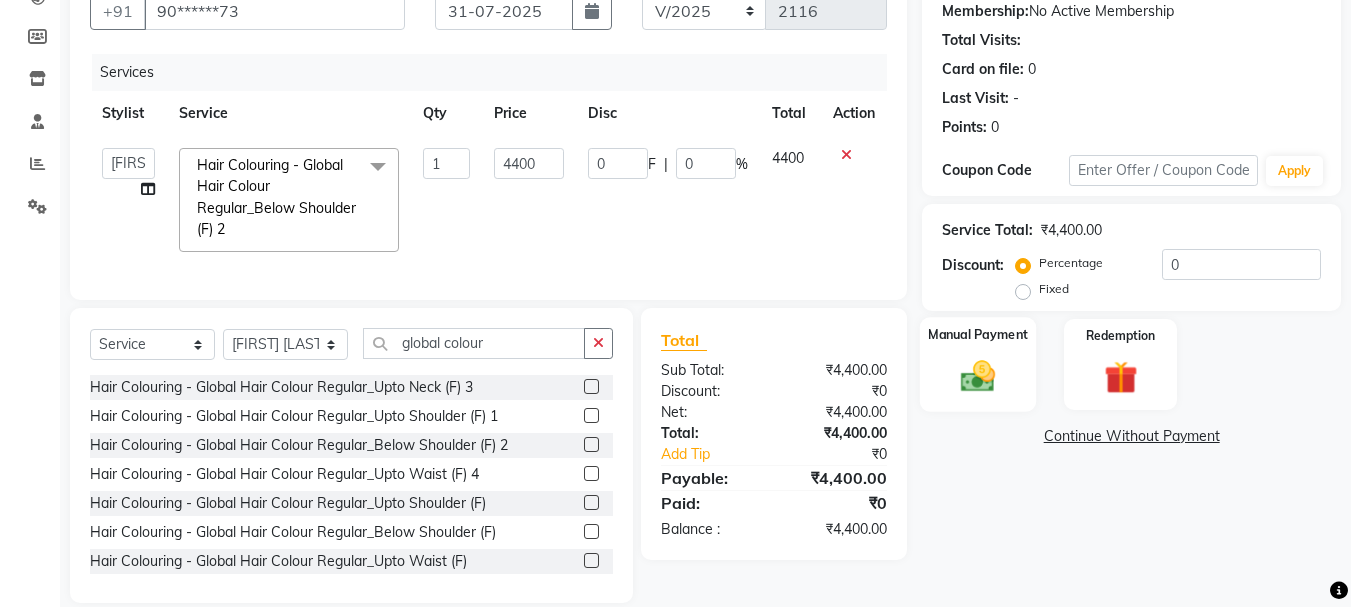 click on "Manual Payment" 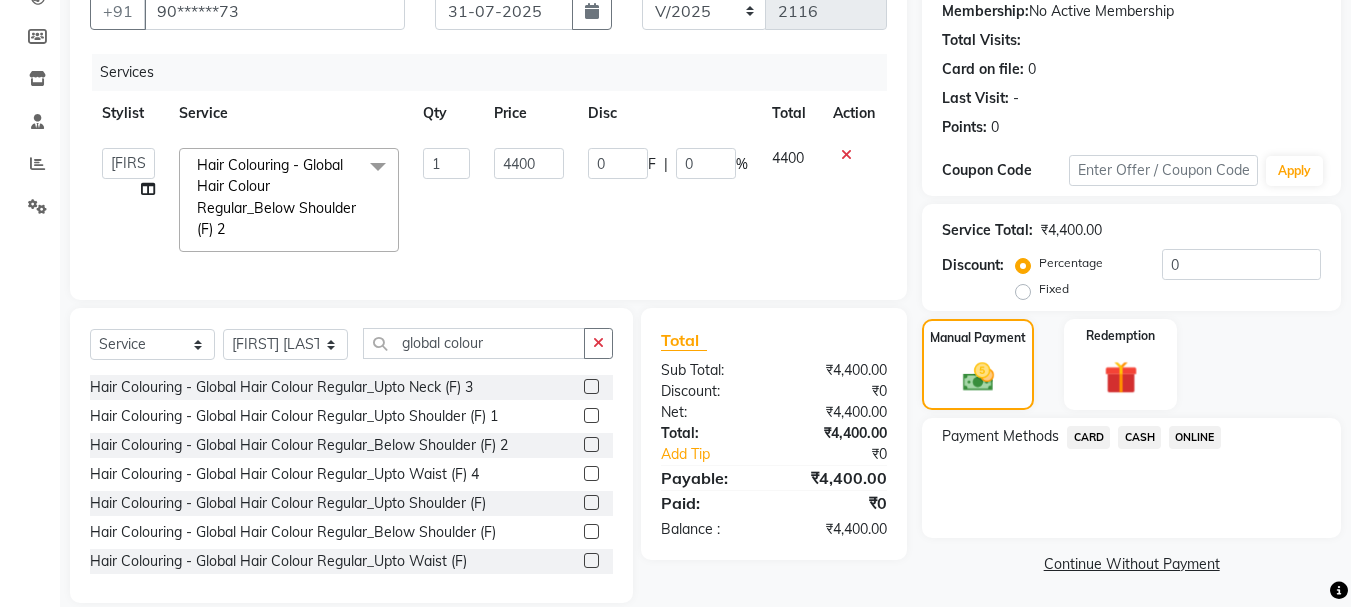 click on "ONLINE" 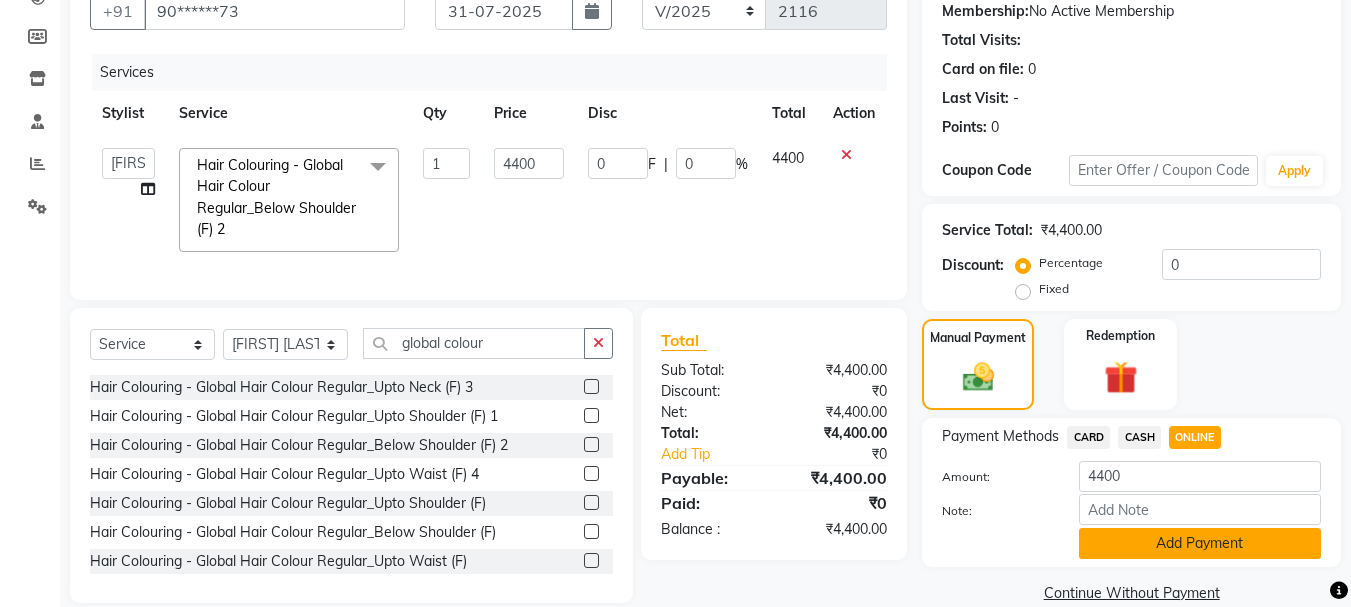 click on "Add Payment" 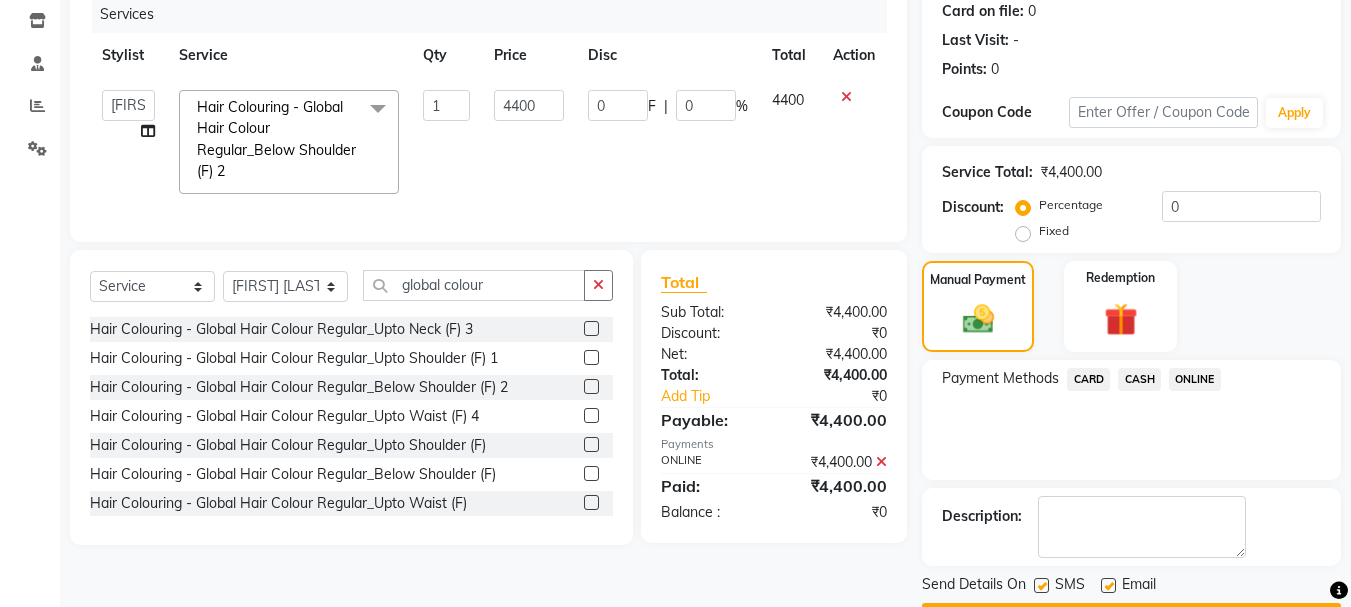 scroll, scrollTop: 309, scrollLeft: 0, axis: vertical 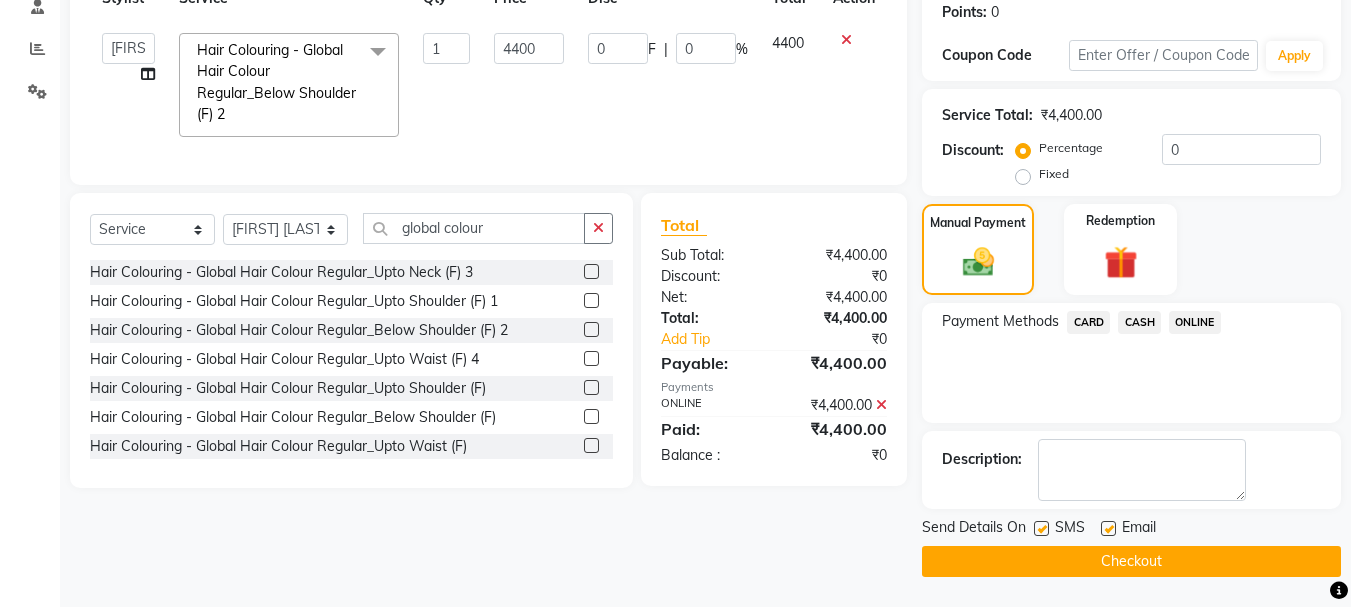click on "Checkout" 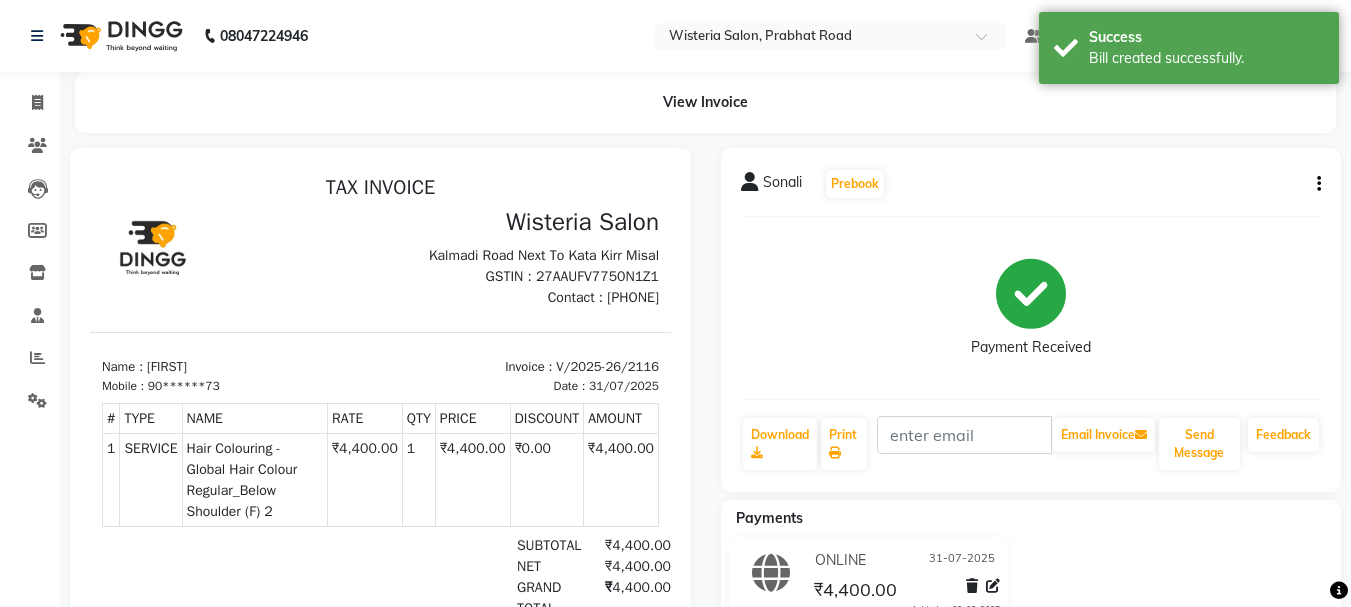 scroll, scrollTop: 0, scrollLeft: 0, axis: both 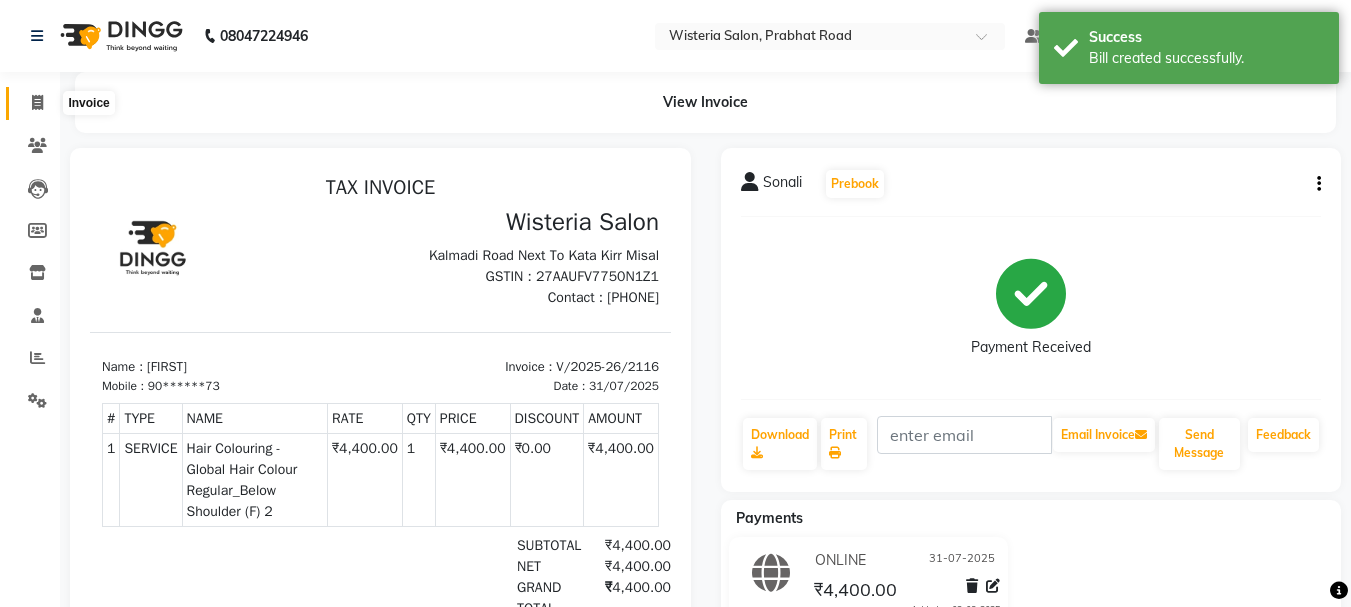 click 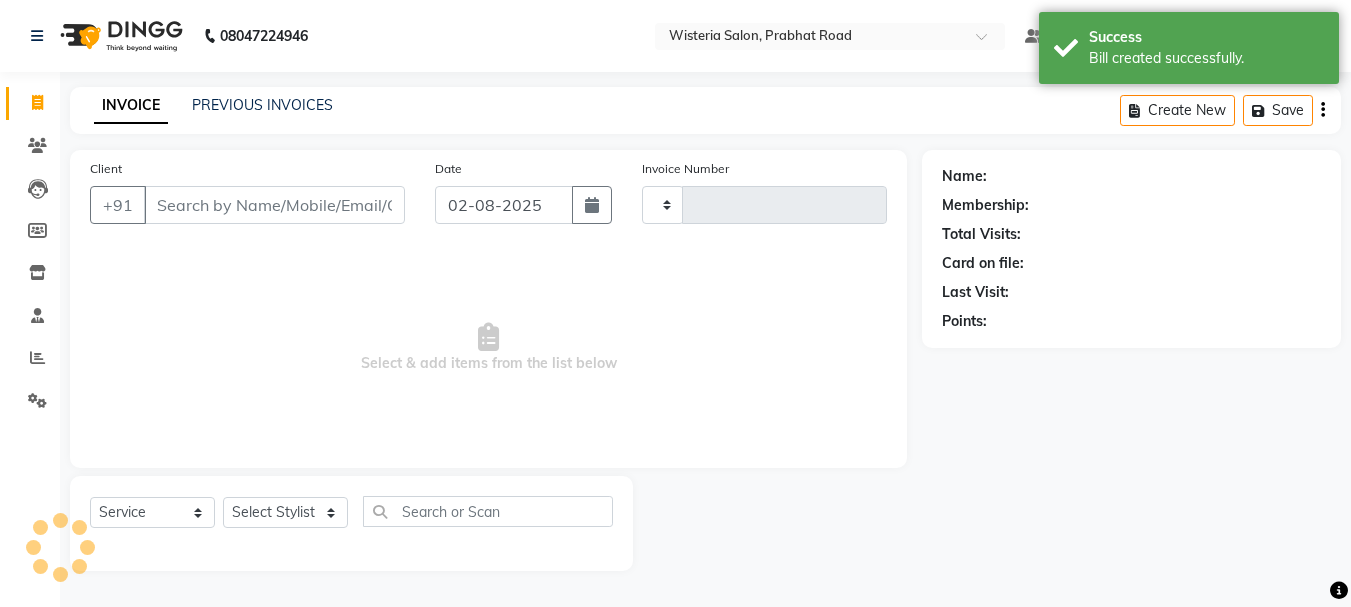 type on "2117" 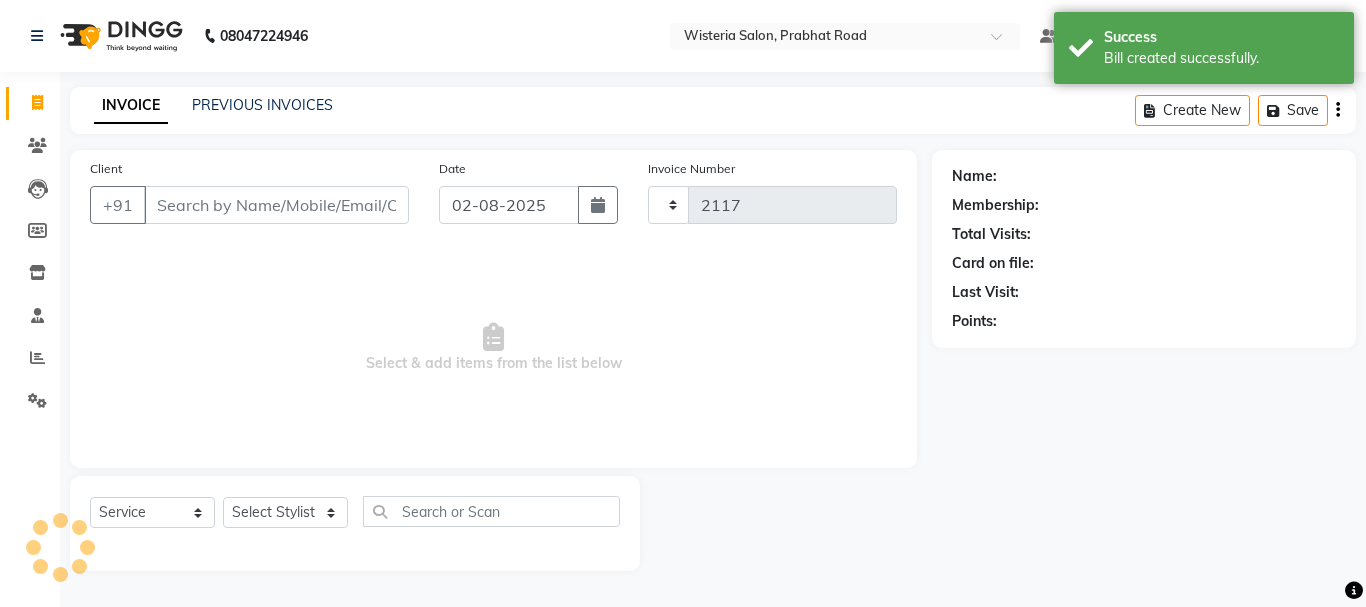 select on "911" 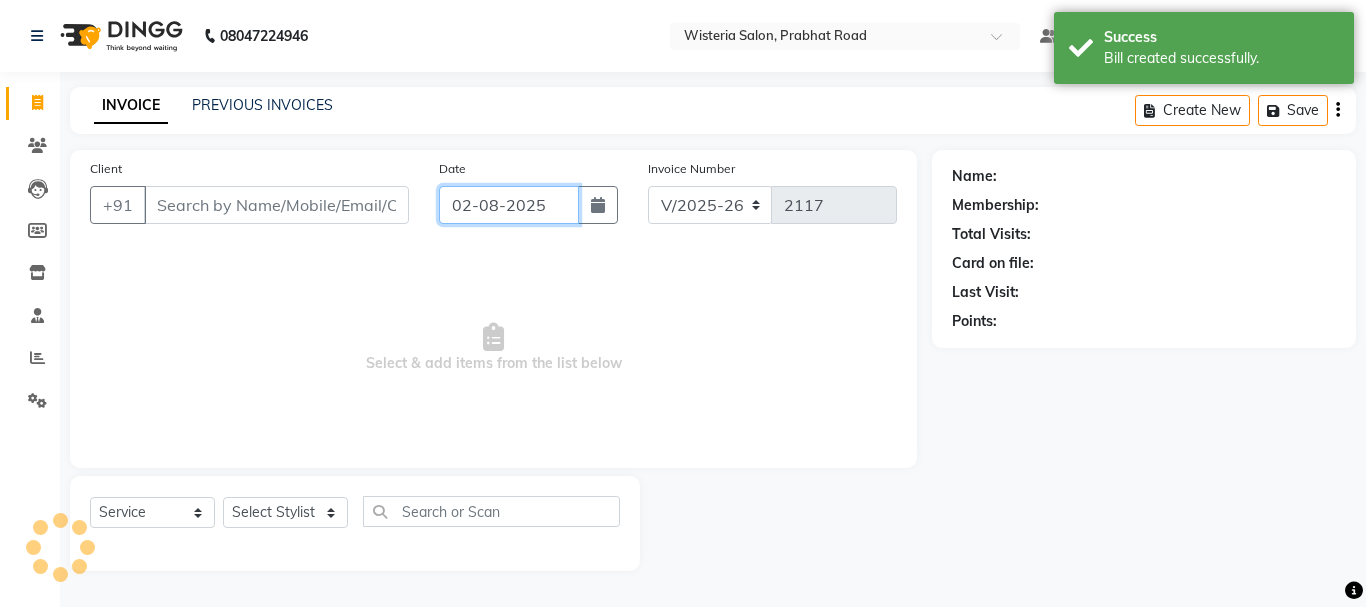 click on "02-08-2025" 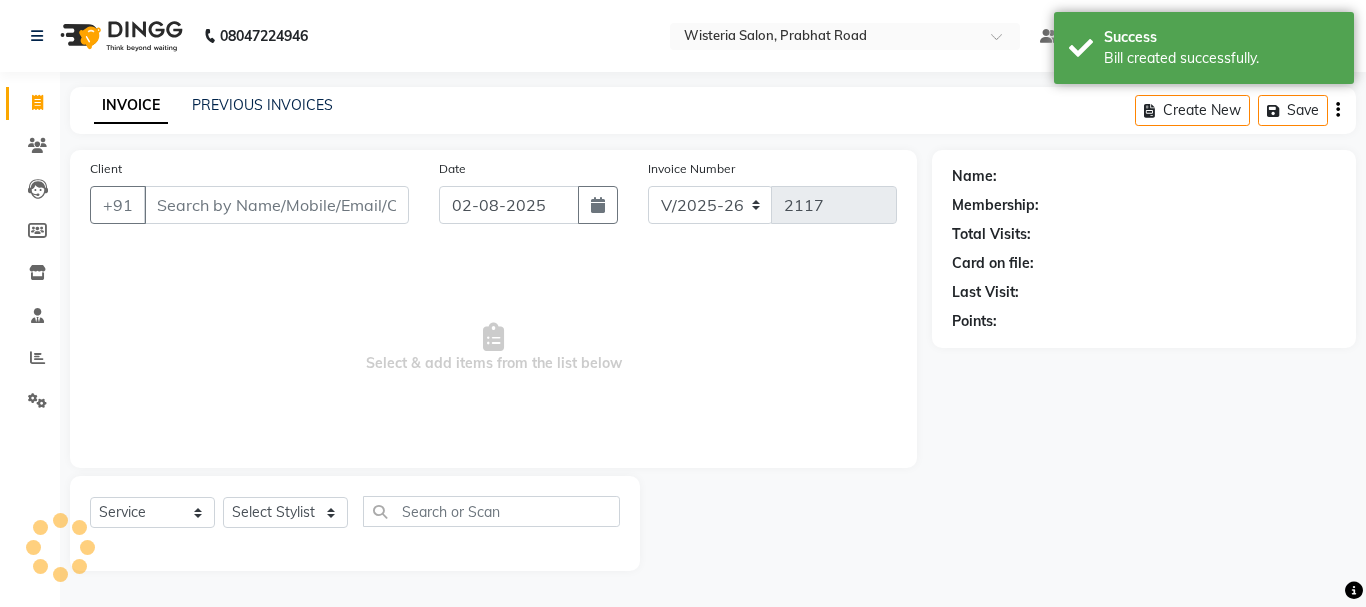 select on "8" 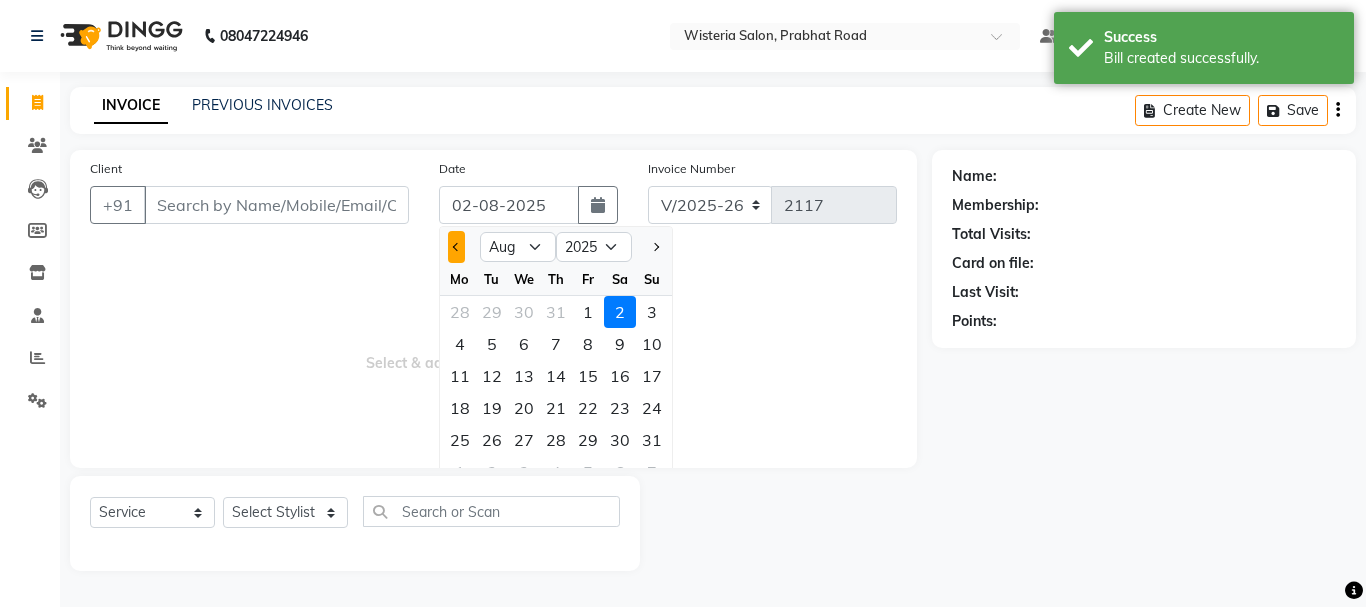 click 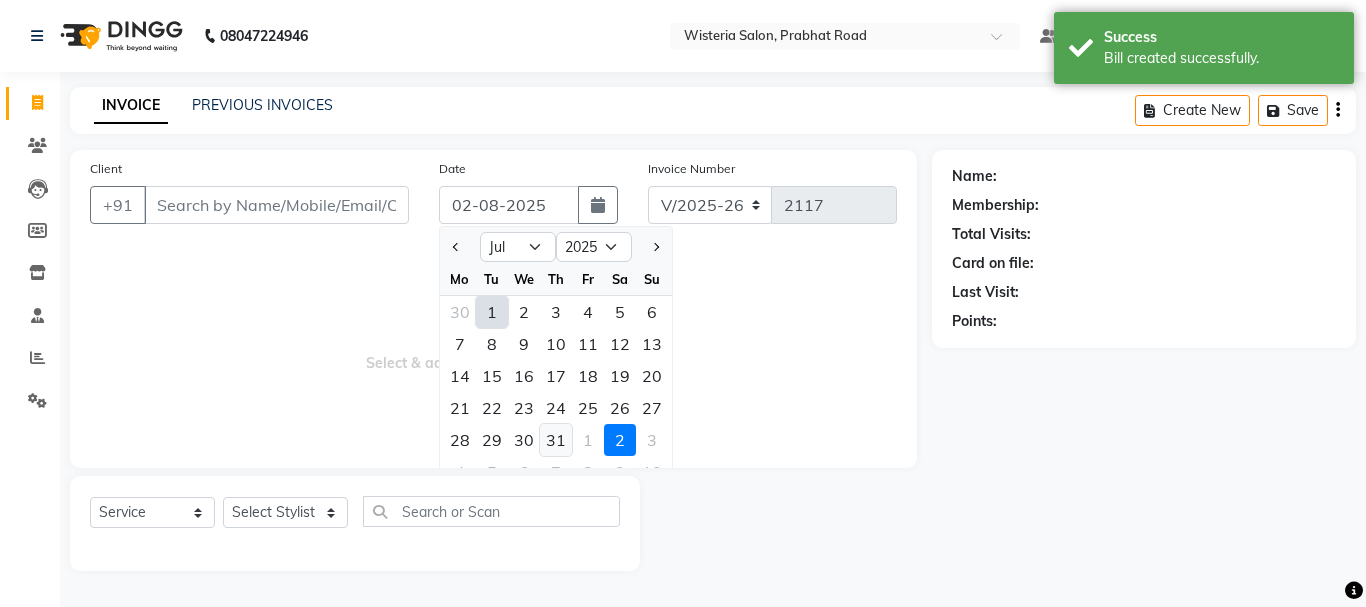 click on "31" 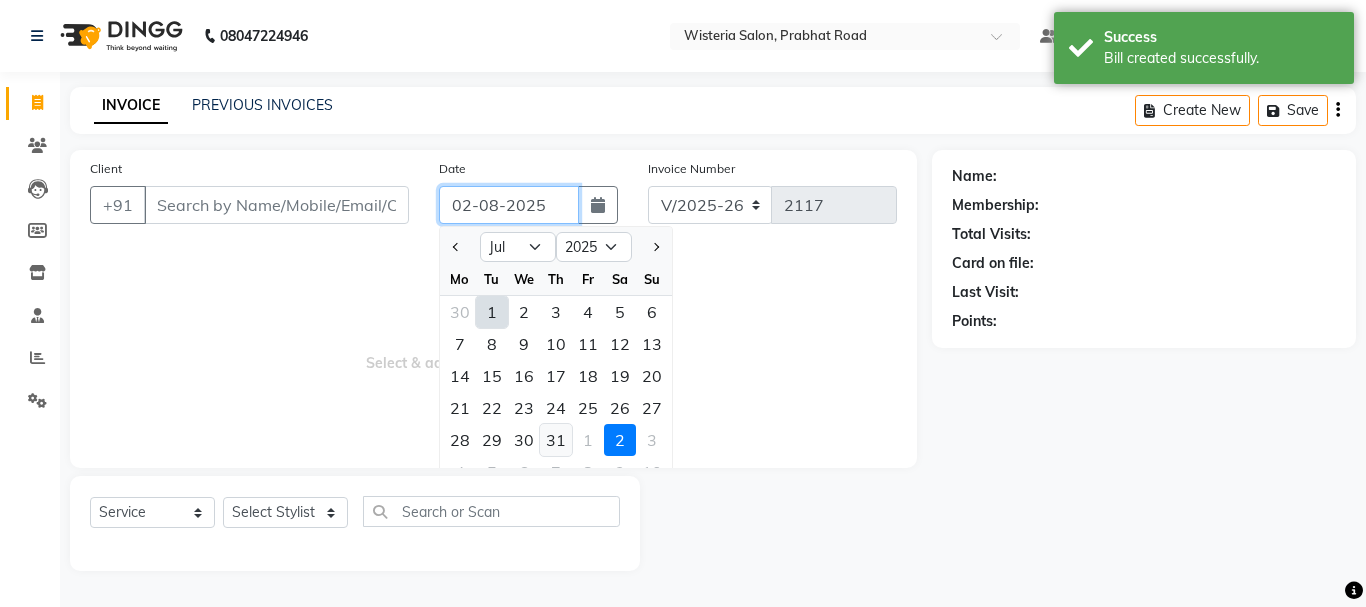 type on "31-07-2025" 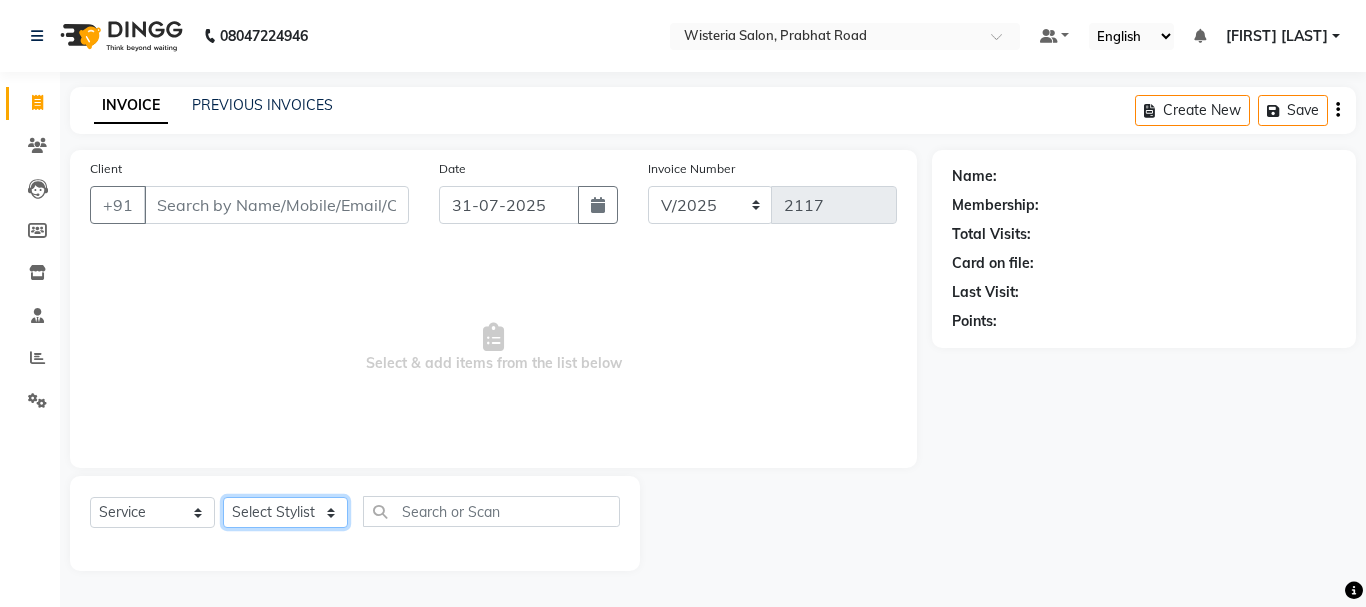 click on "Select Stylist [FIRST] [FIRST] [FIRST] [FIRST] [FIRST] [FIRST] [FIRST] [FIRST] [FIRST] [FIRST] [FIRST] [FIRST] [FIRST] [FIRST] [FIRST] [FIRST] [FIRST]" 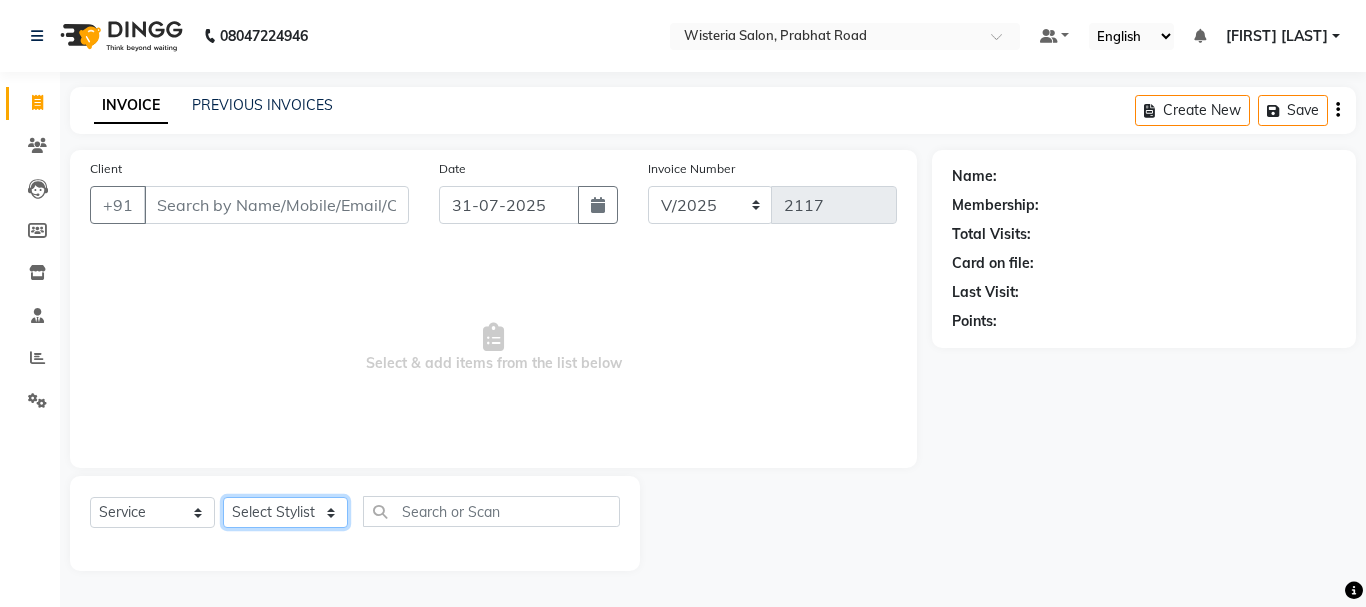 select on "15251" 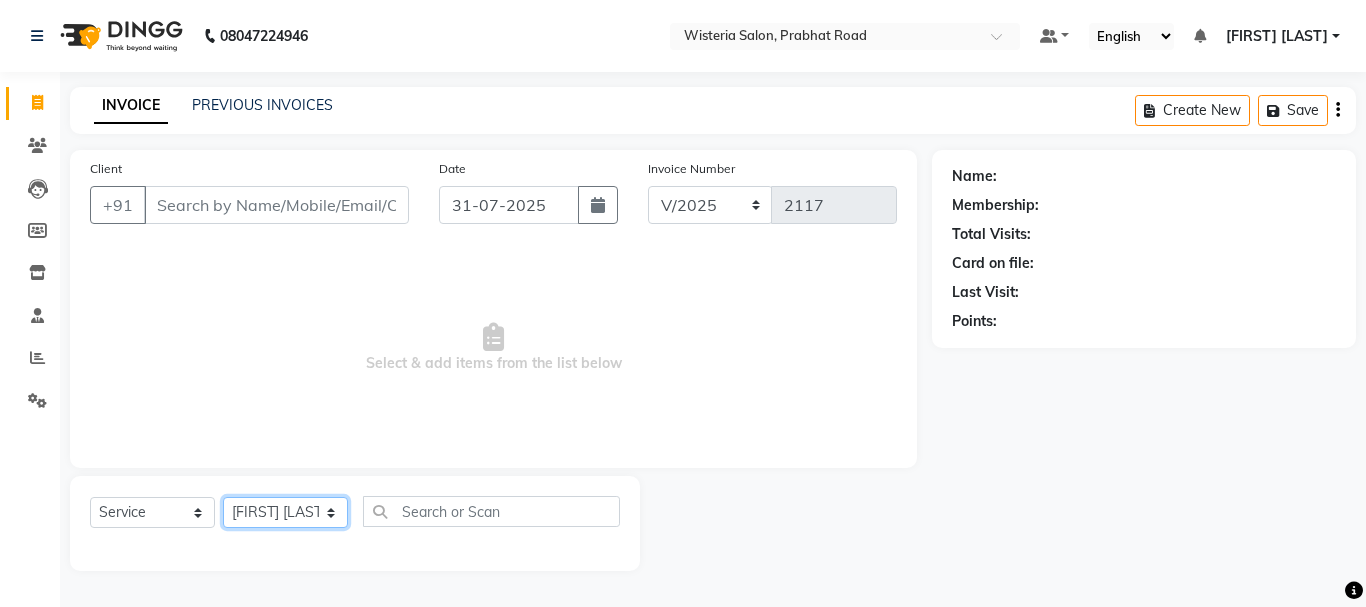 click on "Select Stylist [FIRST] [FIRST] [FIRST] [FIRST] [FIRST] [FIRST] [FIRST] [FIRST] [FIRST] [FIRST] [FIRST] [FIRST] [FIRST] [FIRST] [FIRST] [FIRST] [FIRST]" 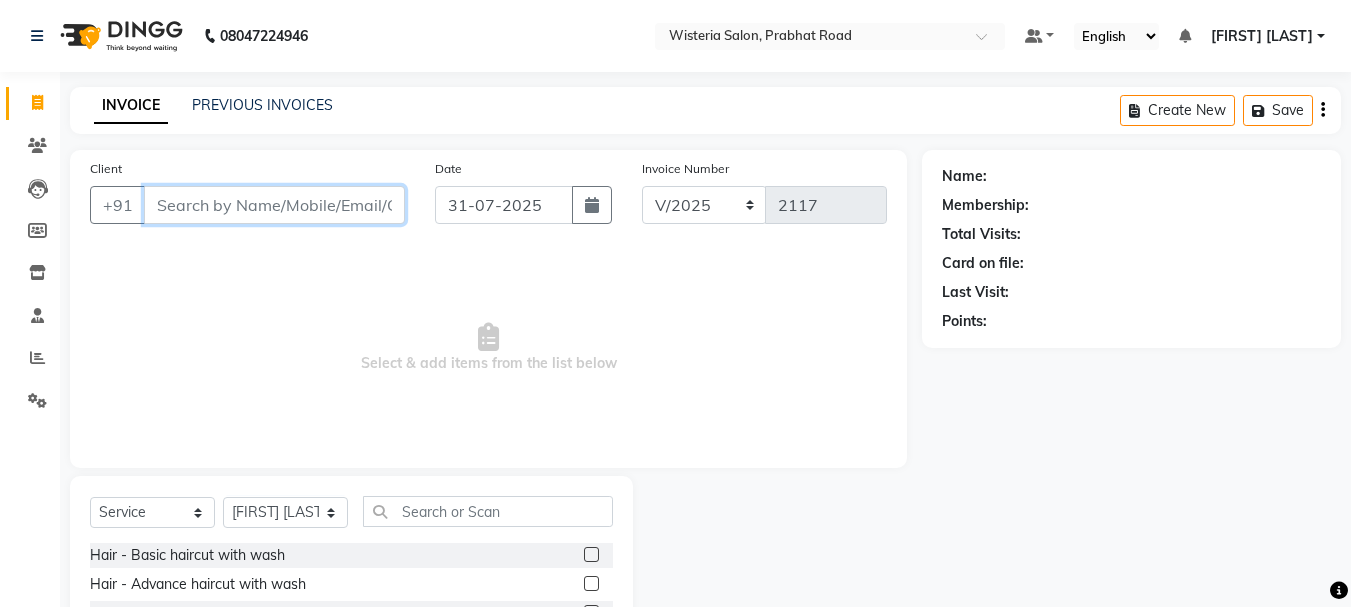 click on "Client" at bounding box center (274, 205) 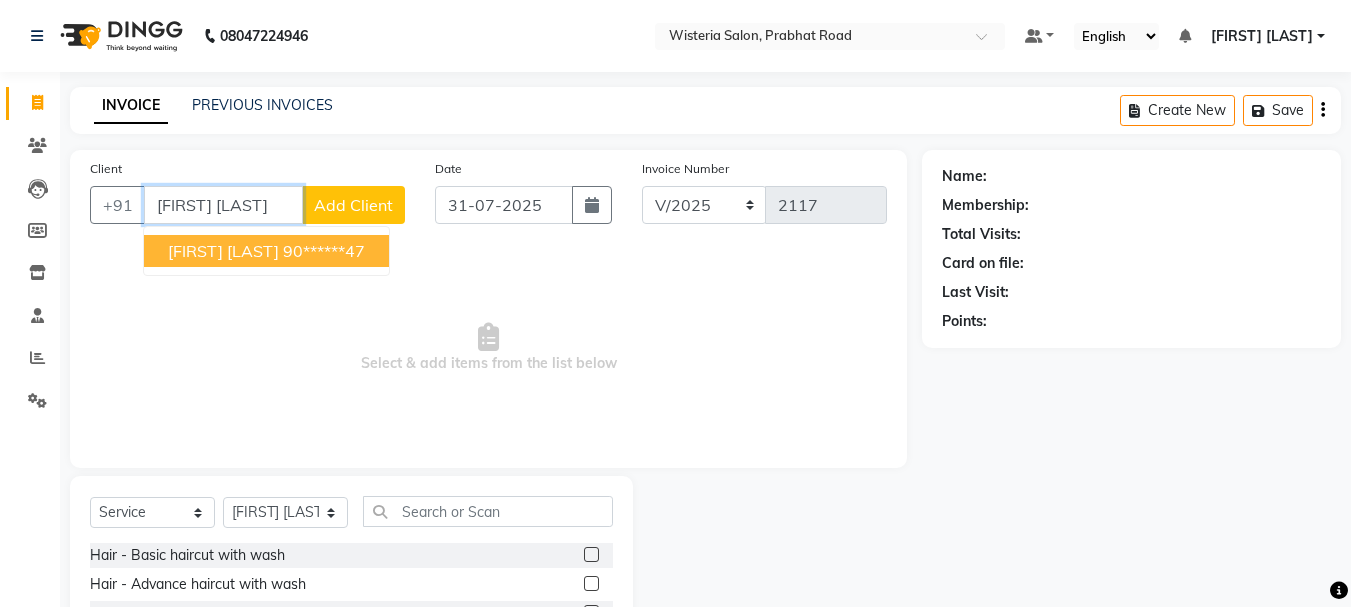 click on "90******47" at bounding box center (324, 251) 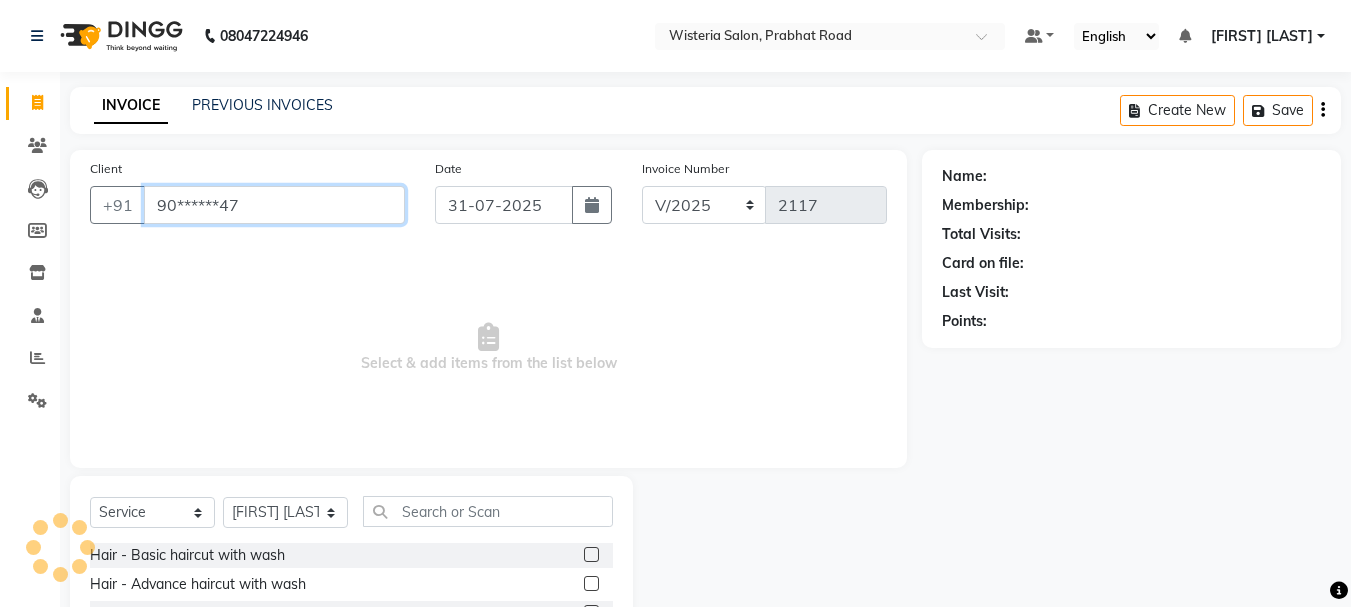 type on "90******47" 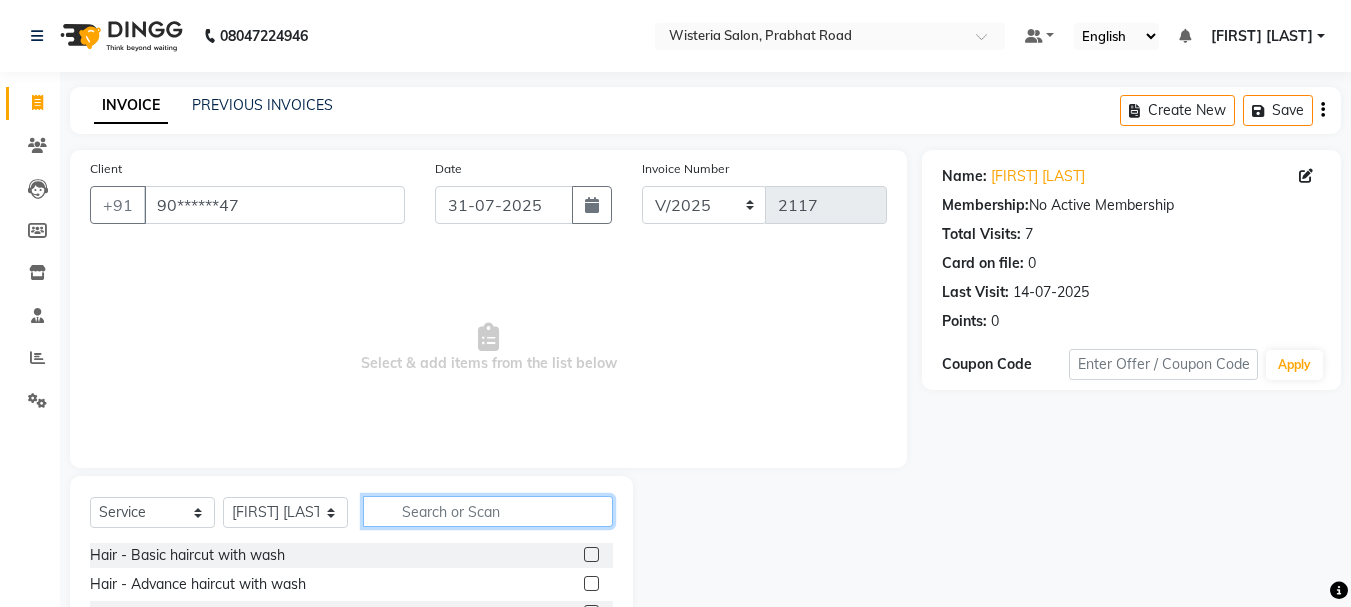 click 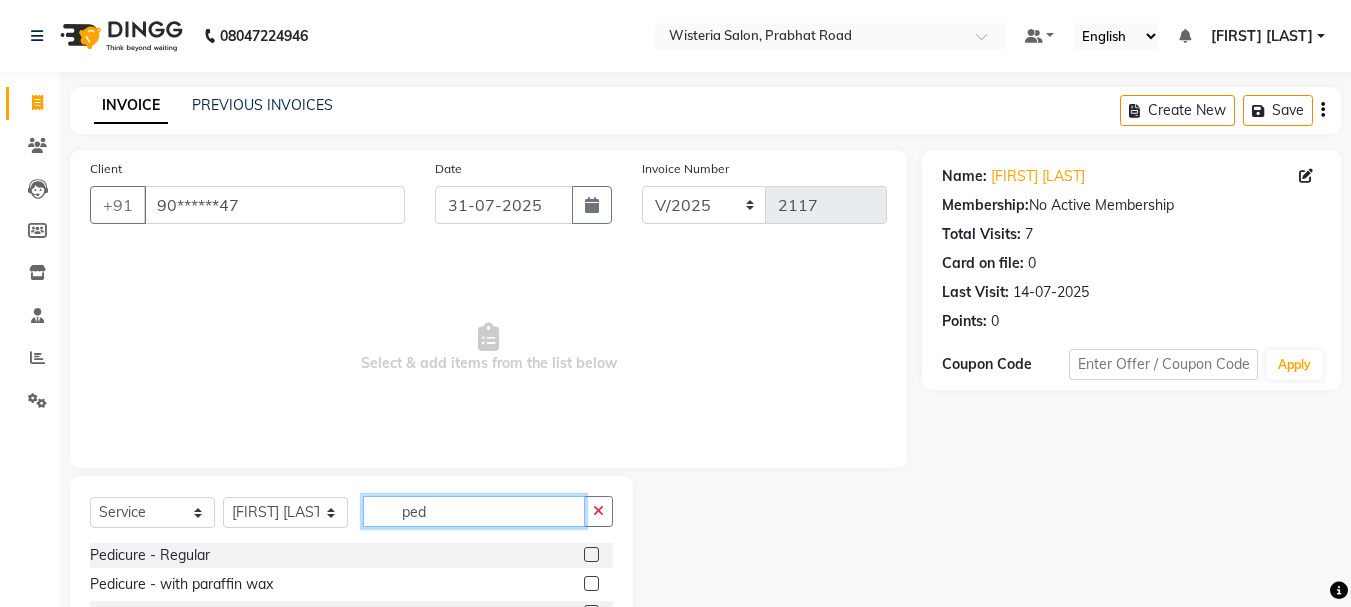 type on "ped" 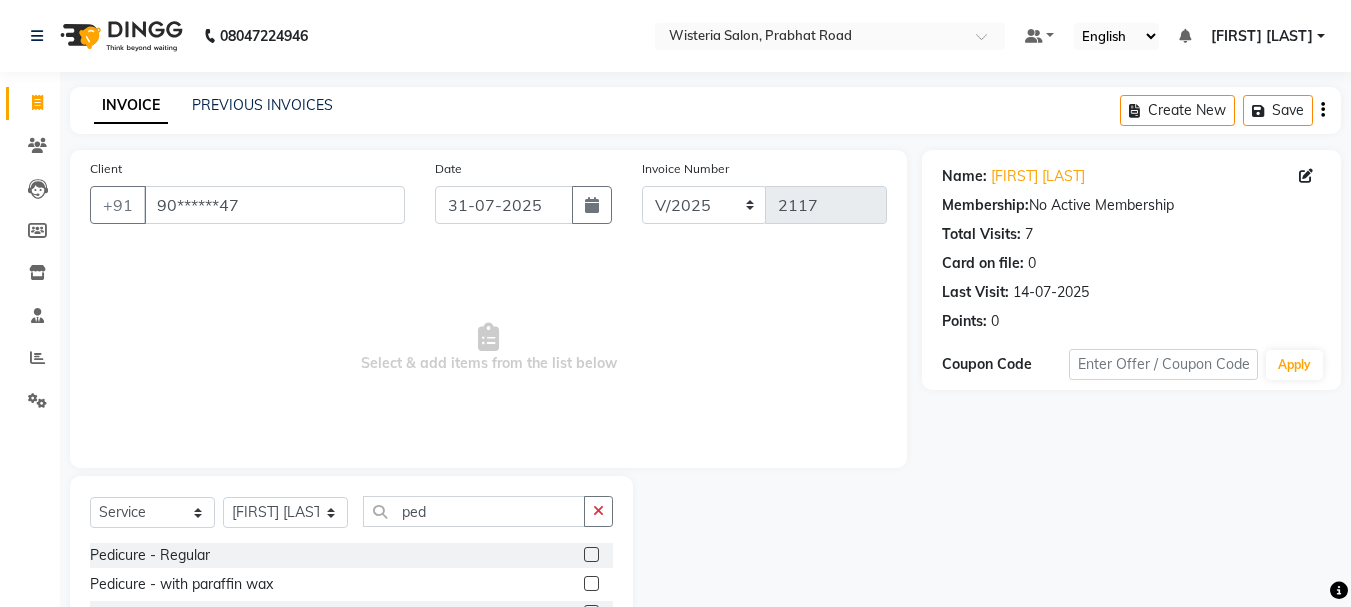 click 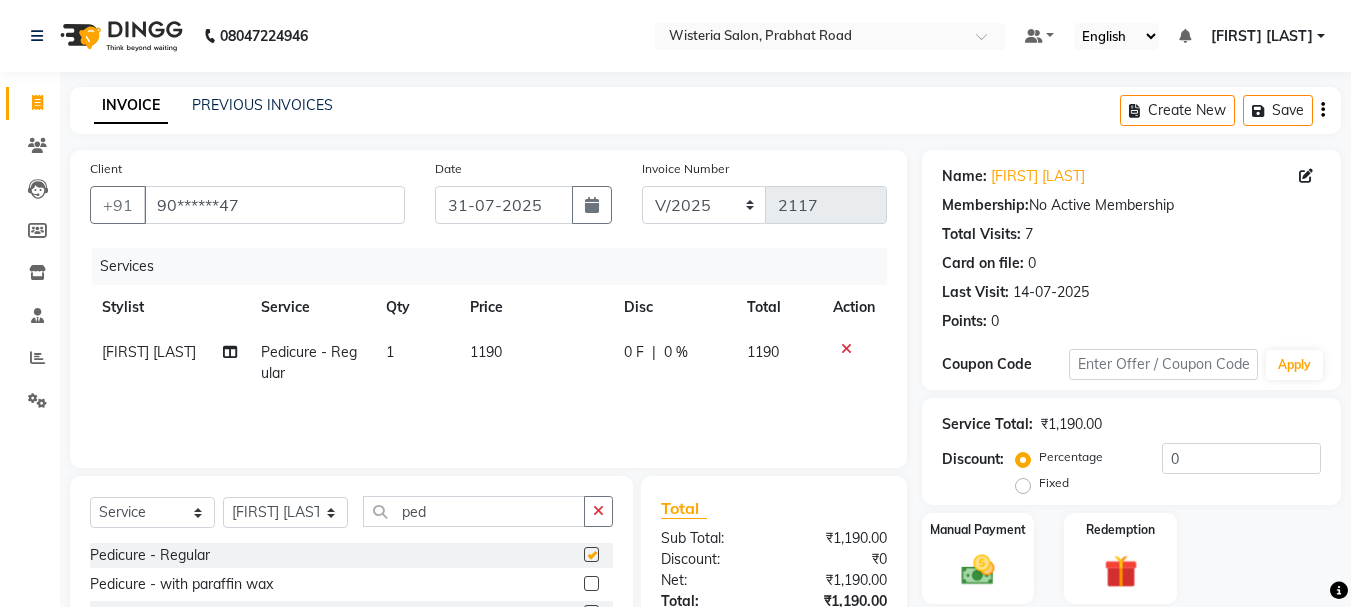 checkbox on "false" 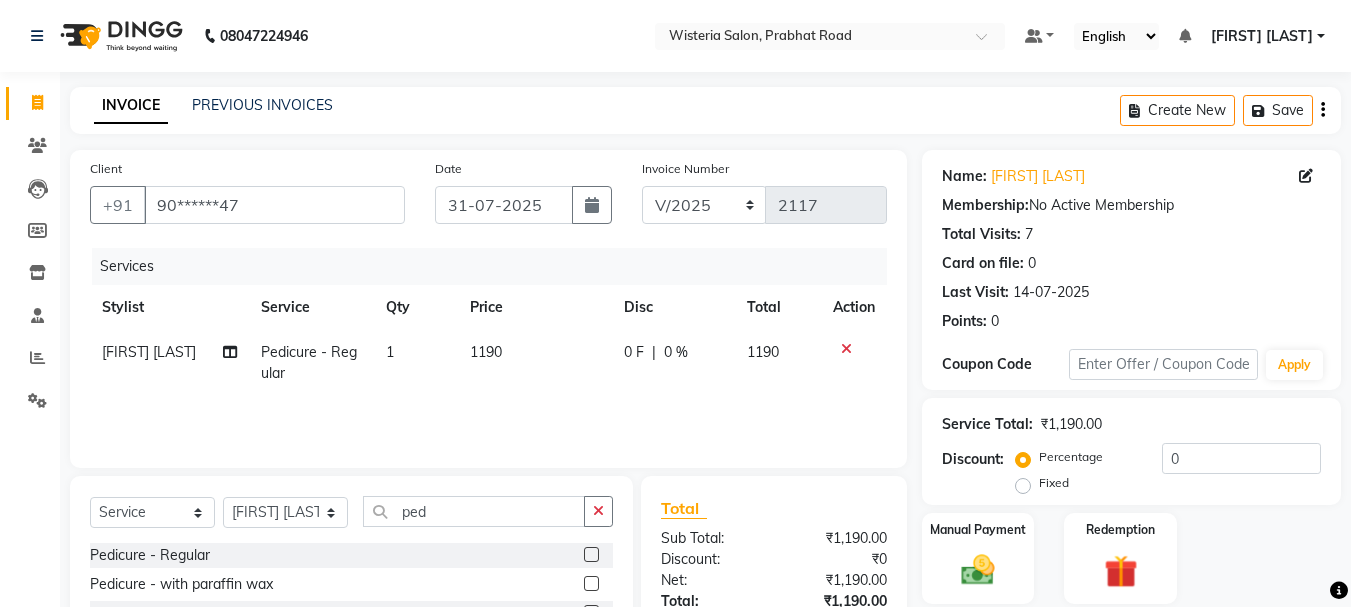 click on "1190" 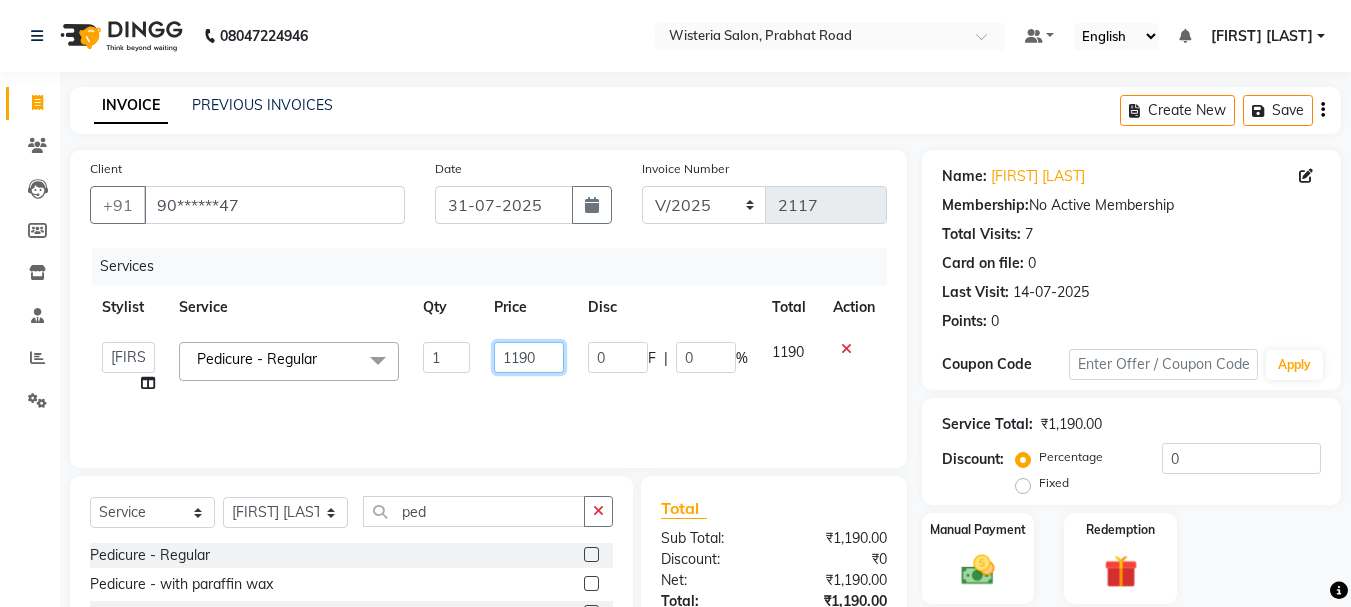 click on "1190" 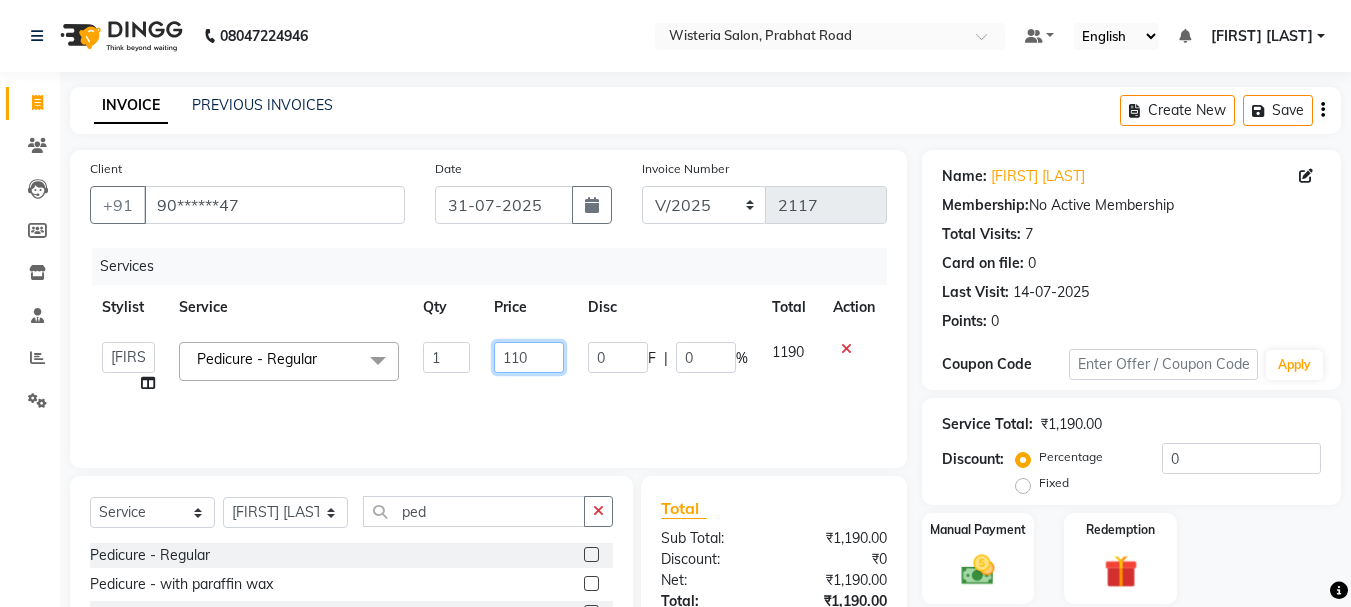 type on "1180" 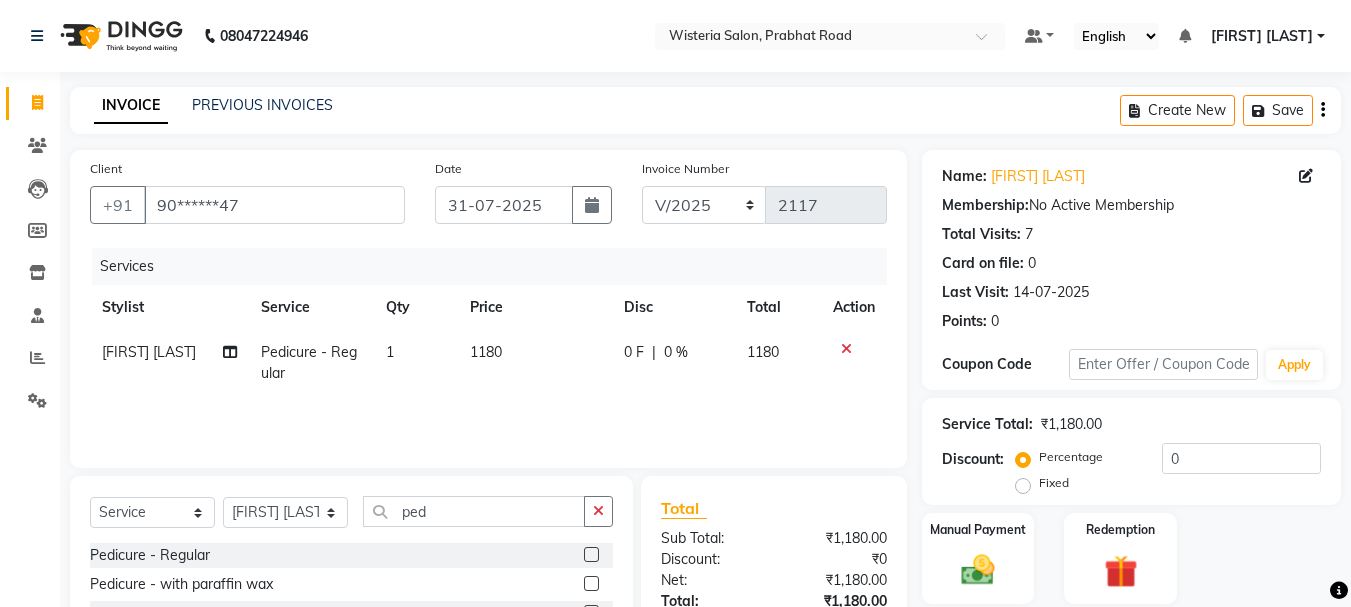 click on "1180" 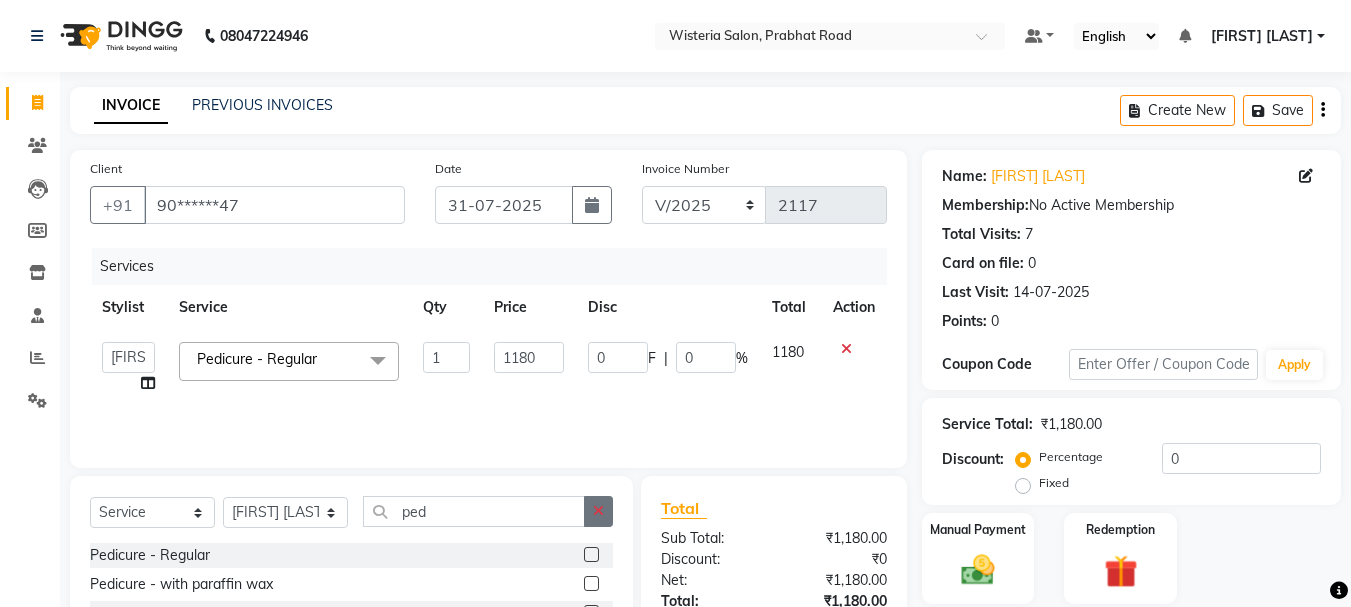 click 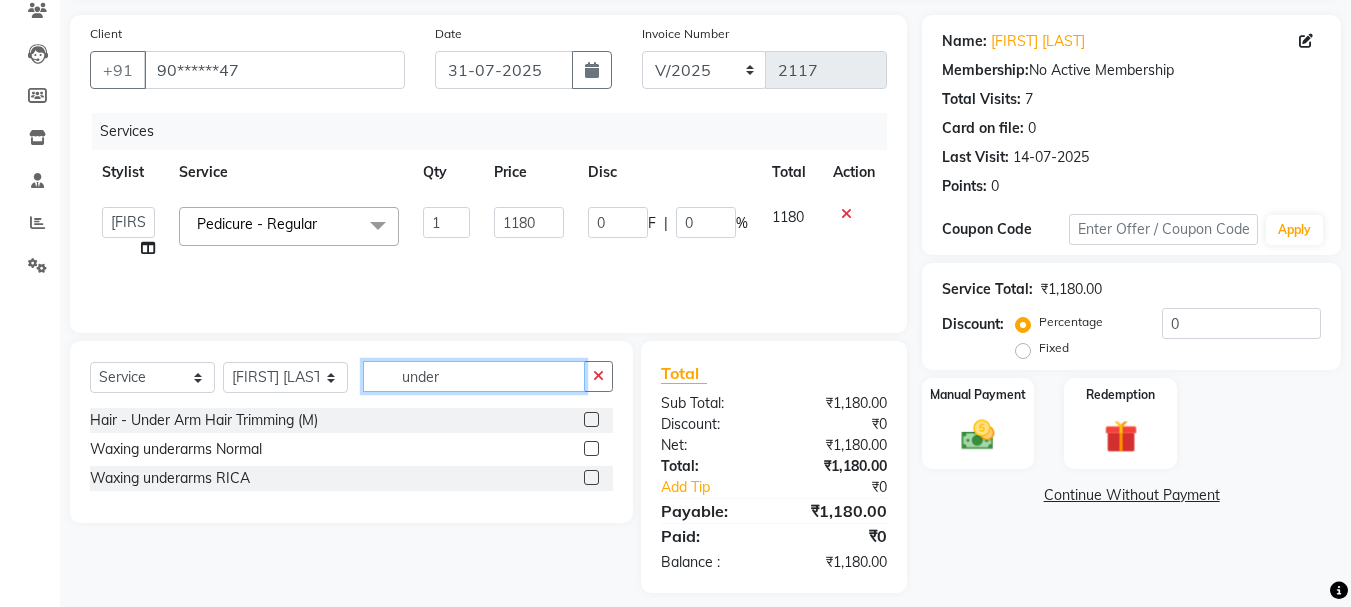scroll, scrollTop: 151, scrollLeft: 0, axis: vertical 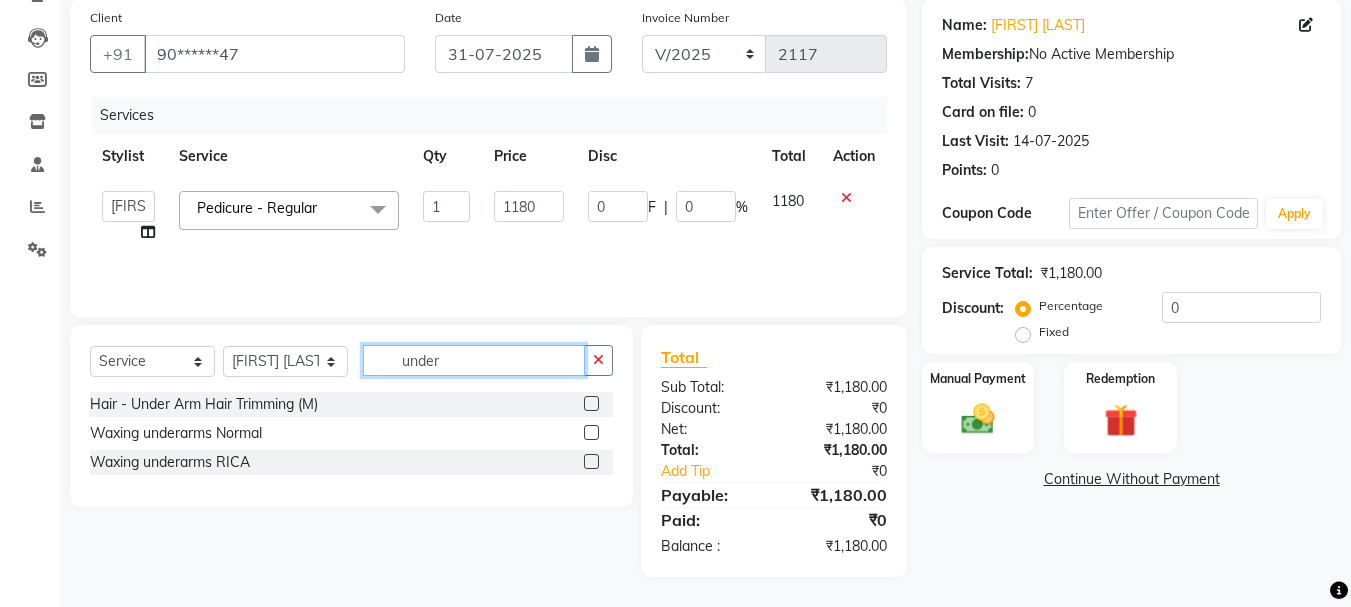 type on "under" 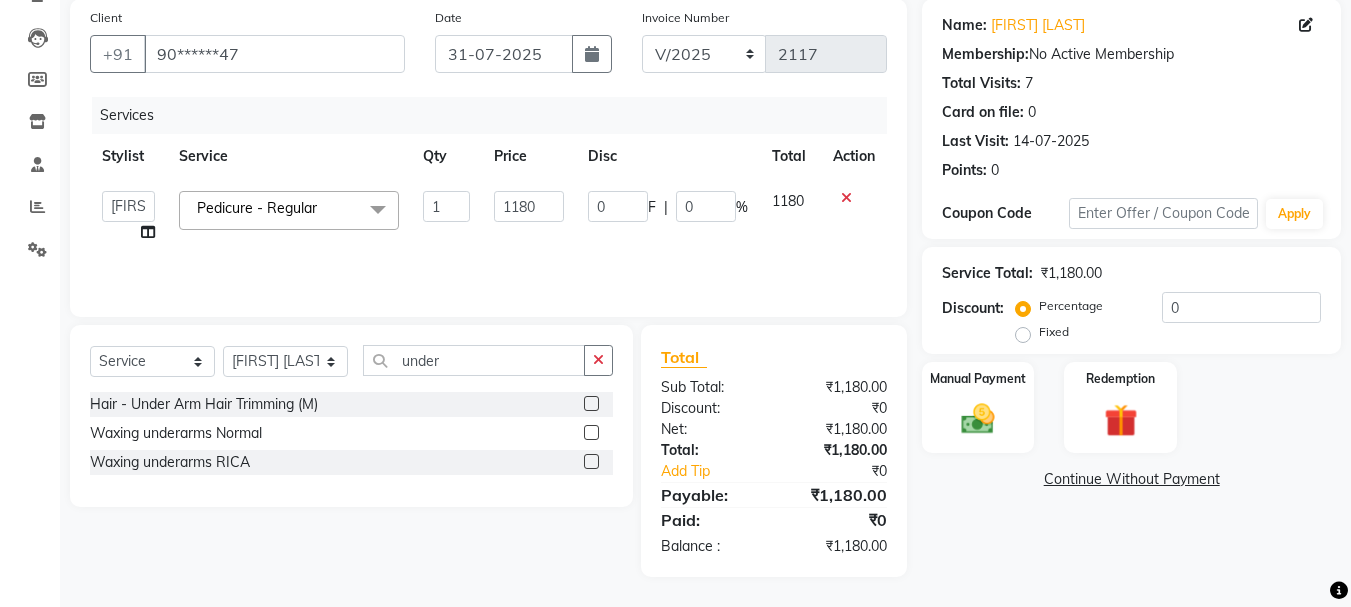 click 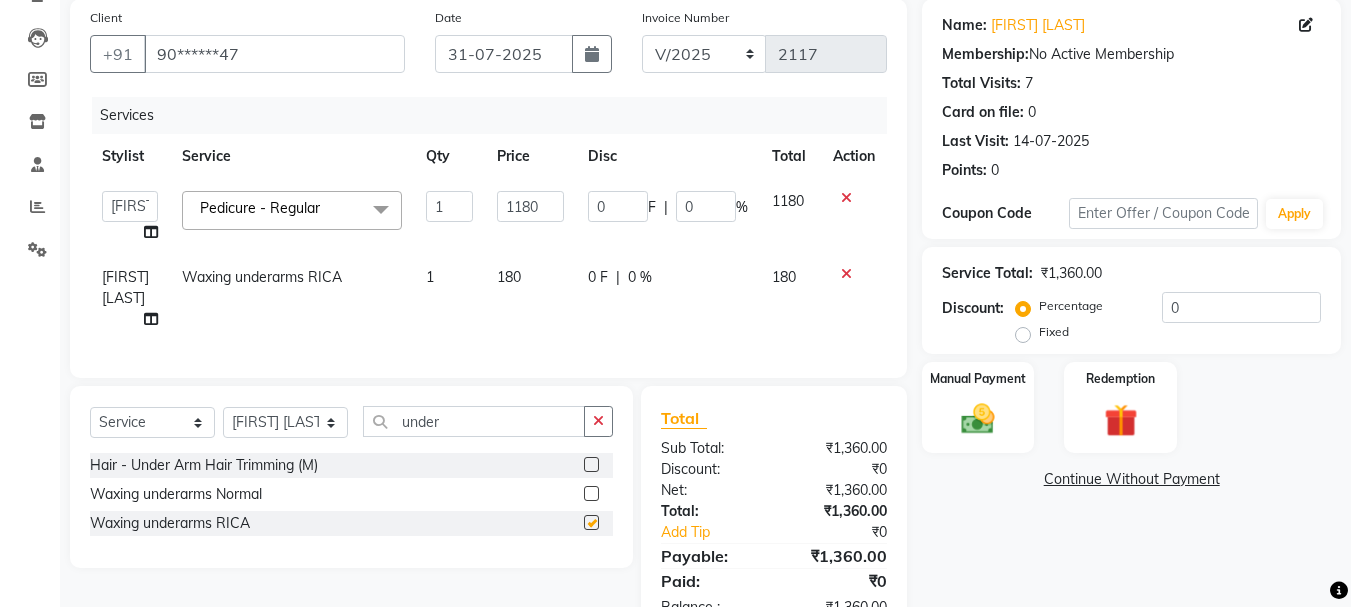checkbox on "false" 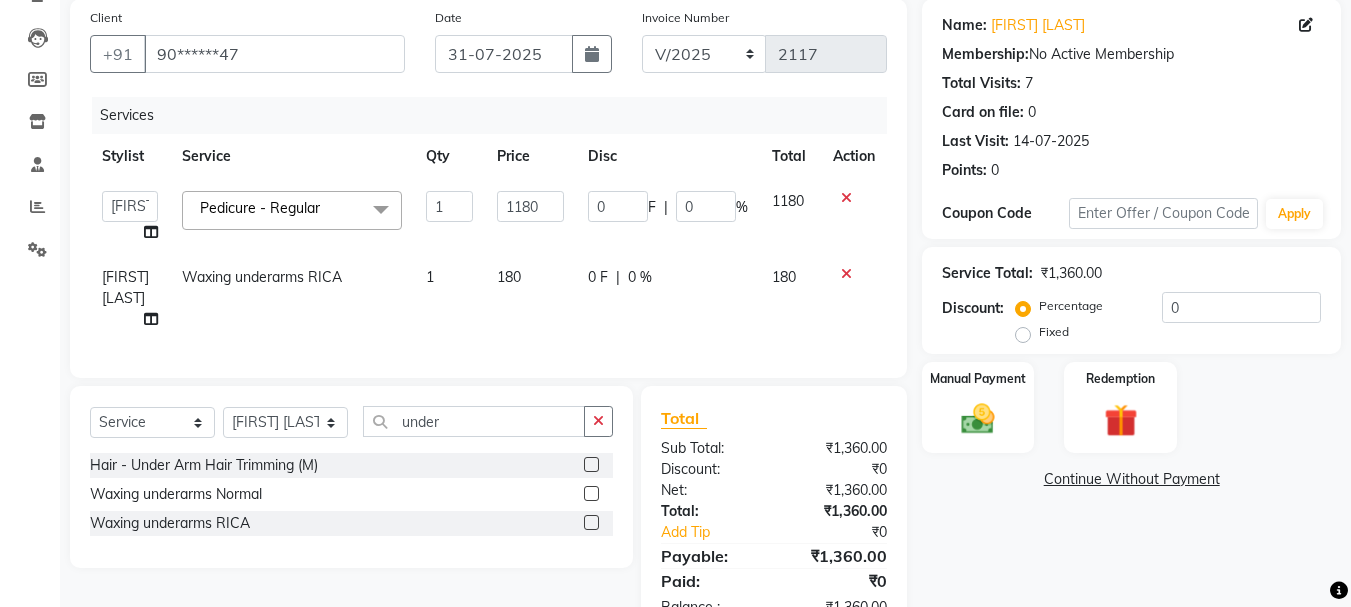 click on "180" 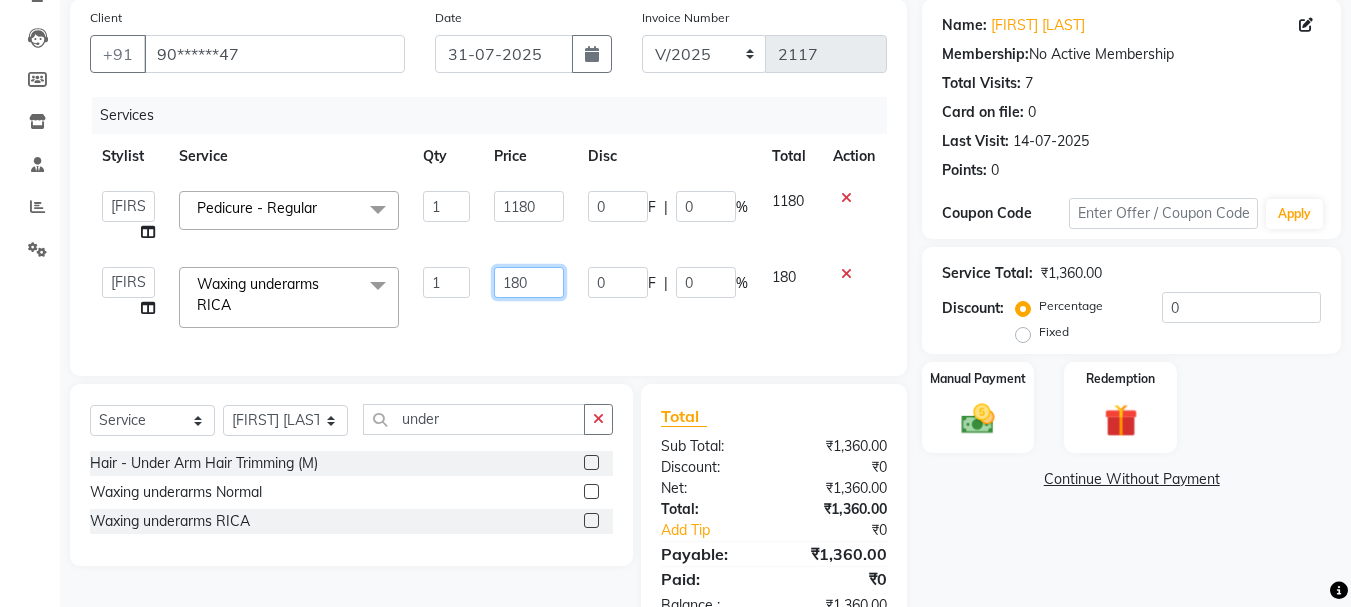 click on "180" 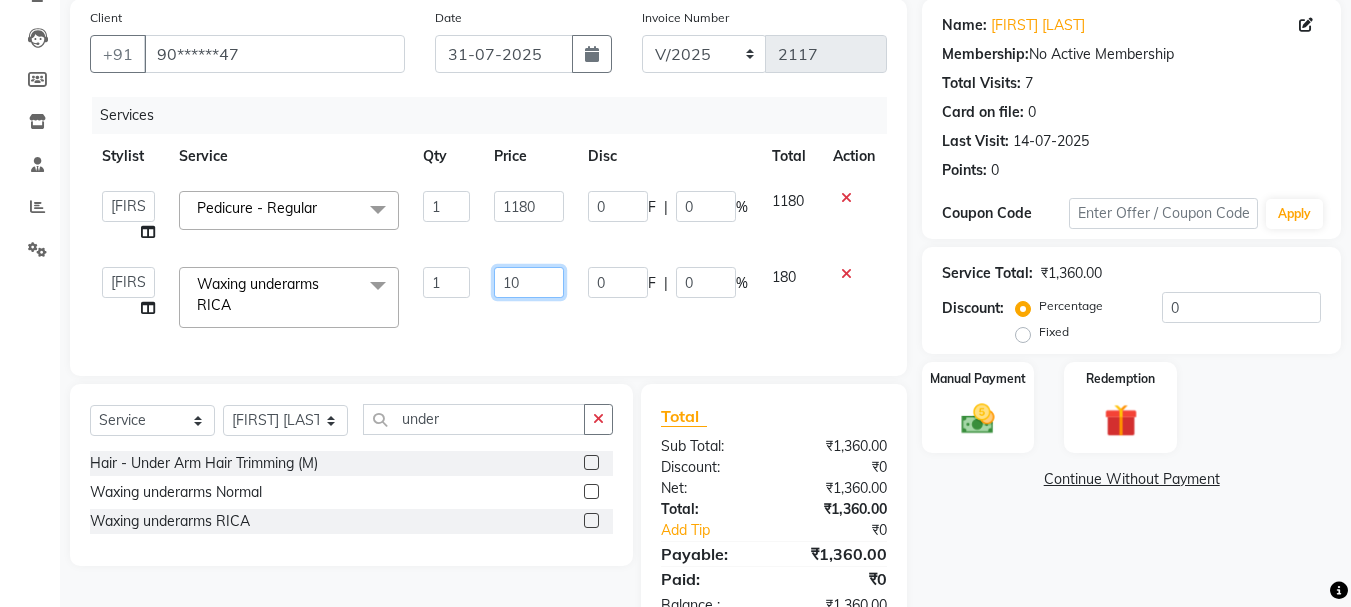 type on "170" 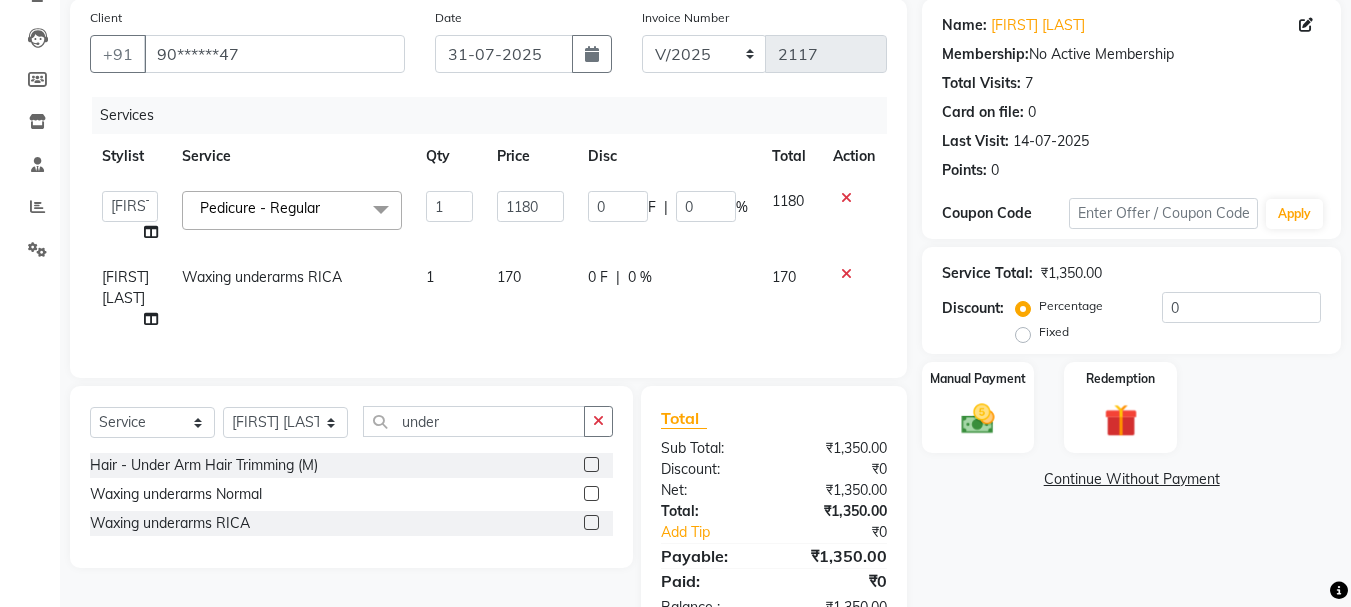 click on "170" 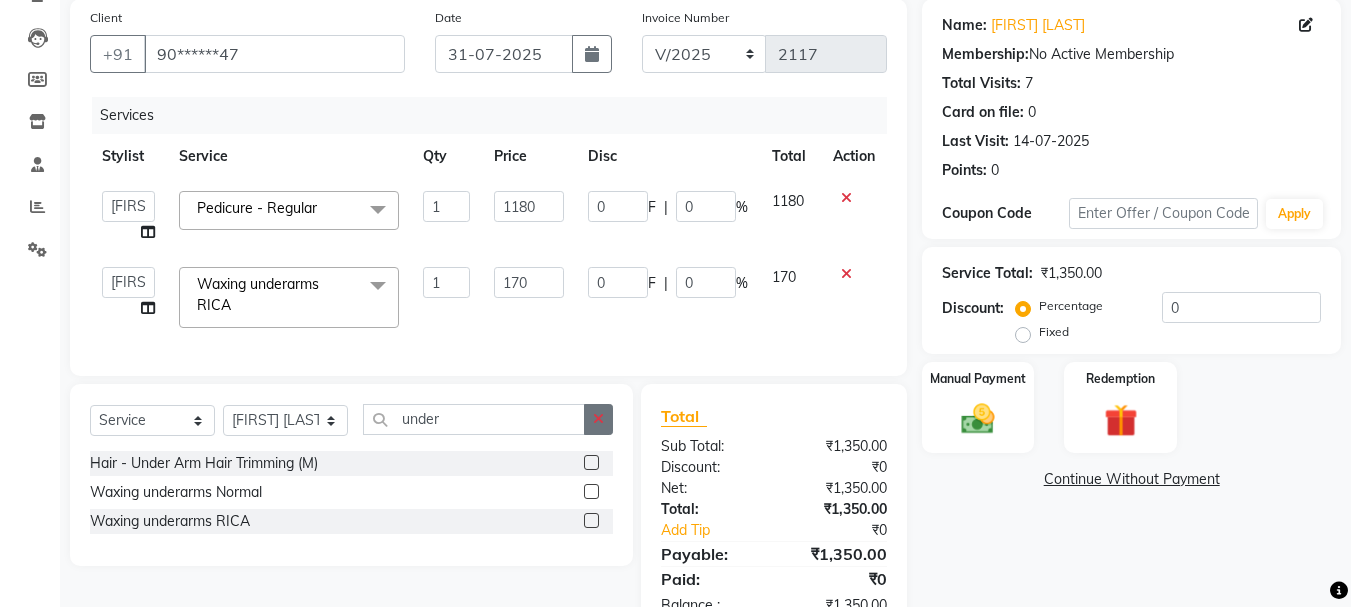 click 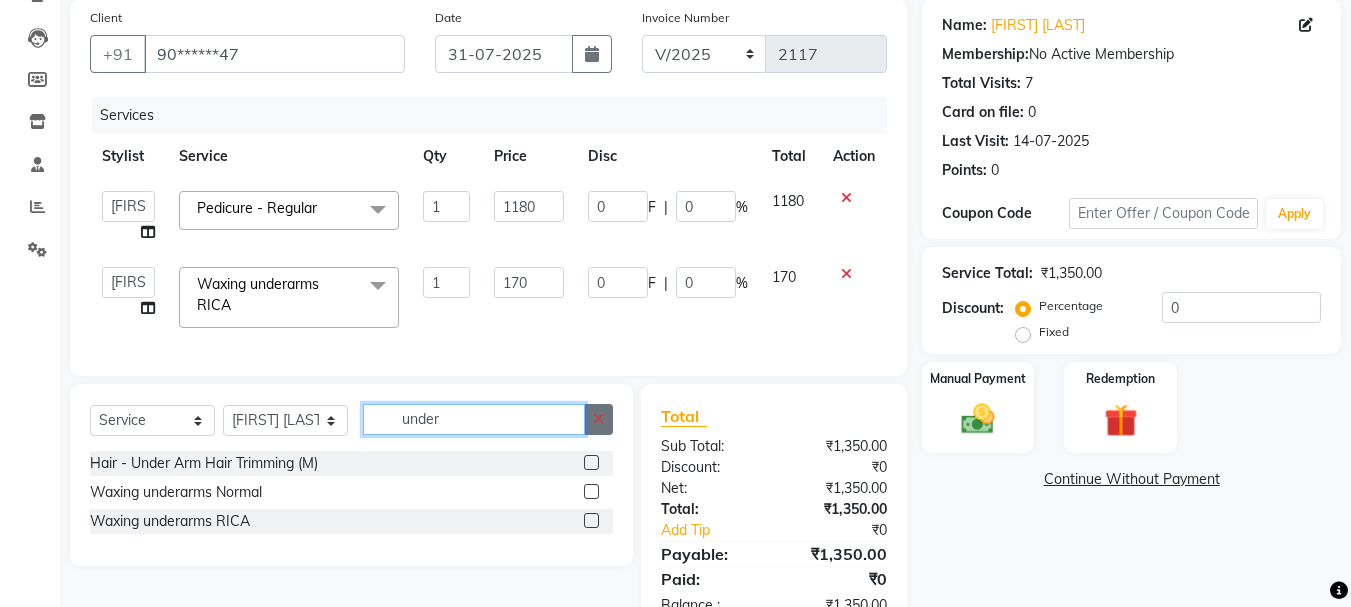 type 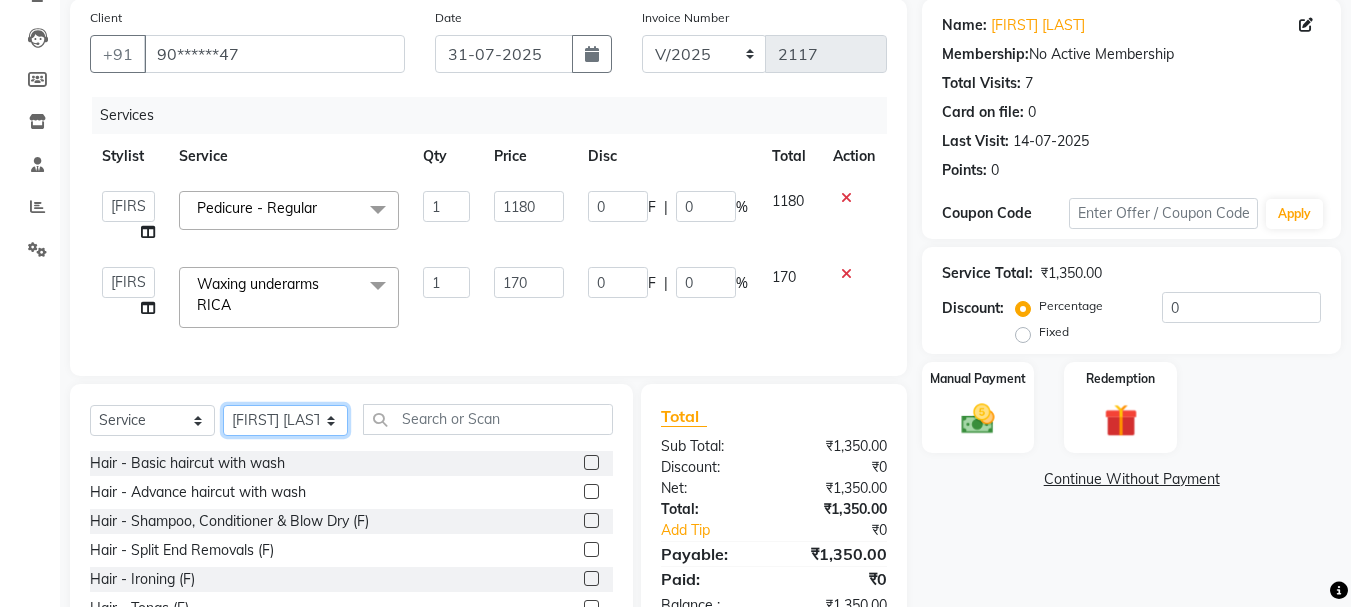 click on "Select Stylist [FIRST] [FIRST] [FIRST] [FIRST] [FIRST] [FIRST] [FIRST] [FIRST] [FIRST] [FIRST] [FIRST] [FIRST] [FIRST] [FIRST] [FIRST] [FIRST] [FIRST]" 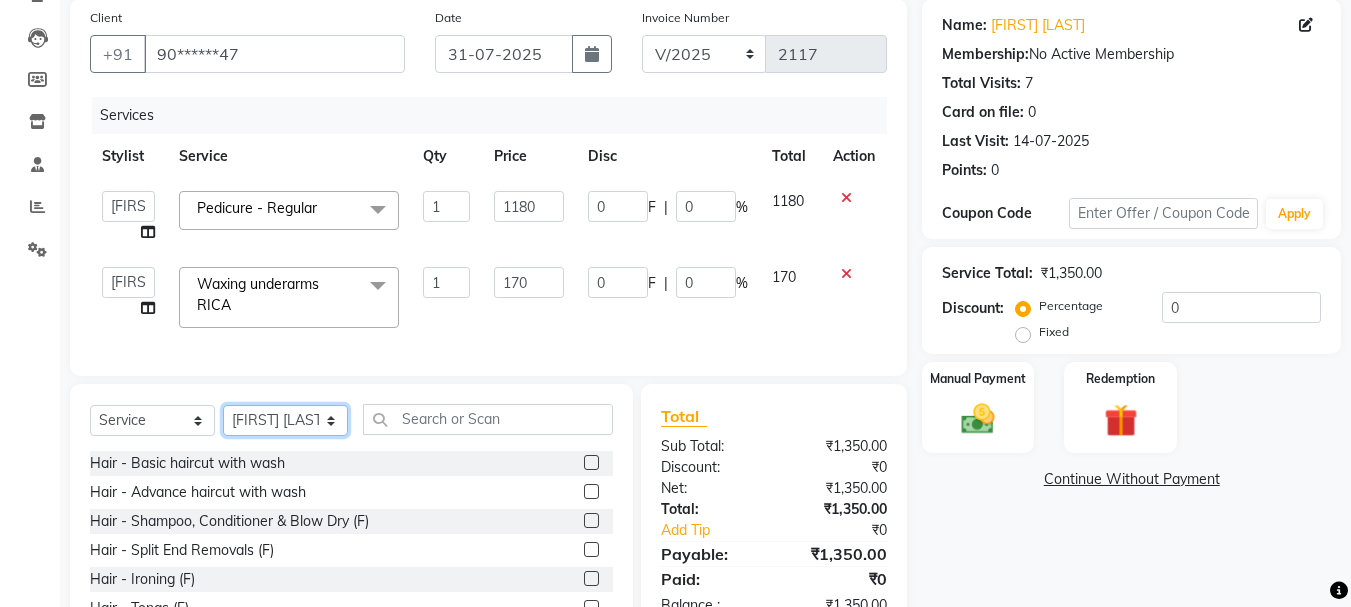 select on "72209" 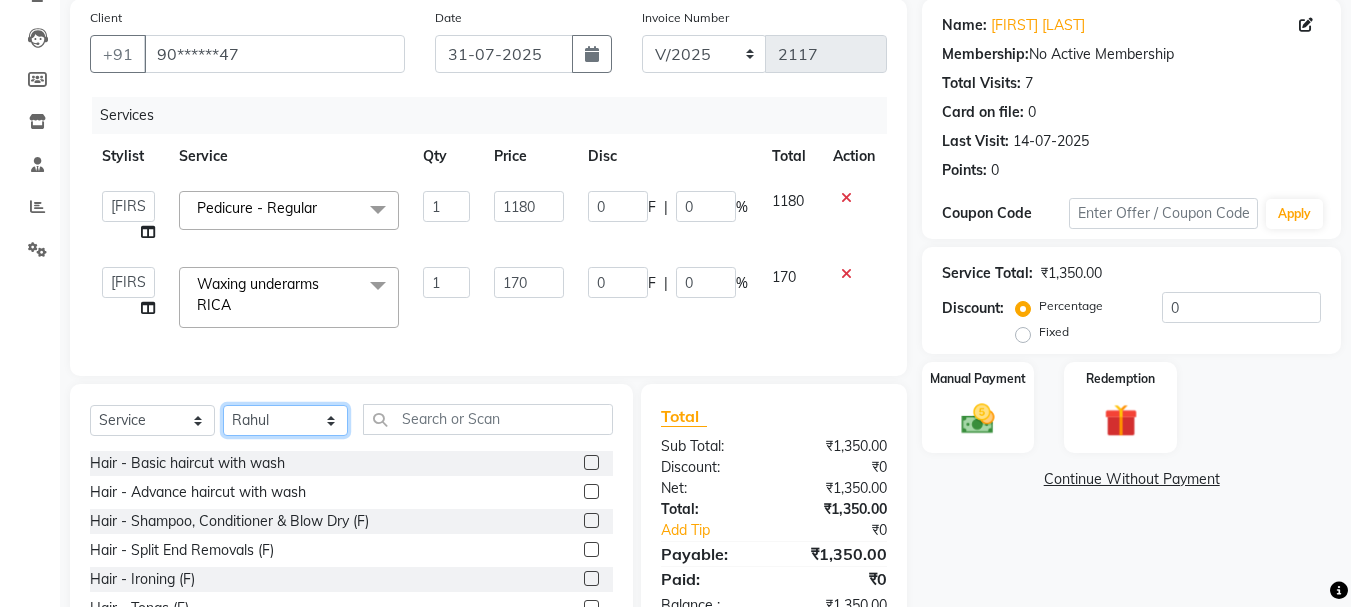 click on "Select Stylist [FIRST] [FIRST] [FIRST] [FIRST] [FIRST] [FIRST] [FIRST] [FIRST] [FIRST] [FIRST] [FIRST] [FIRST] [FIRST] [FIRST] [FIRST] [FIRST] [FIRST]" 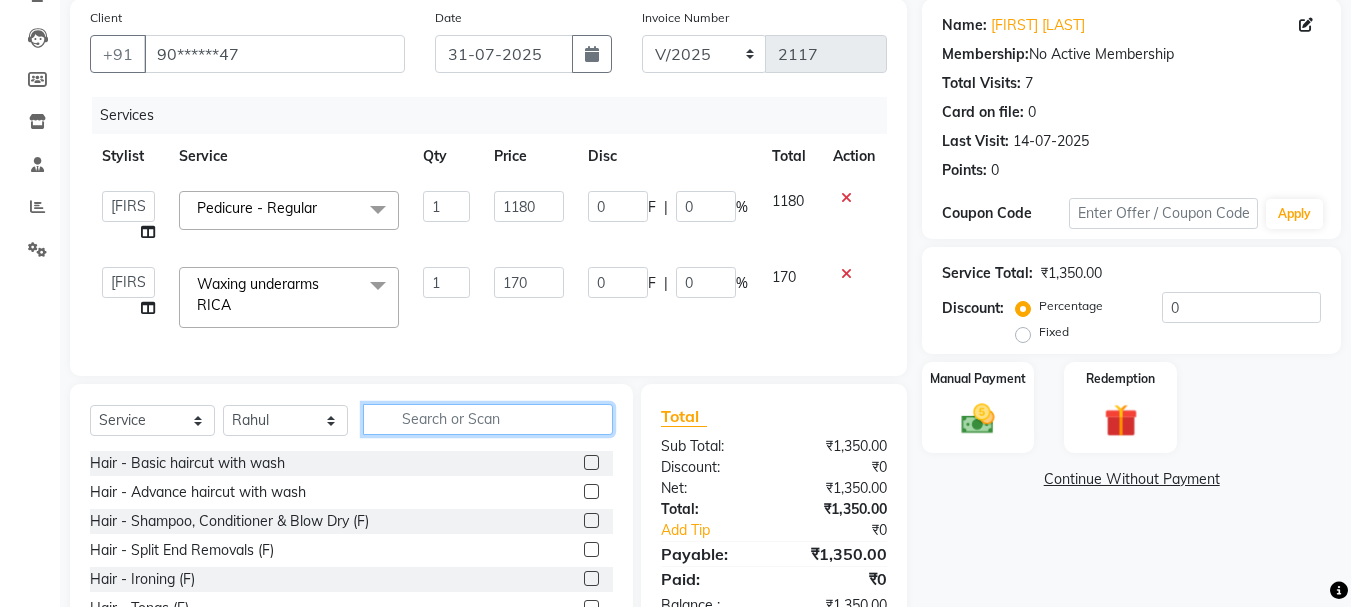click 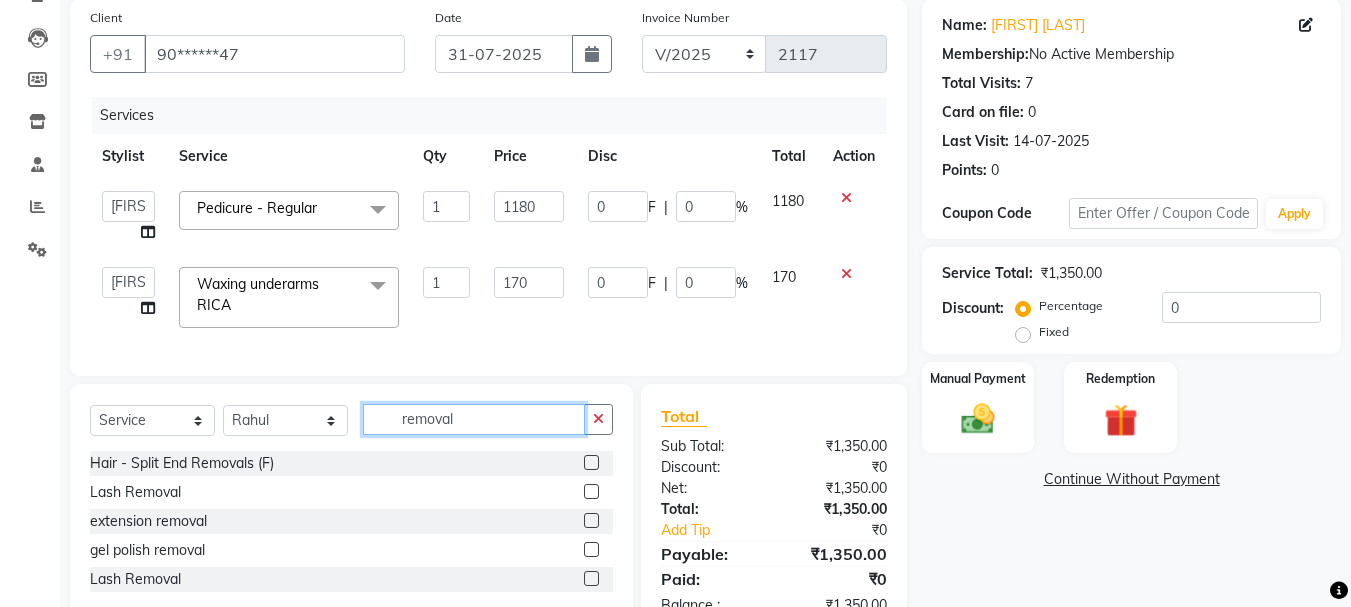 type on "removal" 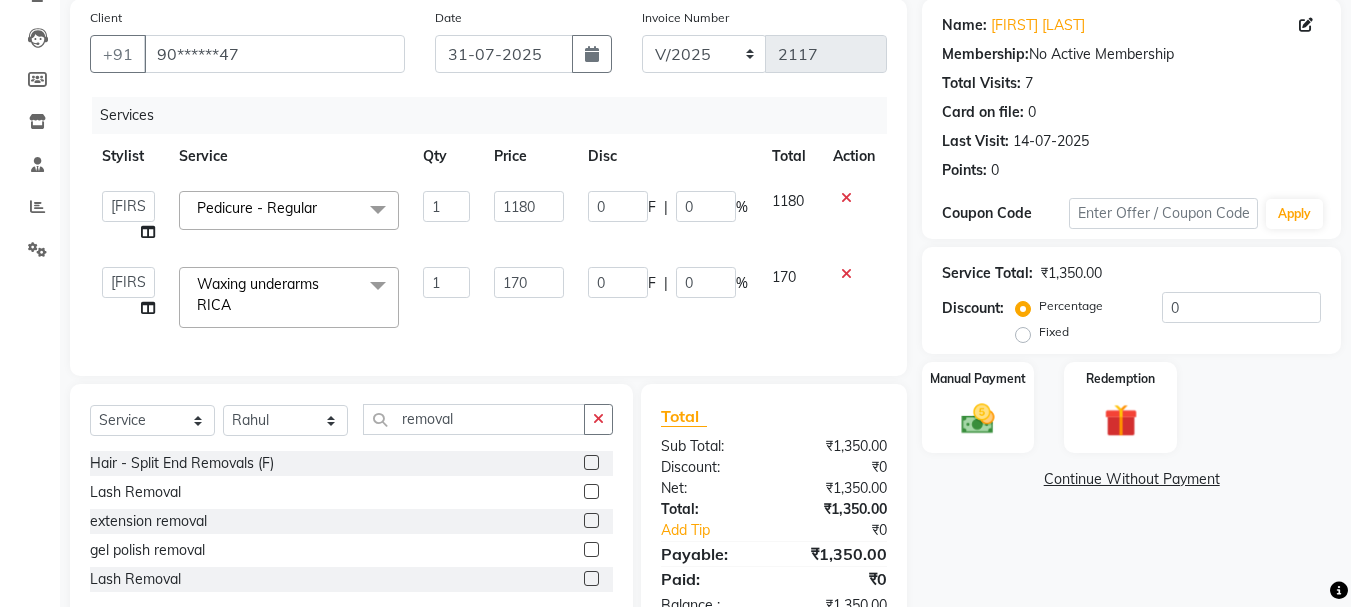 click 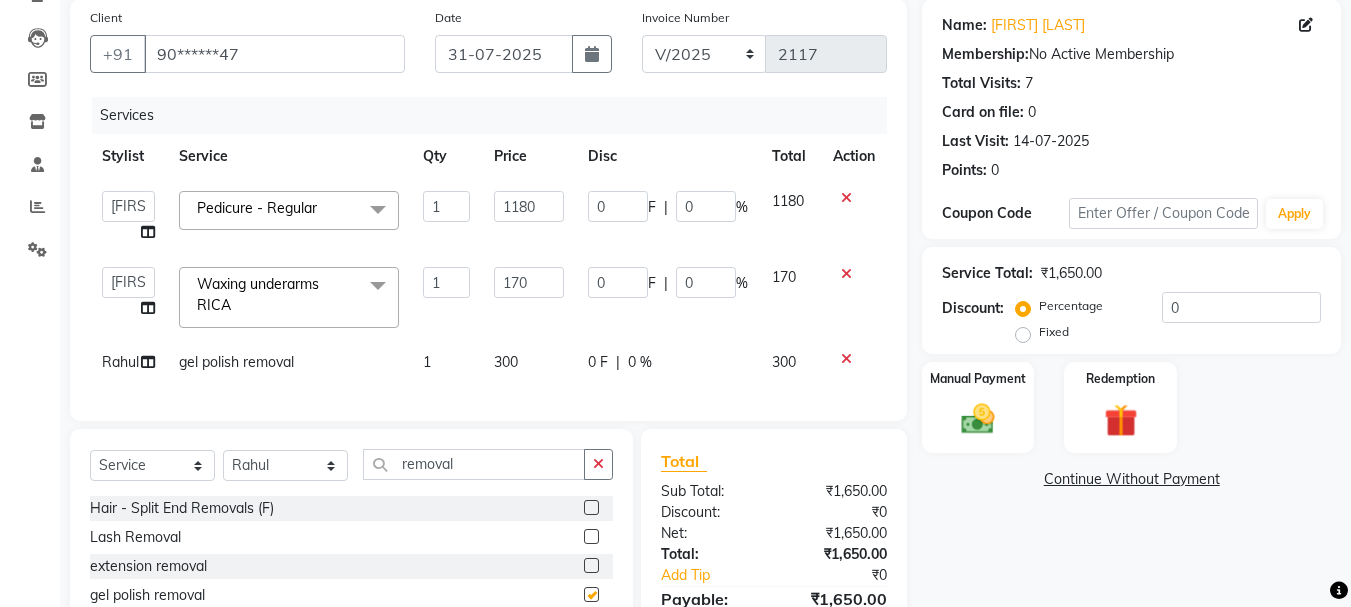 checkbox on "false" 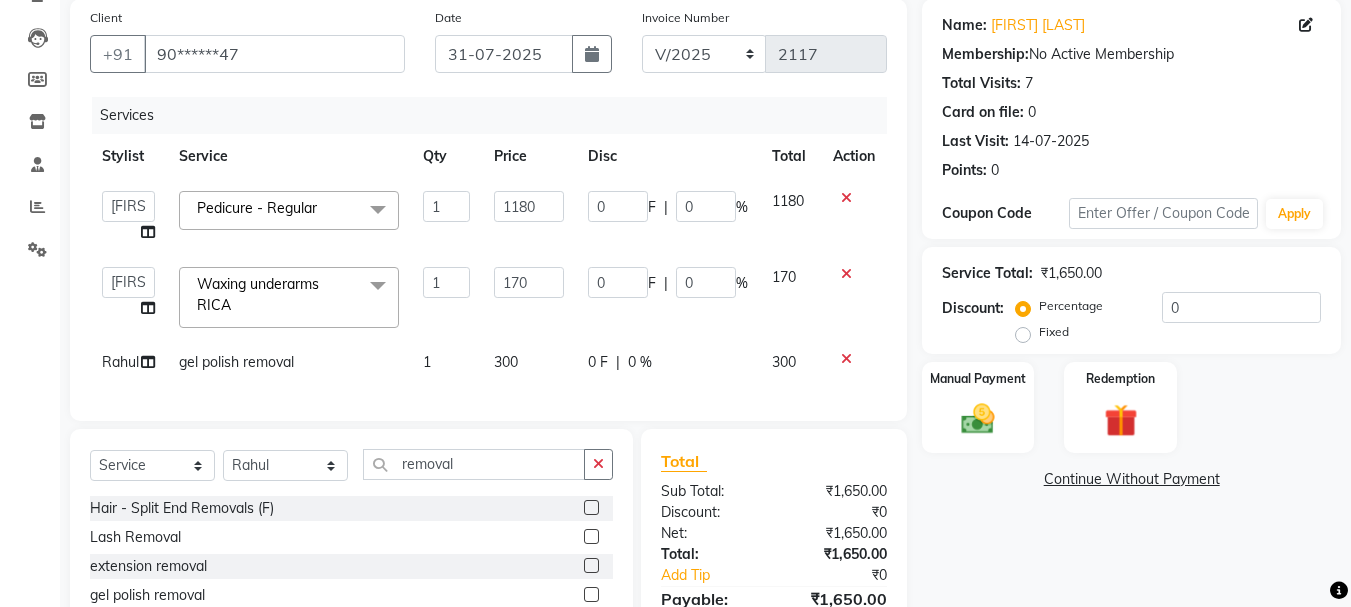 click on "300" 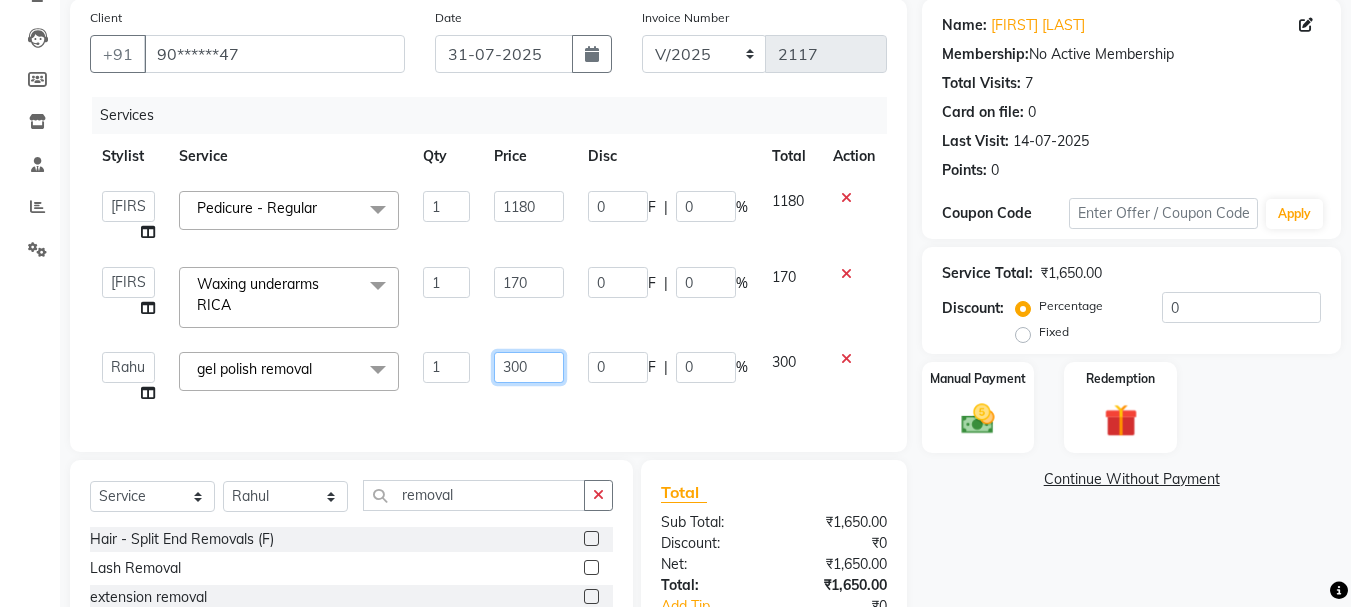 click on "300" 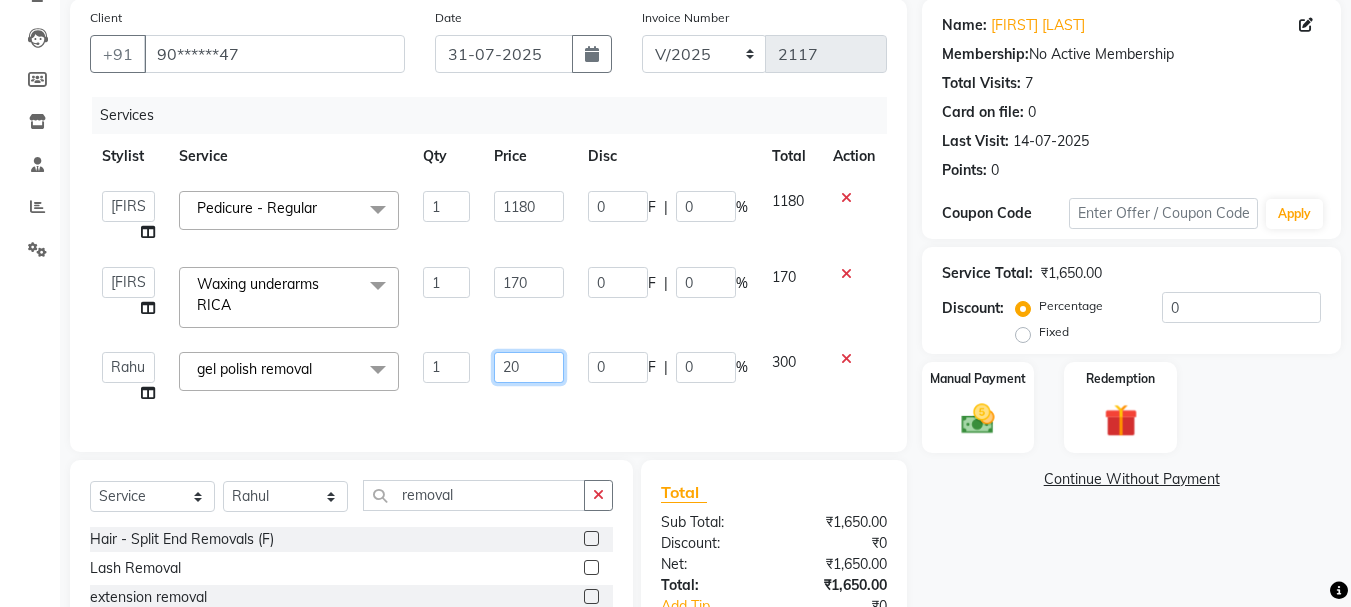 type on "250" 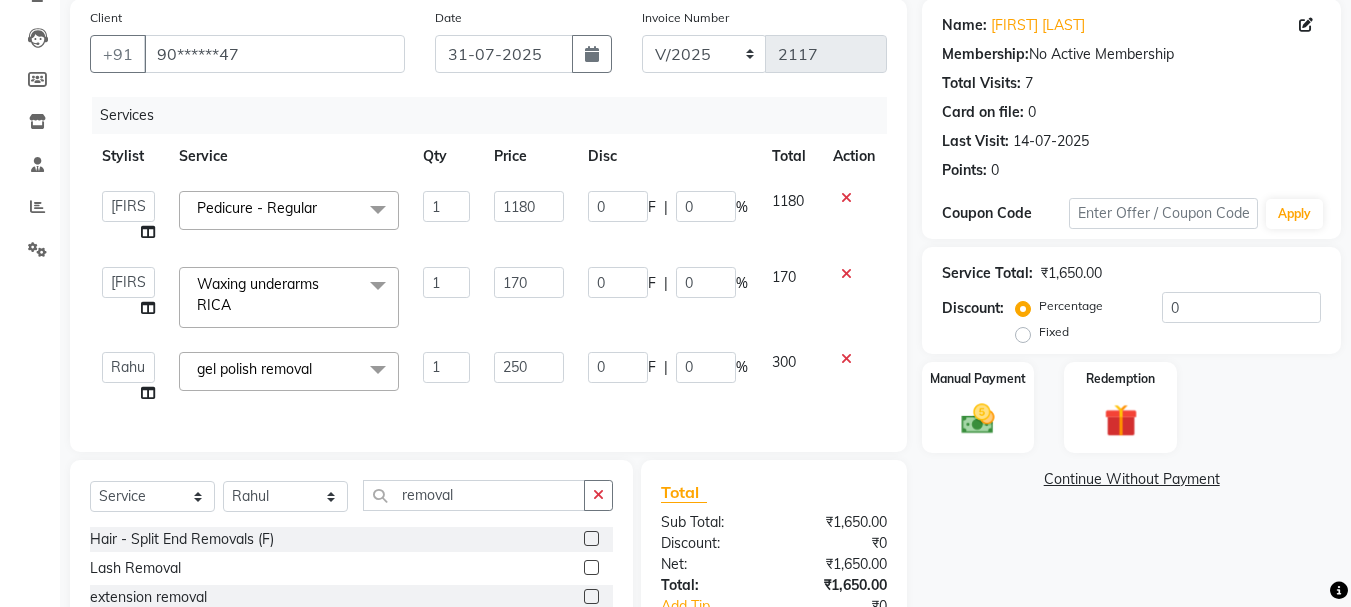 click on "Services Stylist Service Qty Price Disc Total Action  [FIRST]   [FIRST]    [FIRST] [LAST]    [FIRST]   [FIRST]   [FIRST]   [FIRST]   [FIRST]   [FIRST]   [FIRST]   [FIRST]   [FIRST]   [FIRST]   [FIRST]   [FIRST]   [FIRST]   [FIRST]  Pedicure - Regular  x Hair - Basic haircut with wash Hair - Advance haircut with wash Hair - Shampoo, Conditioner & Blow Dry (F) Hair - Split End Removals (F) Hair - Ironing (F) Hair - Tongs (F) Hair - Crimping (F) Hair - 3 Curls (F) Hair - Head Massage With Steam Coconut oil (F) Hair - Head Massage With Steam (F) Ayurvedic oil Hair - Head Massage With Steam (F) Argon oil Hair - Blow Dry With-Out Curls (F) Hair - Shampoo (F) Hair - Wash With DeepConditioning (F) Hair - Girl hair cut without wash Hair - Hair Cut (M) Hair - Hair Cut (With Shampoo & Conditioning ) (M) Hair - Boy Hair Cut (M) Hair - Hair Cut (With Shampoo & Conditioning ) (Boy) Hair - Shampoo & Conditioning  (M) Hair - Male Hair Styling (M) Beard - Clean Express Shave (M) Beard Spa And Styling 1" 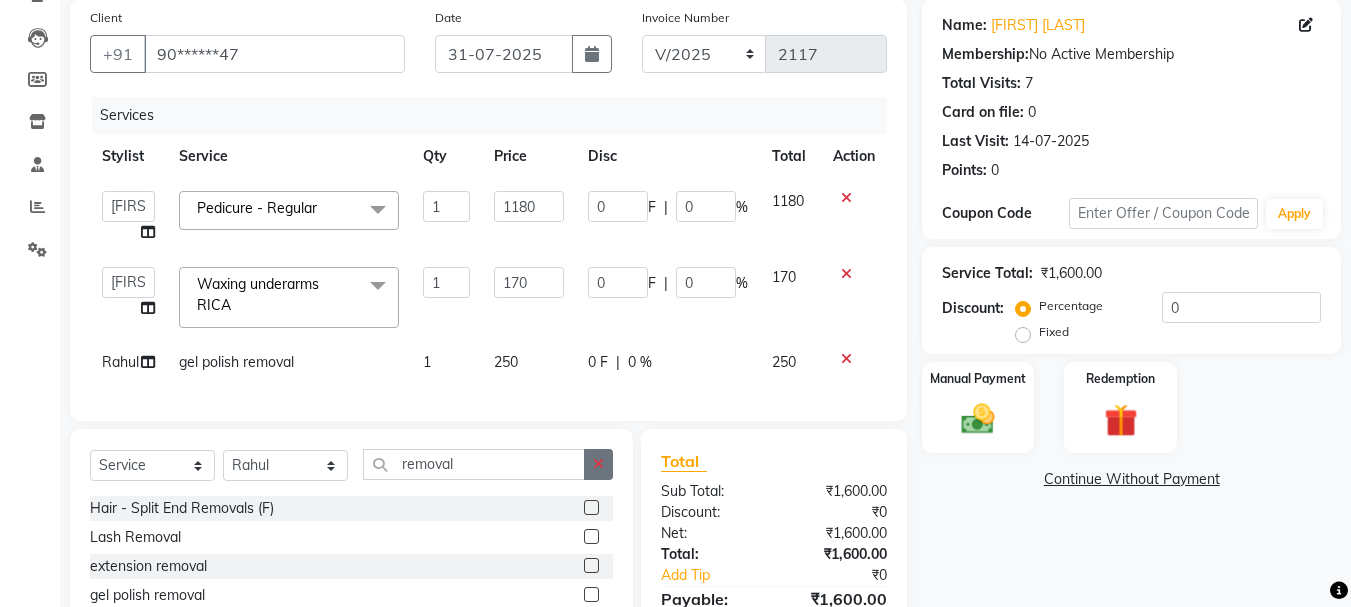 click 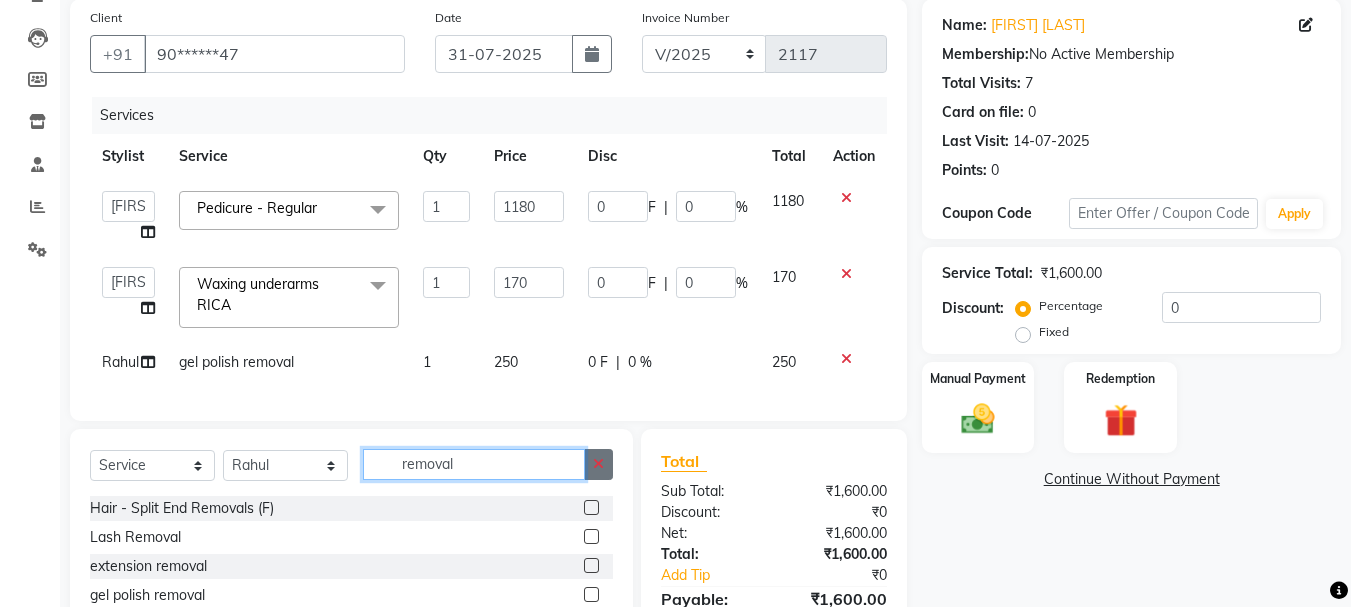 type 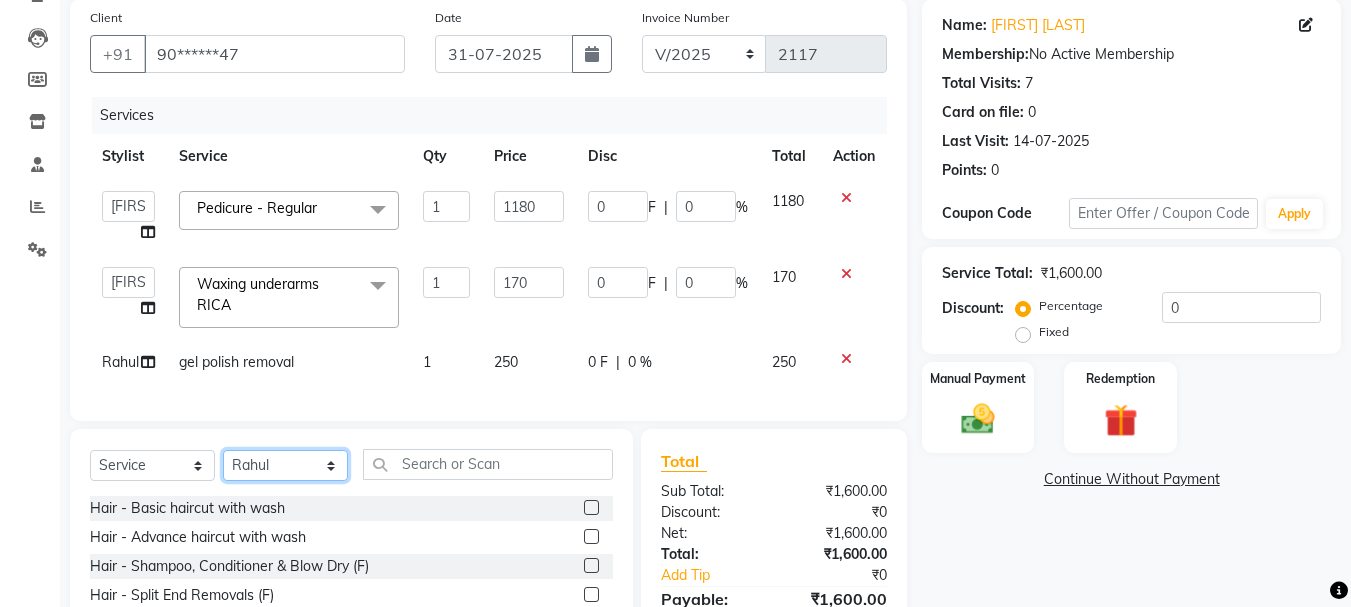 click on "Select Stylist [FIRST] [FIRST] [FIRST] [FIRST] [FIRST] [FIRST] [FIRST] [FIRST] [FIRST] [FIRST] [FIRST] [FIRST] [FIRST] [FIRST] [FIRST] [FIRST] [FIRST]" 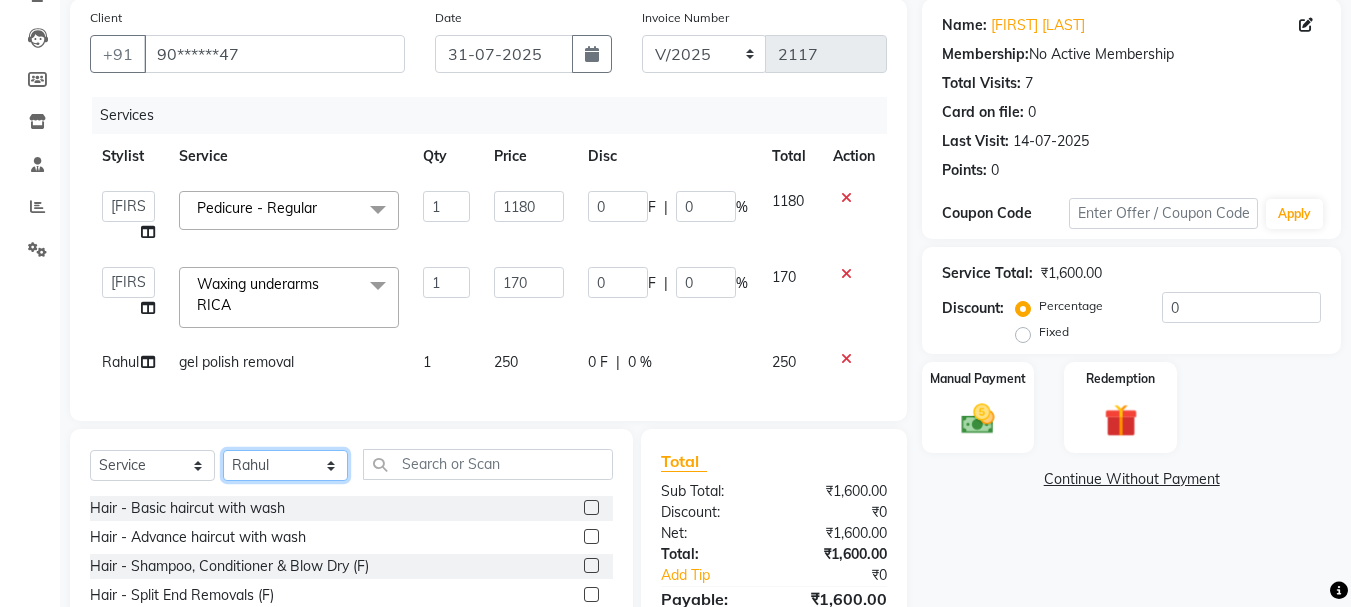 select on "30889" 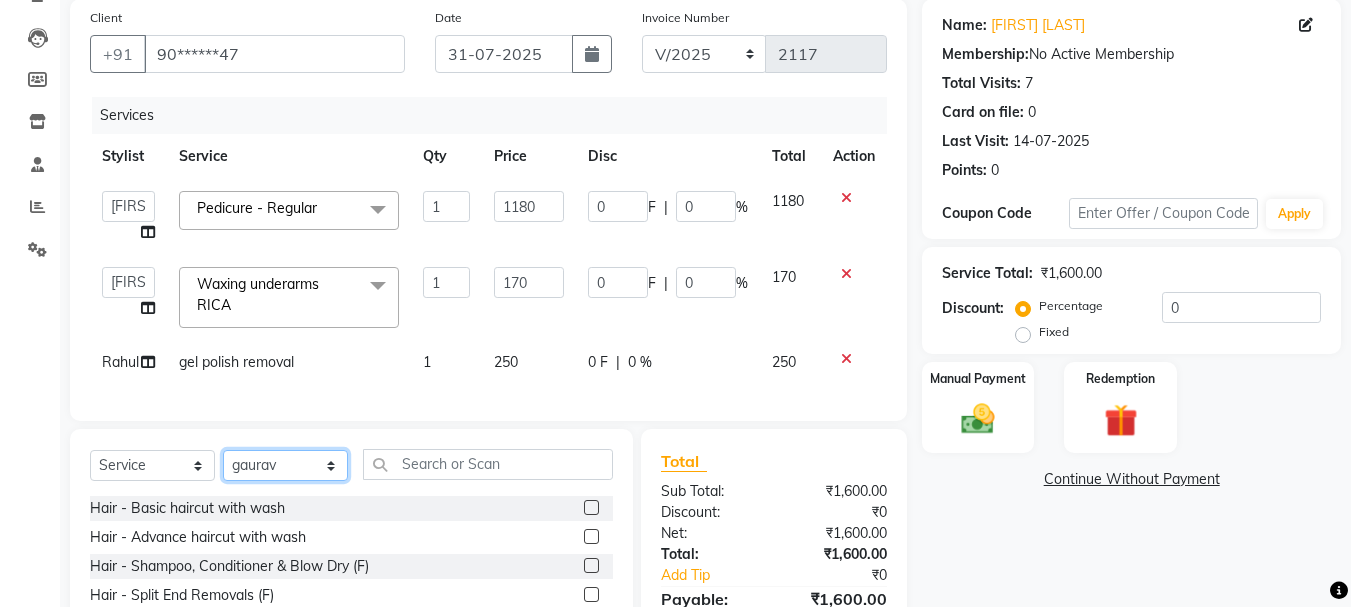 click on "Select Stylist [FIRST] [FIRST] [FIRST] [FIRST] [FIRST] [FIRST] [FIRST] [FIRST] [FIRST] [FIRST] [FIRST] [FIRST] [FIRST] [FIRST] [FIRST] [FIRST] [FIRST]" 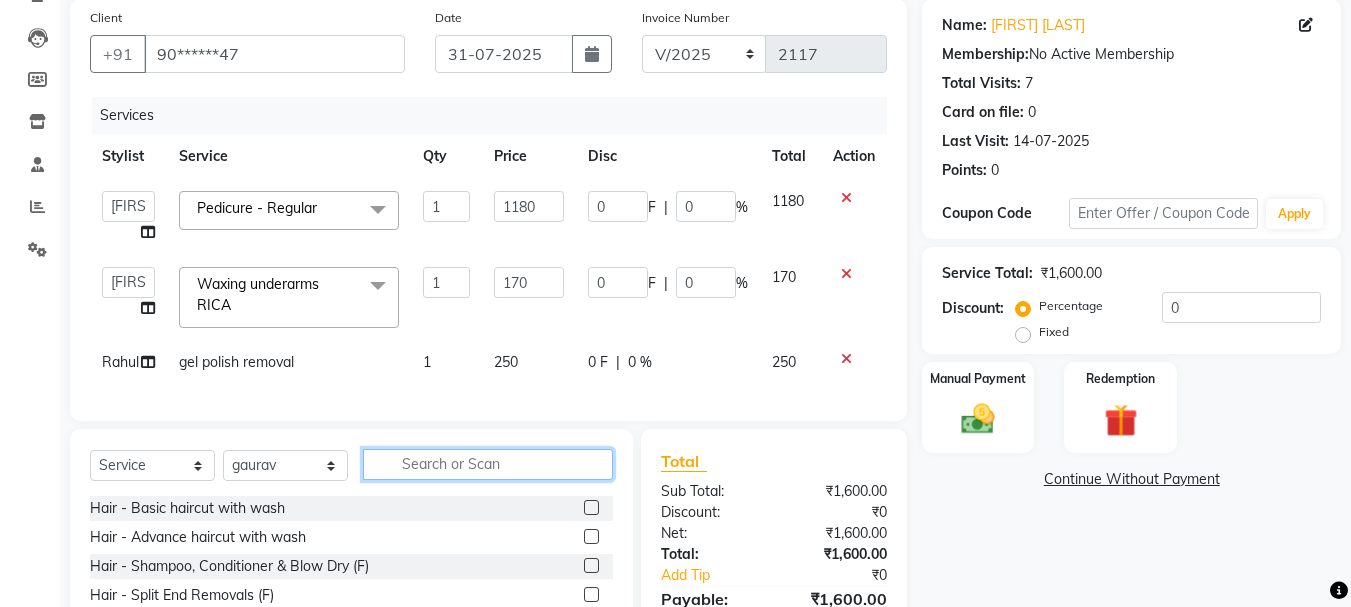 click 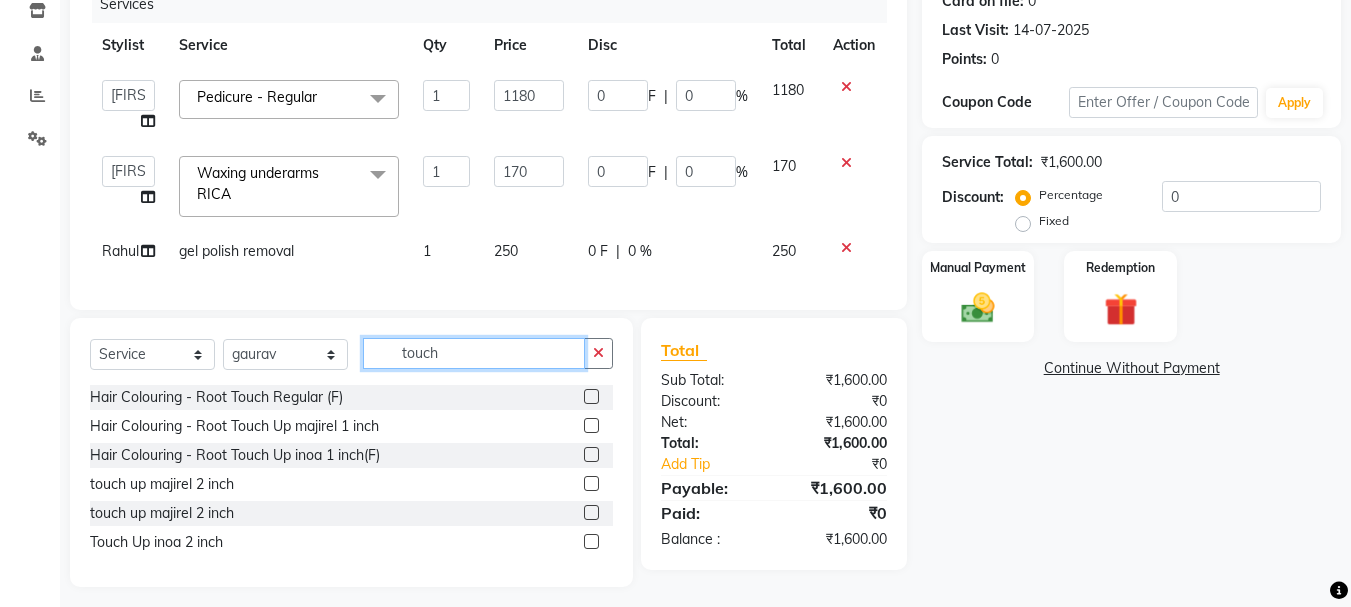 scroll, scrollTop: 287, scrollLeft: 0, axis: vertical 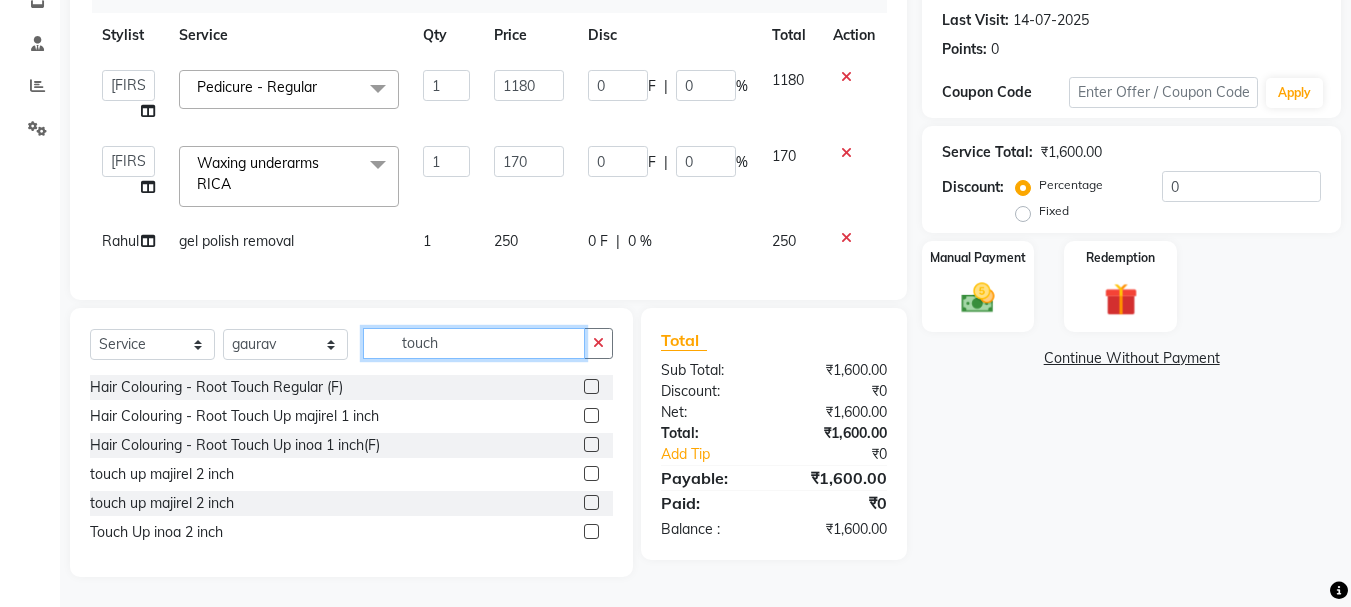 type on "touch" 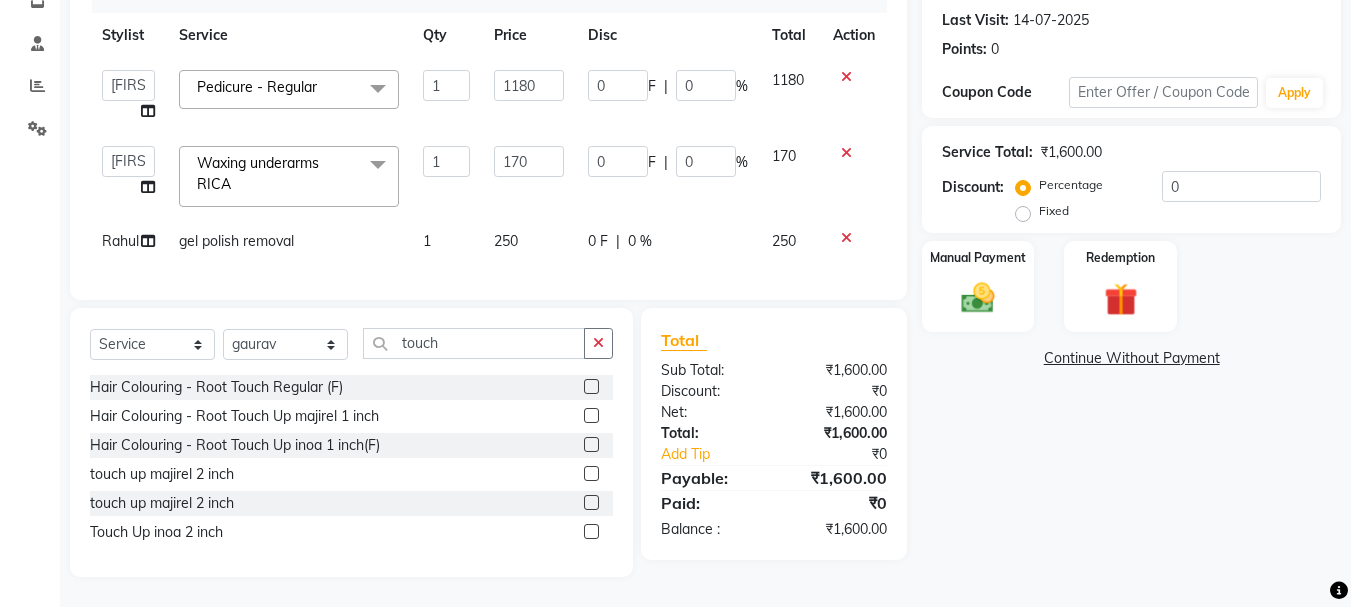 click 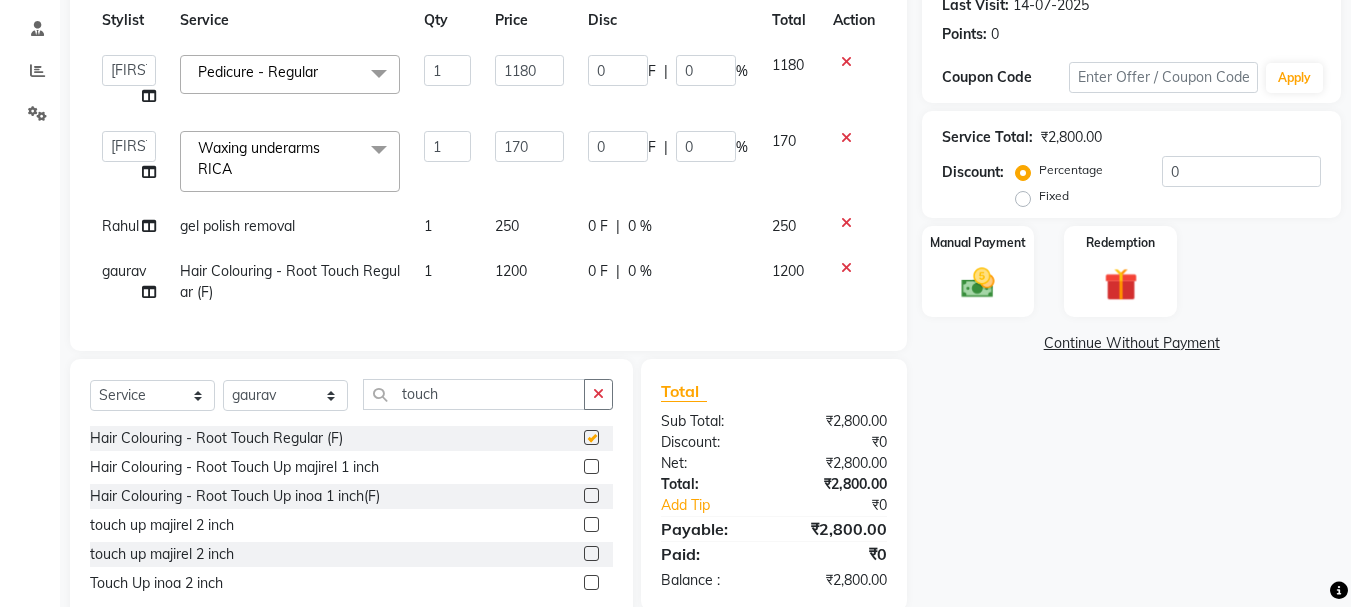checkbox on "false" 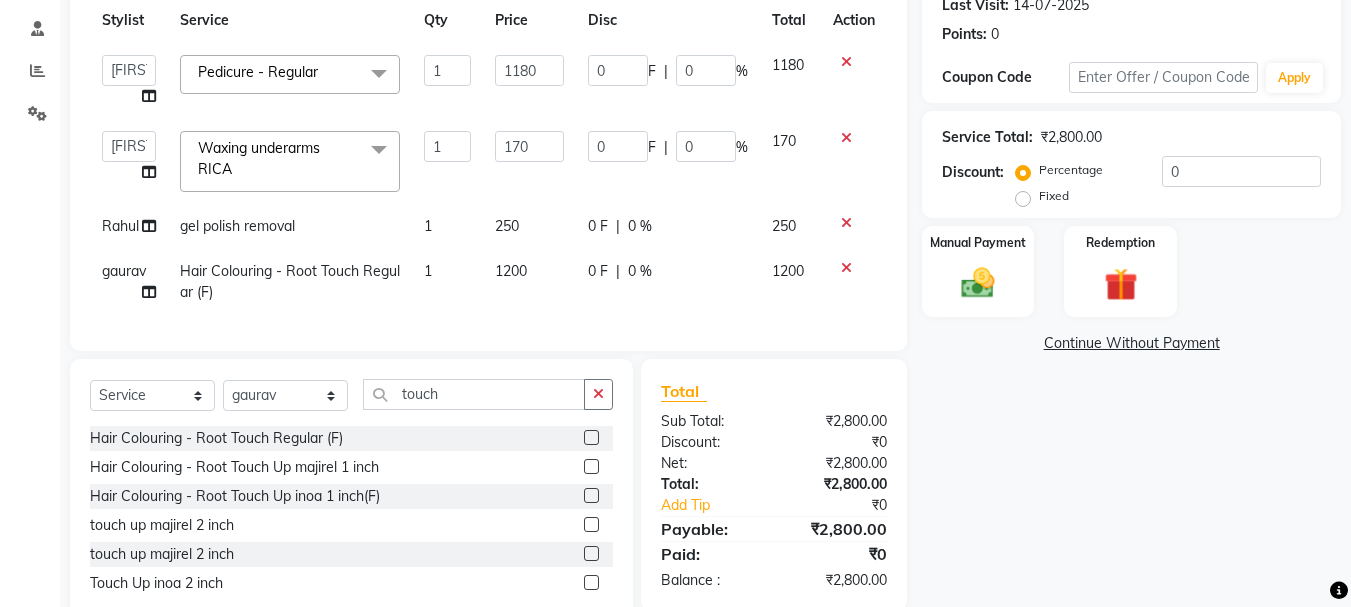 click on "1200" 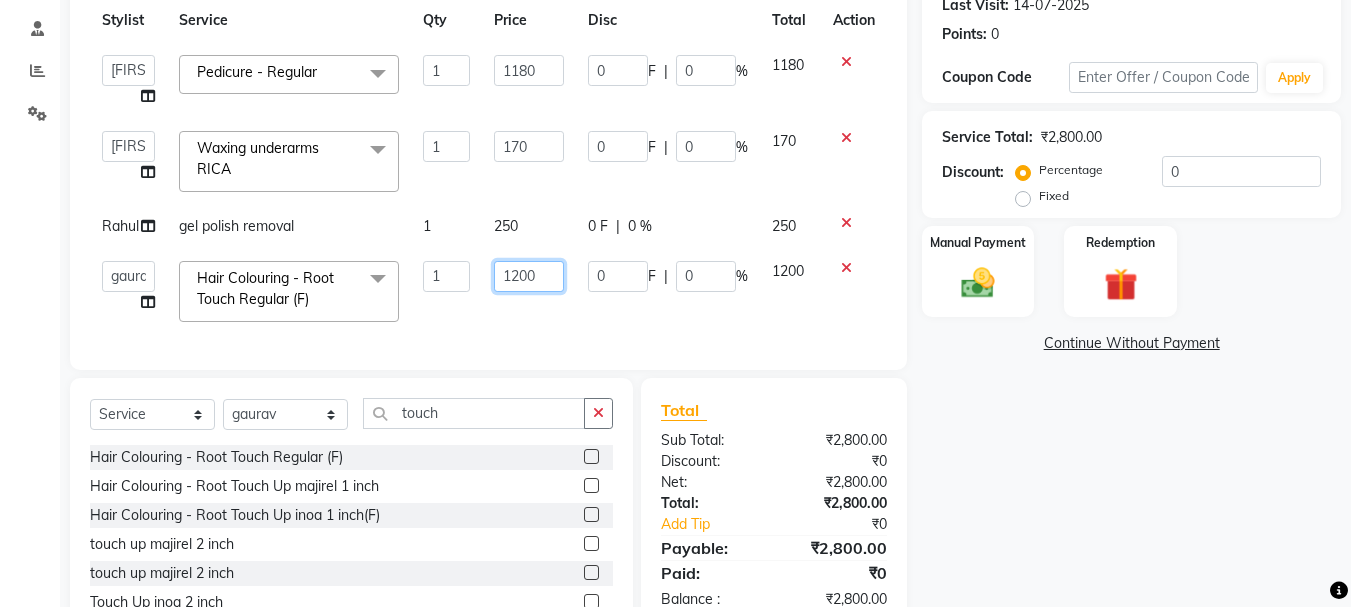 click on "1200" 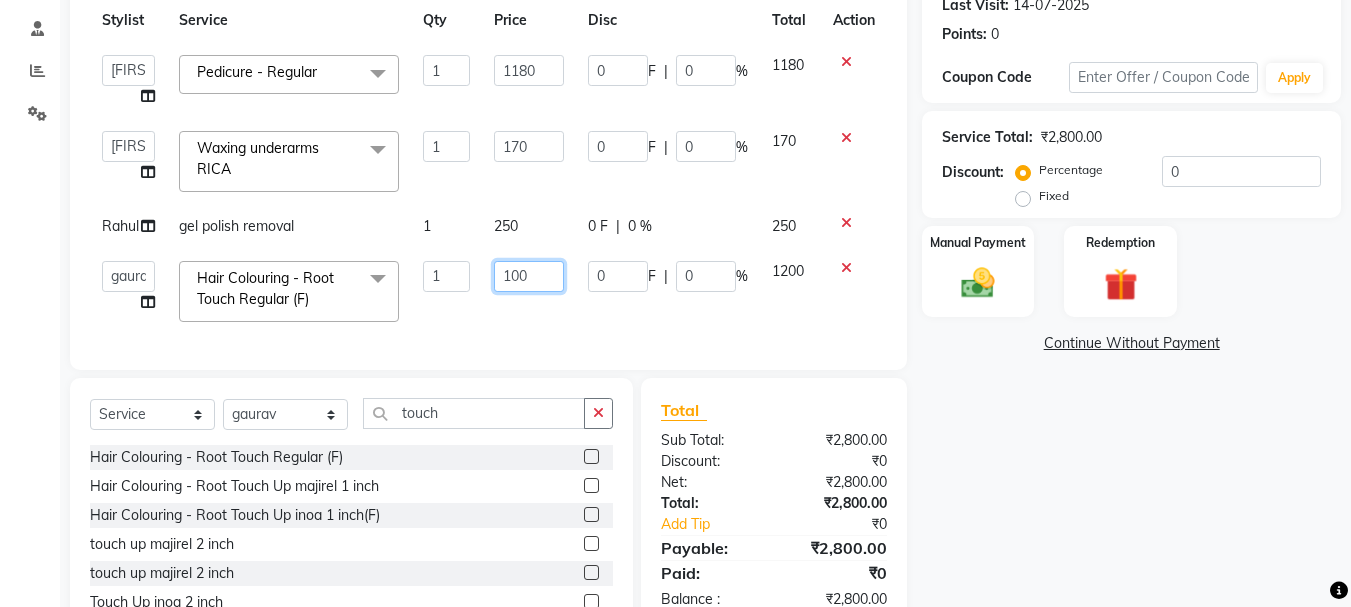 type on "1300" 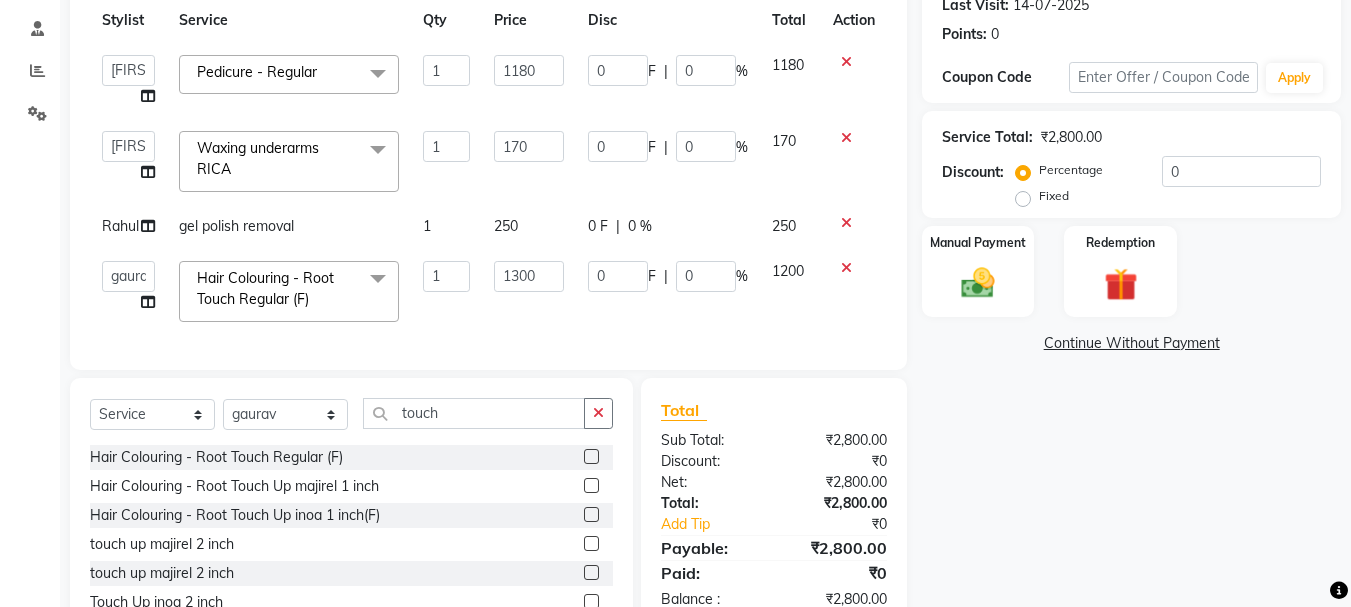 click on "Services Stylist Service Qty Price Disc Total Action  [FIRST]   [FIRST]    [FIRST] [LAST]    [FIRST]   [FIRST]   [FIRST]   [FIRST]   [FIRST]   [FIRST]   [FIRST]   [FIRST]   [FIRST]   [FIRST]   [FIRST]   [FIRST]   [FIRST]   [FIRST]  Pedicure - Regular  x Hair - Basic haircut with wash Hair - Advance haircut with wash Hair - Shampoo, Conditioner & Blow Dry (F) Hair - Split End Removals (F) Hair - Ironing (F) Hair - Tongs (F) Hair - Crimping (F) Hair - 3 Curls (F) Hair - Head Massage With Steam Coconut oil (F) Hair - Head Massage With Steam (F) Ayurvedic oil Hair - Head Massage With Steam (F) Argon oil Hair - Blow Dry With-Out Curls (F) Hair - Shampoo (F) Hair - Wash With DeepConditioning (F) Hair - Girl hair cut without wash Hair - Hair Cut (M) Hair - Hair Cut (With Shampoo & Conditioning ) (M) Hair - Boy Hair Cut (M) Hair - Hair Cut (With Shampoo & Conditioning ) (Boy) Hair - Shampoo & Conditioning  (M) Hair - Male Hair Styling (M) Beard - Clean Express Shave (M) Beard Spa And Styling 1" 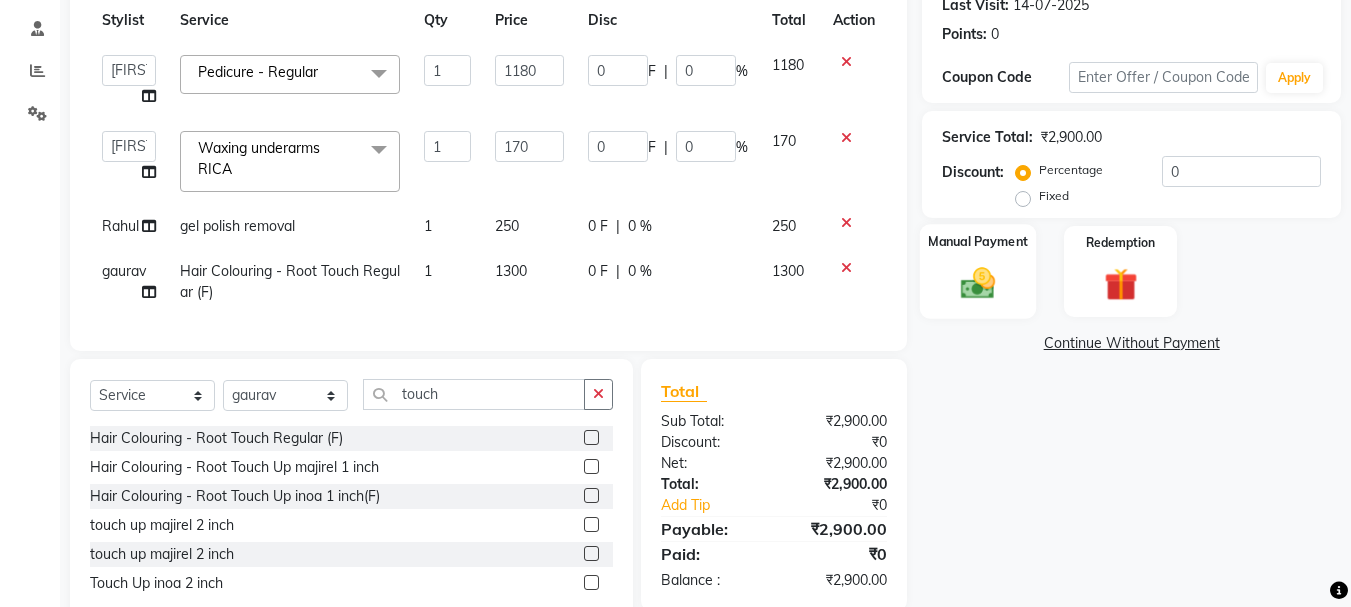 click on "Manual Payment" 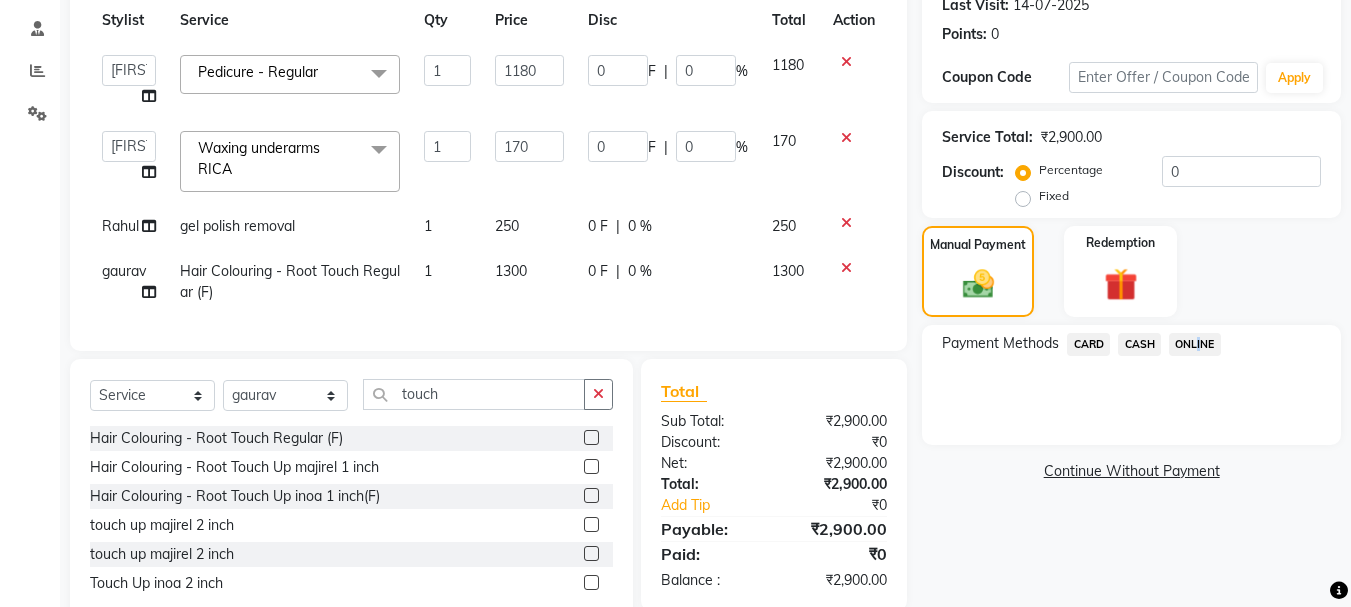 click on "ONLINE" 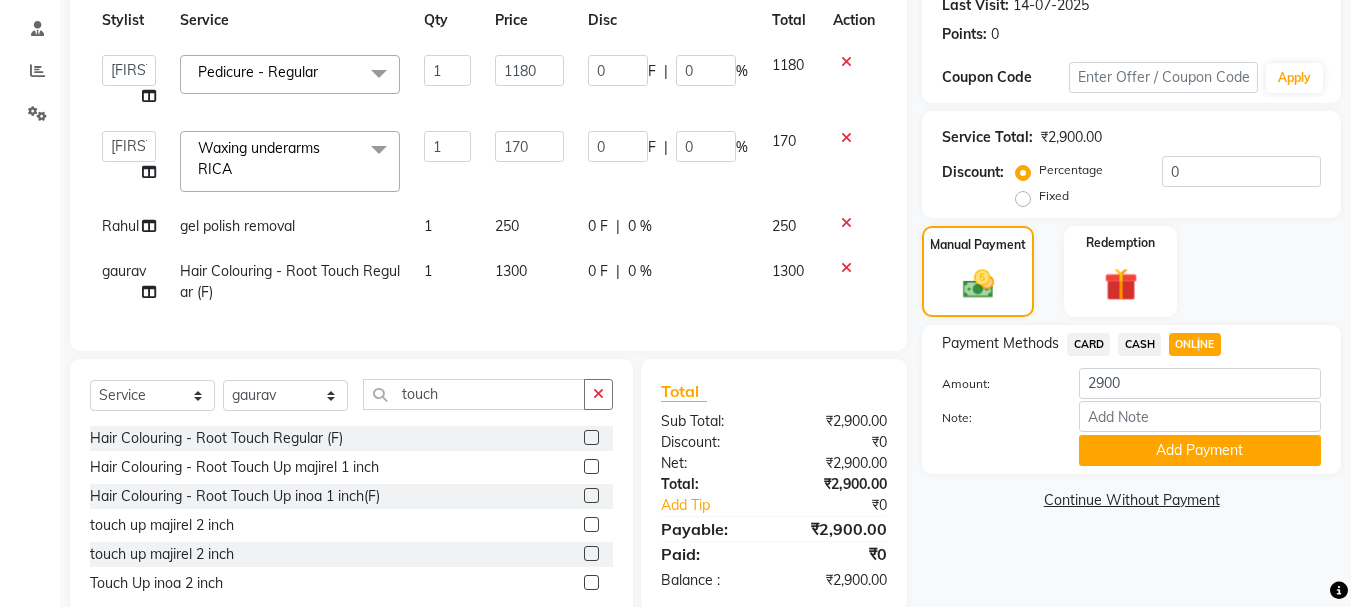 click on "ONLINE" 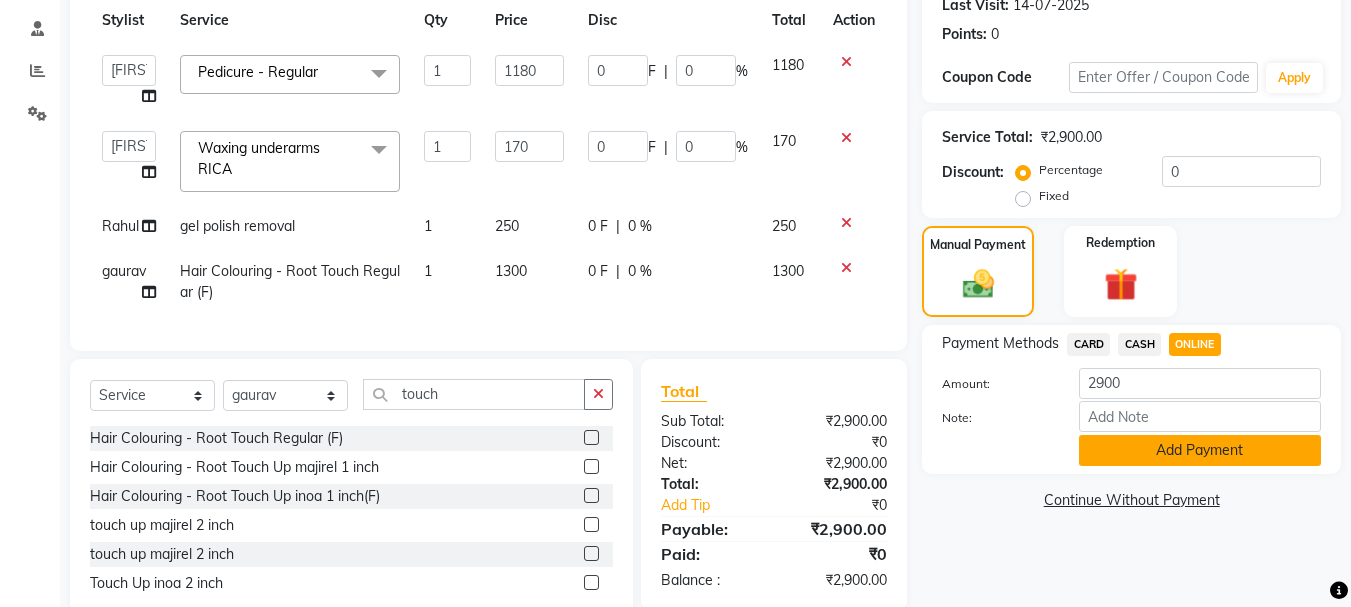 click on "Add Payment" 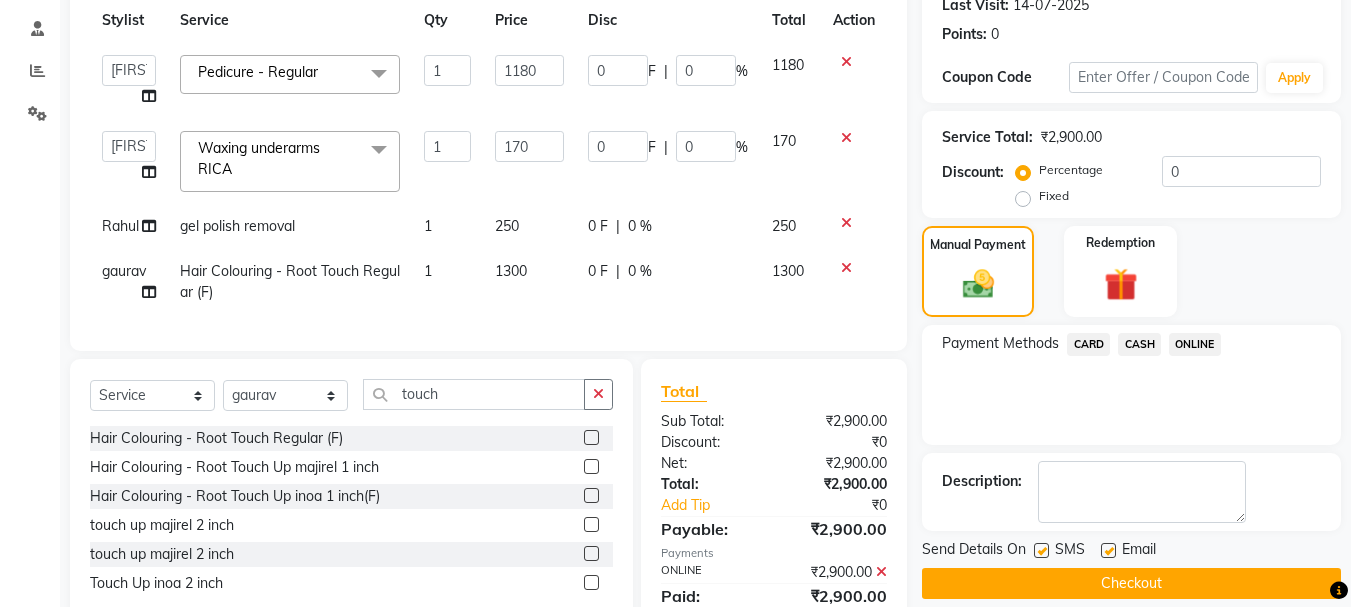 click on "Checkout" 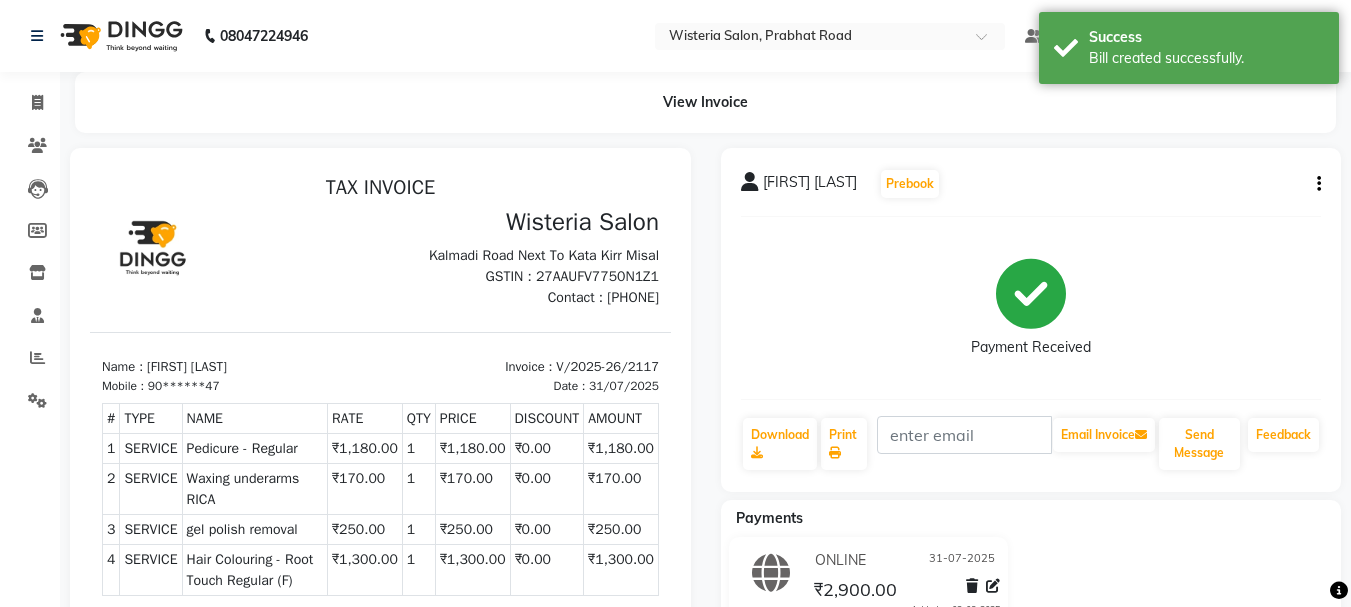 scroll, scrollTop: 0, scrollLeft: 0, axis: both 